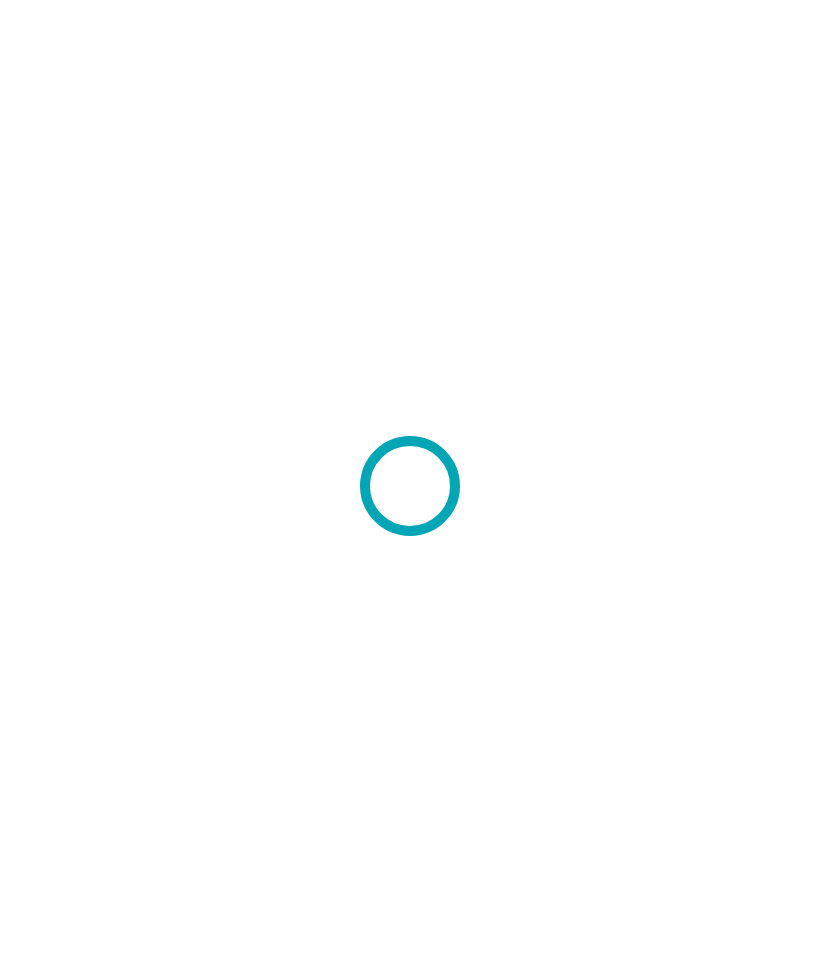 scroll, scrollTop: 0, scrollLeft: 0, axis: both 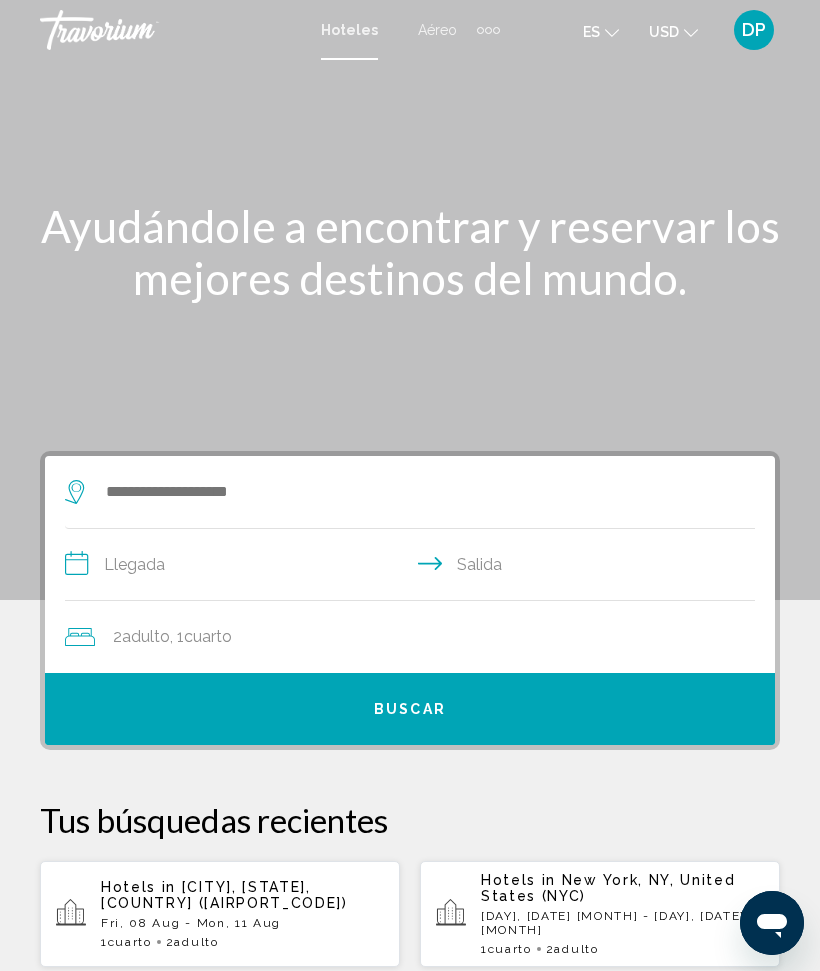 click on "Fri, 08 Aug - Mon, 11 Aug" at bounding box center (242, 923) 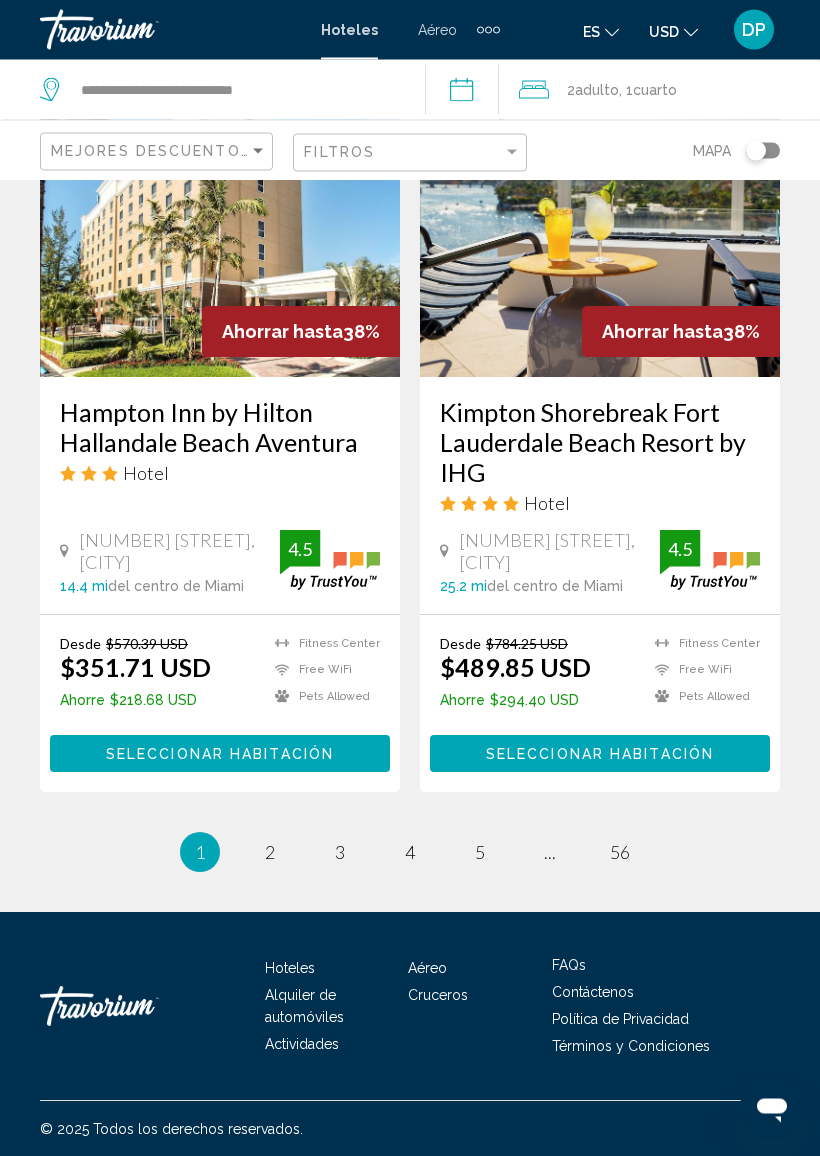 scroll, scrollTop: 3922, scrollLeft: 0, axis: vertical 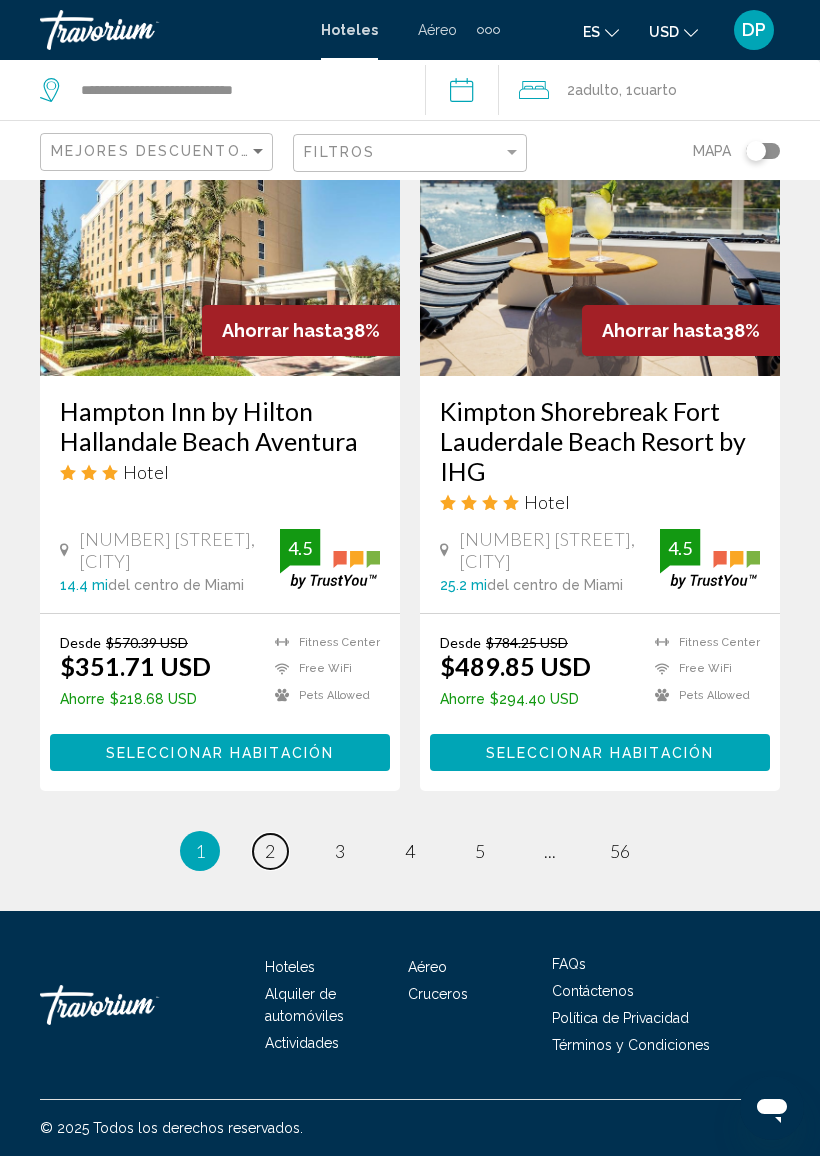 click on "page  2" at bounding box center [270, 851] 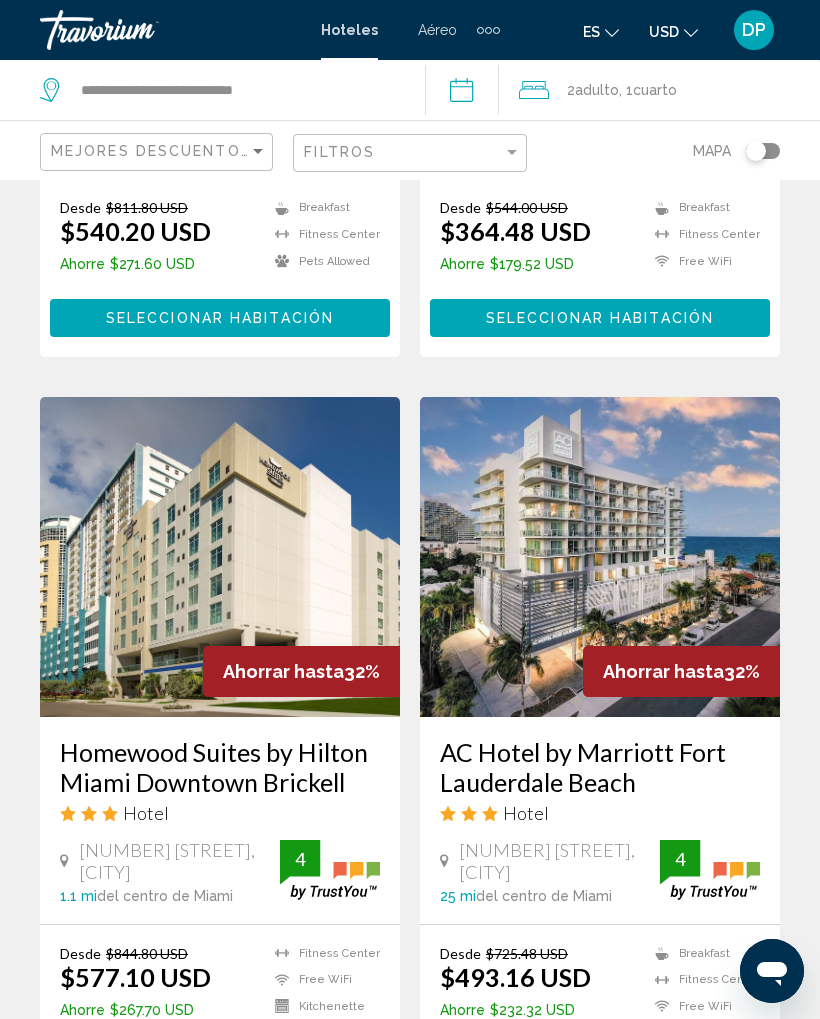scroll, scrollTop: 4095, scrollLeft: 0, axis: vertical 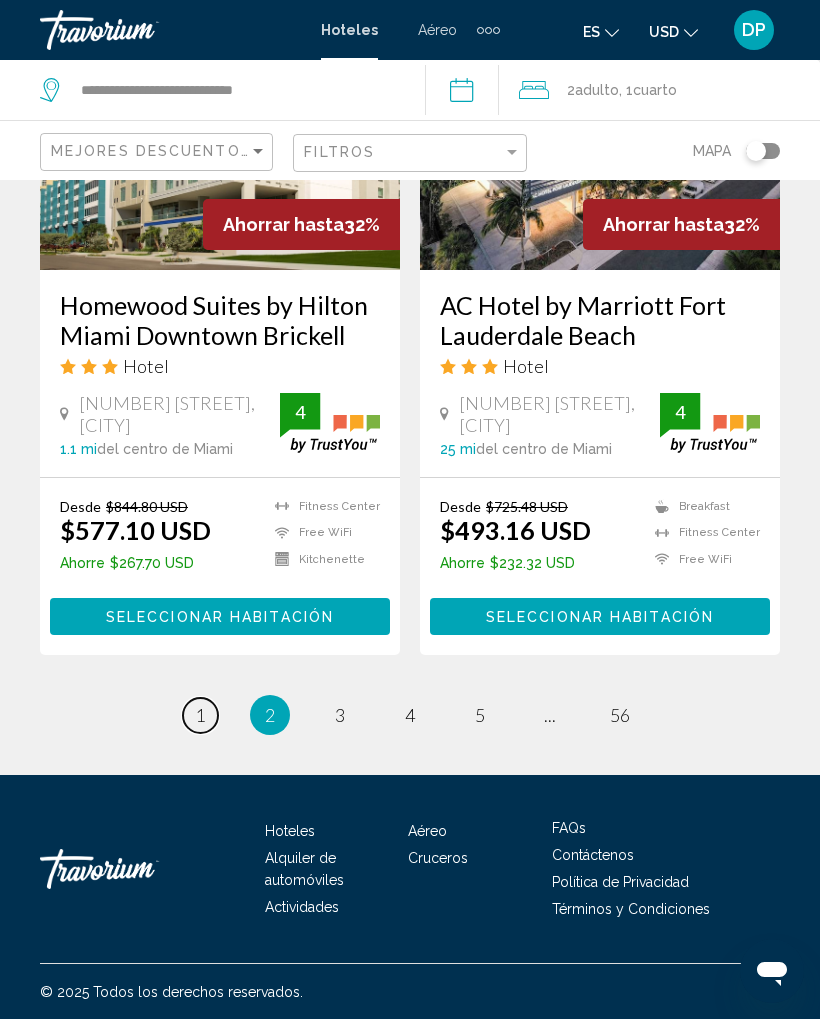 click on "1" at bounding box center [200, 715] 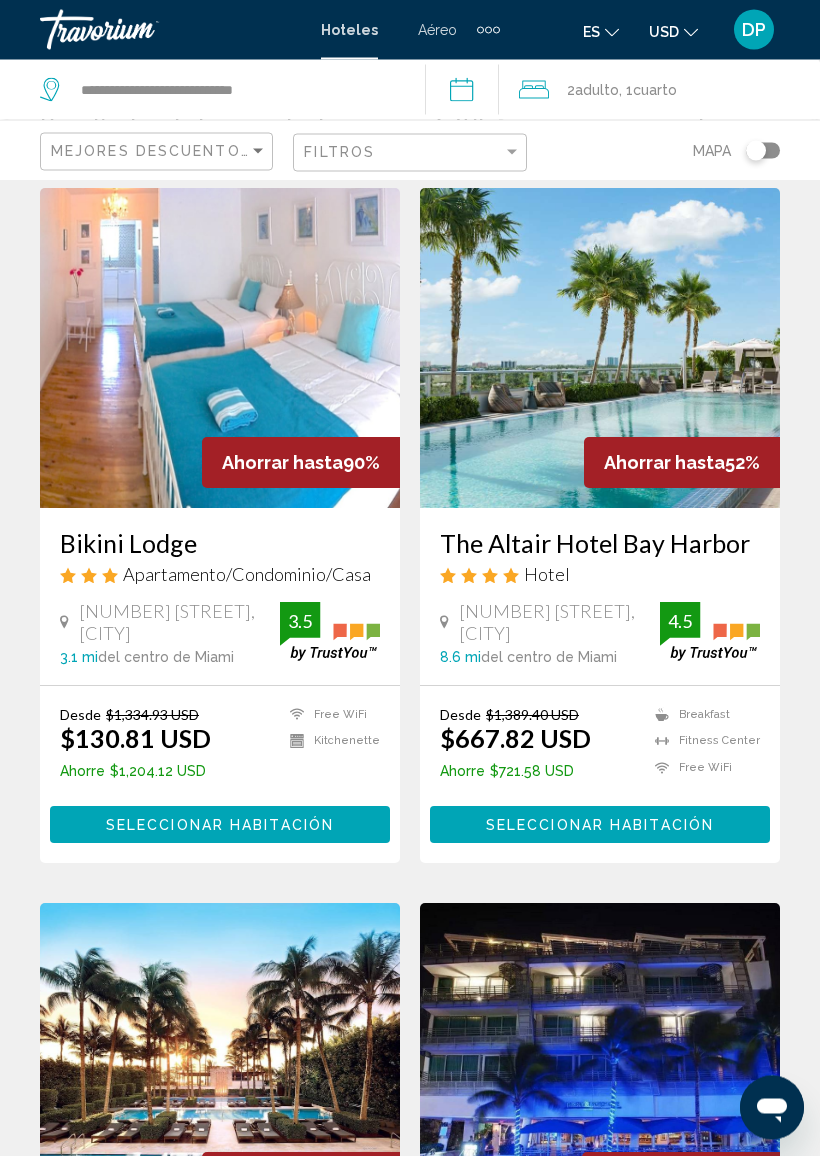 scroll, scrollTop: 92, scrollLeft: 0, axis: vertical 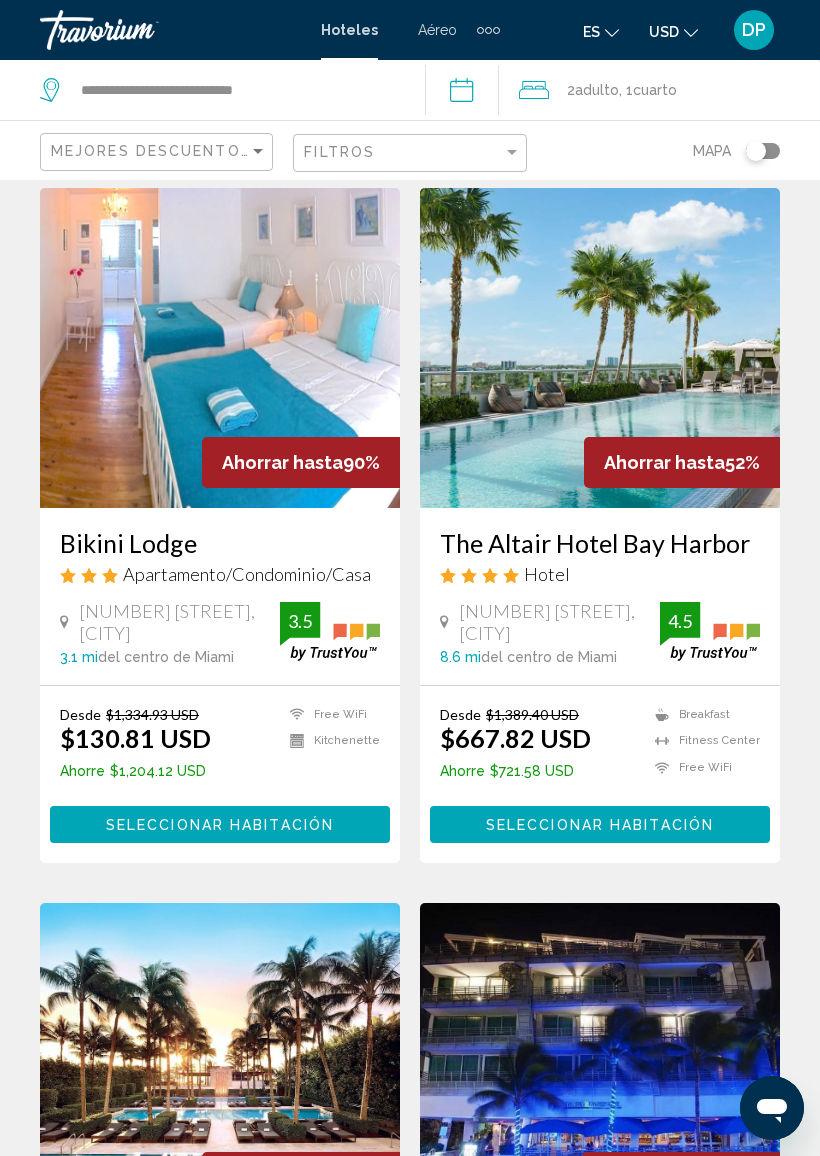click on "Seleccionar habitación" at bounding box center (220, 825) 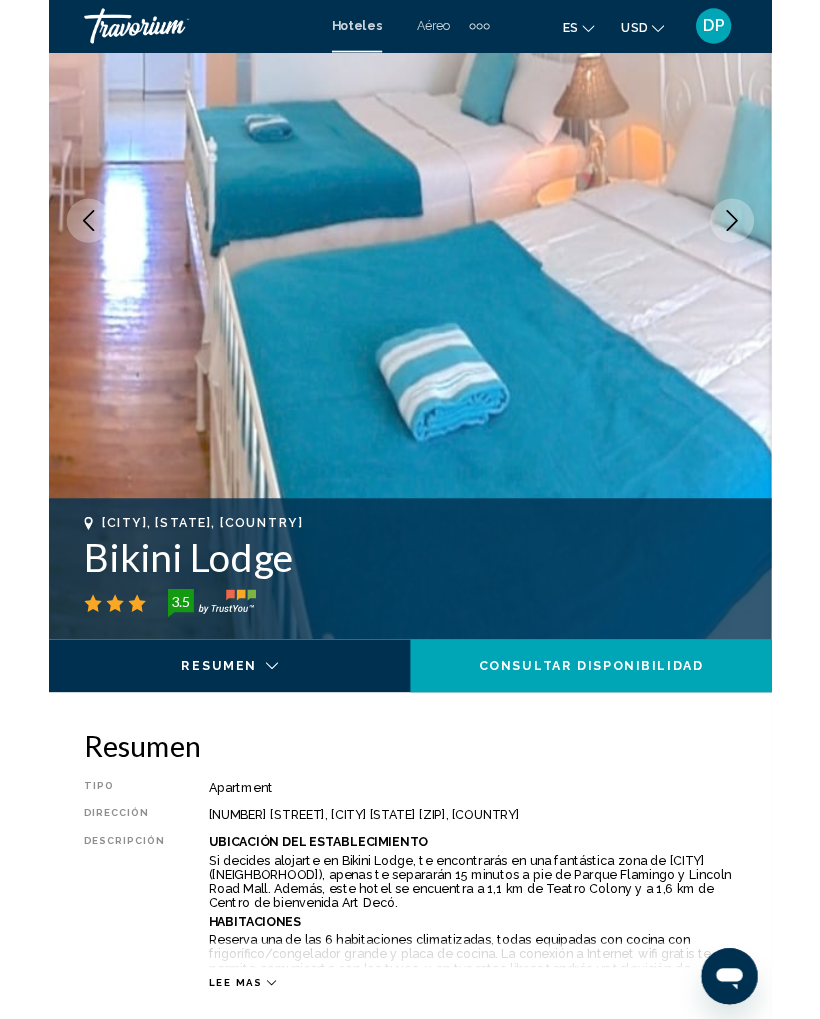 scroll, scrollTop: 0, scrollLeft: 0, axis: both 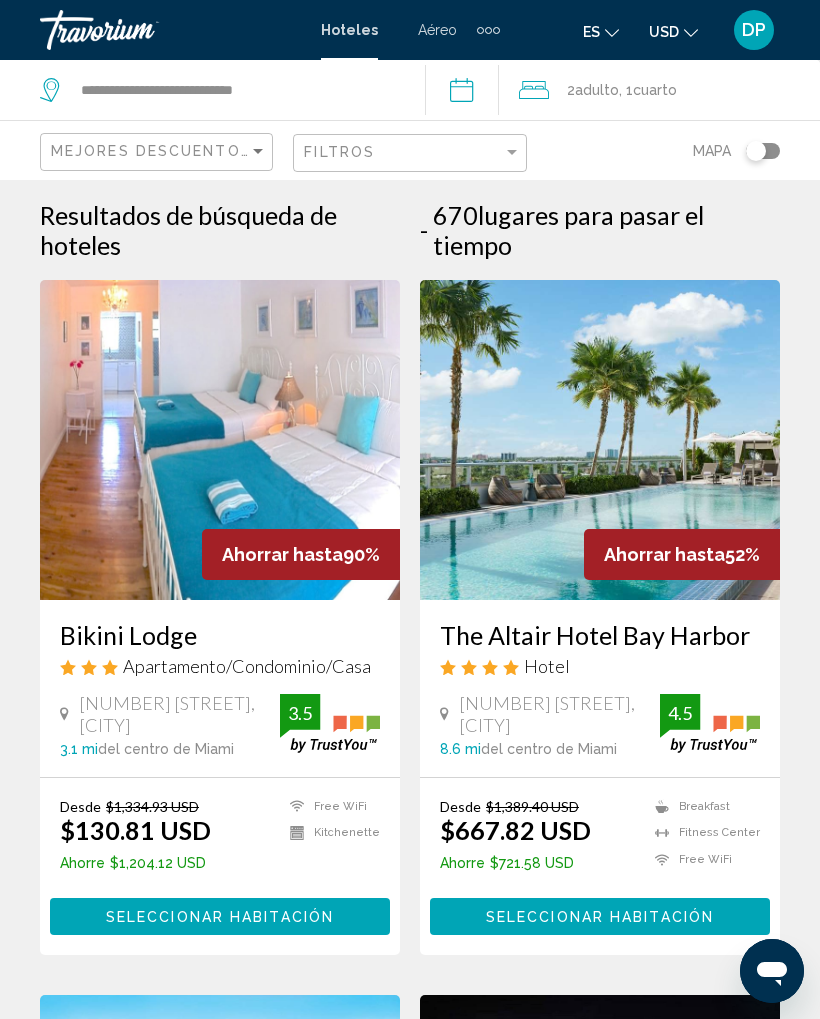 click on "[NUMBER] [STREET], [CITY]" at bounding box center (179, 714) 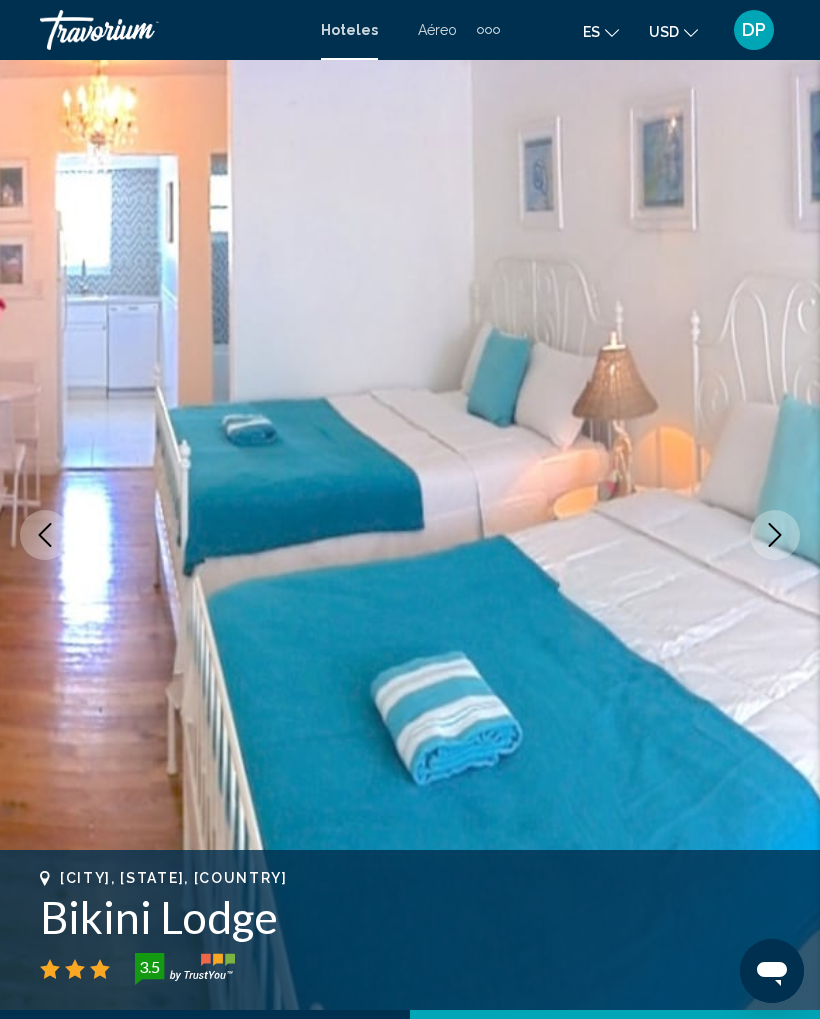 click at bounding box center (775, 535) 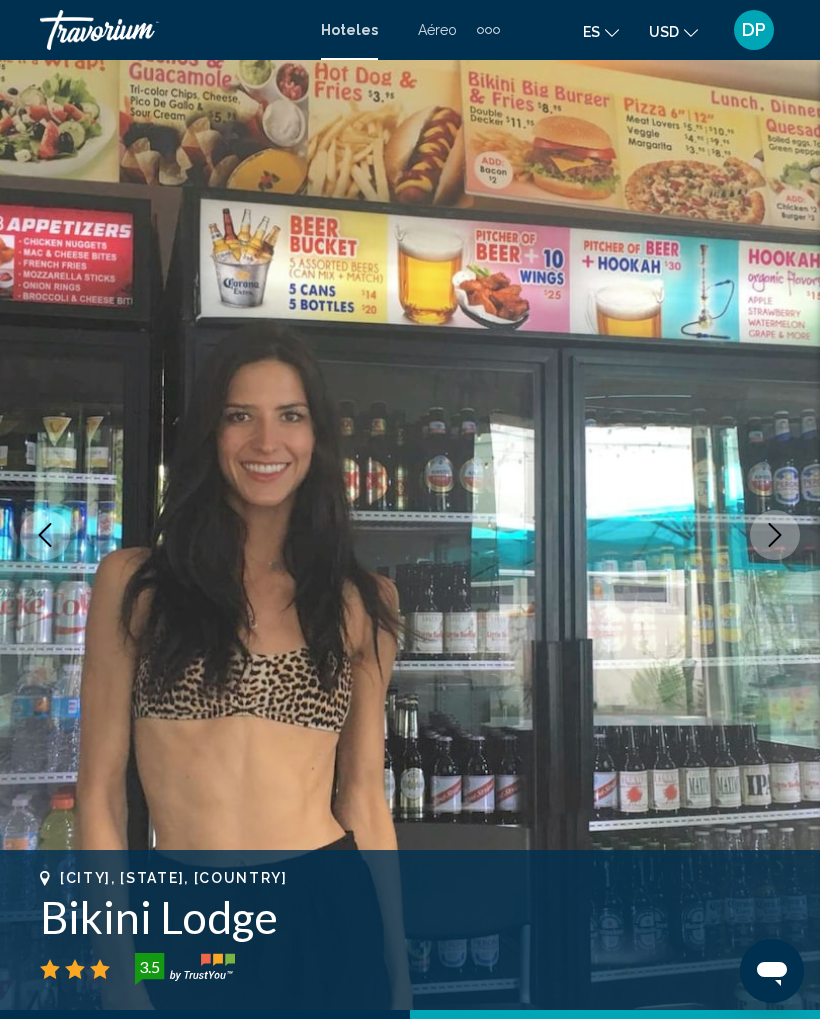 click 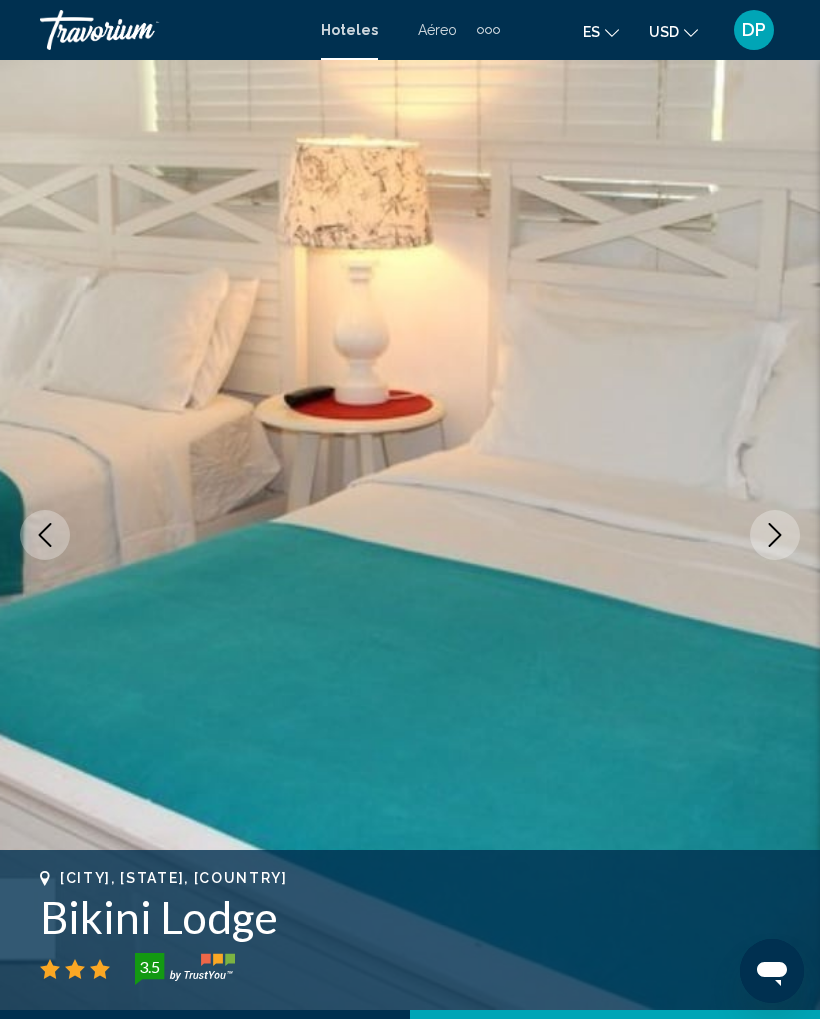 click 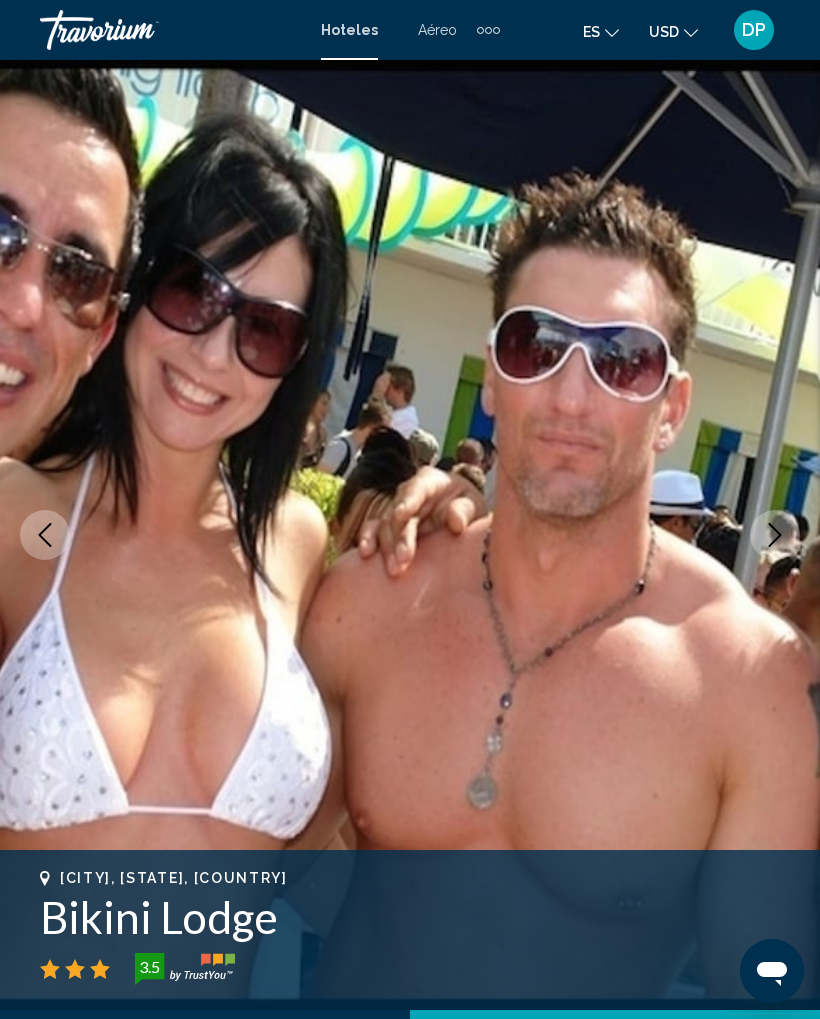 click 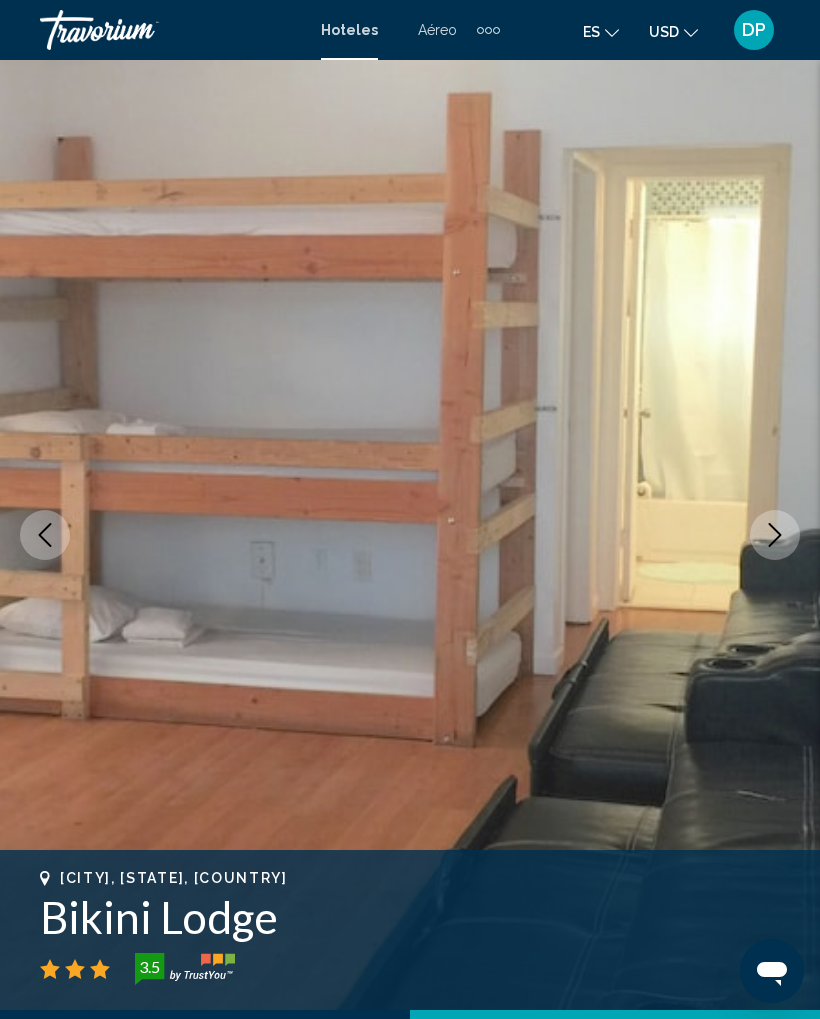 click 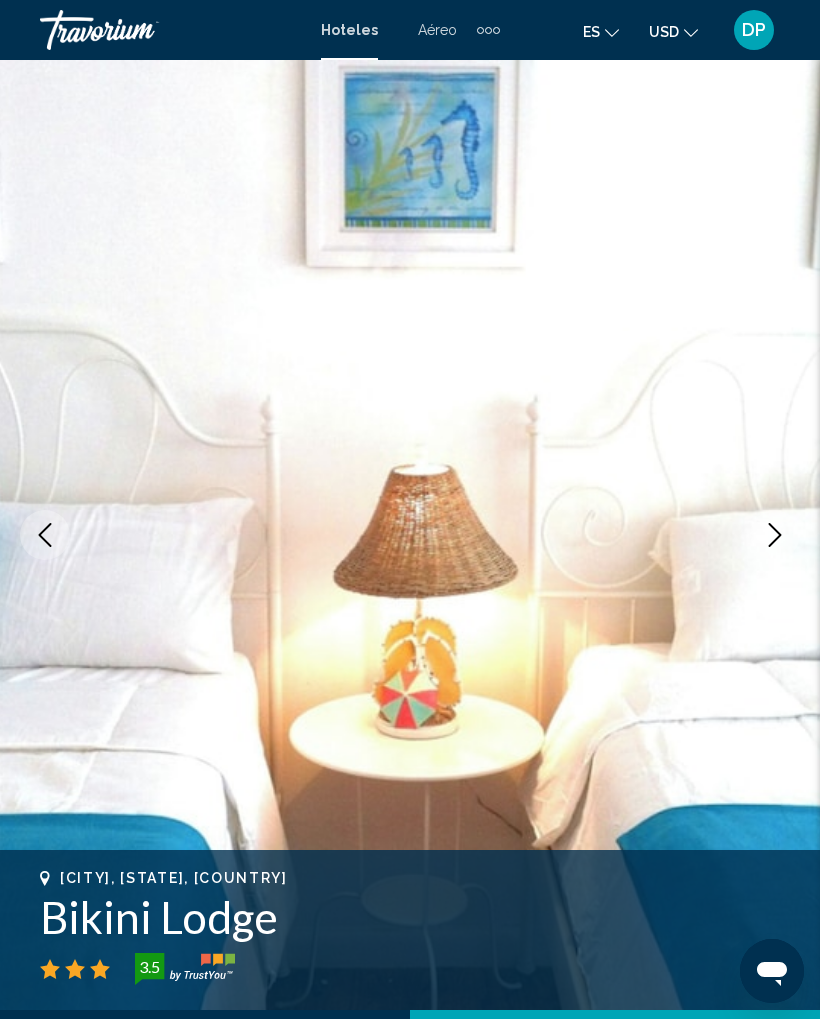 click 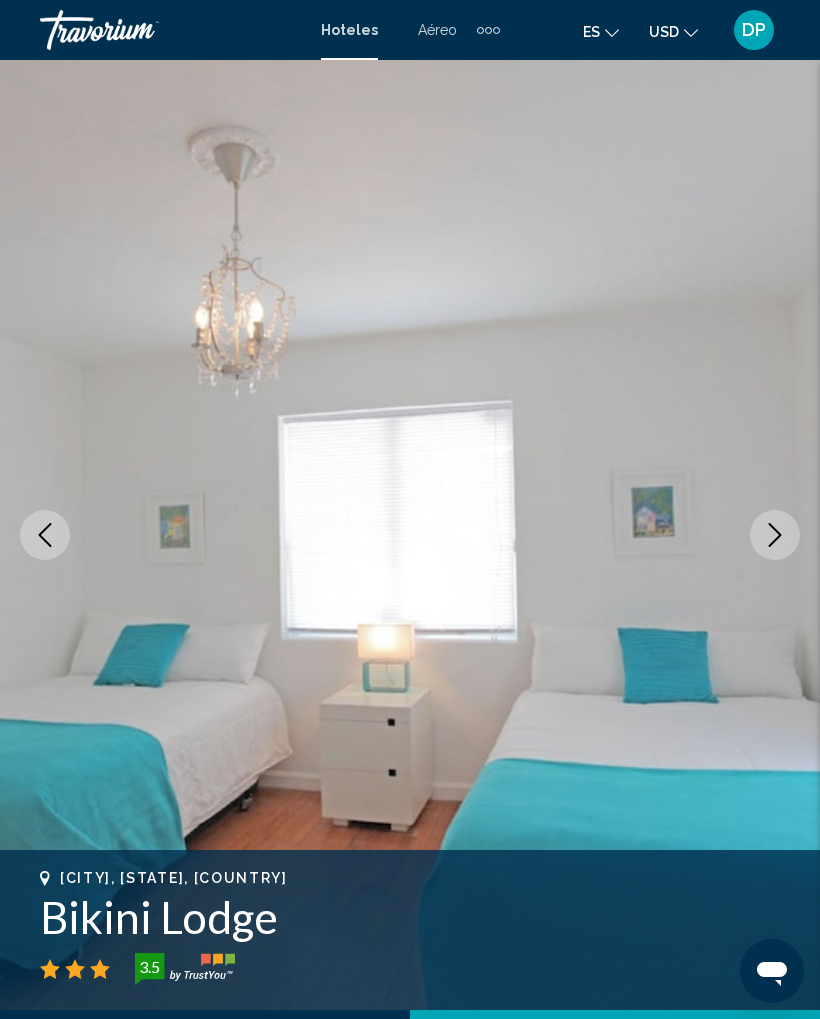 click 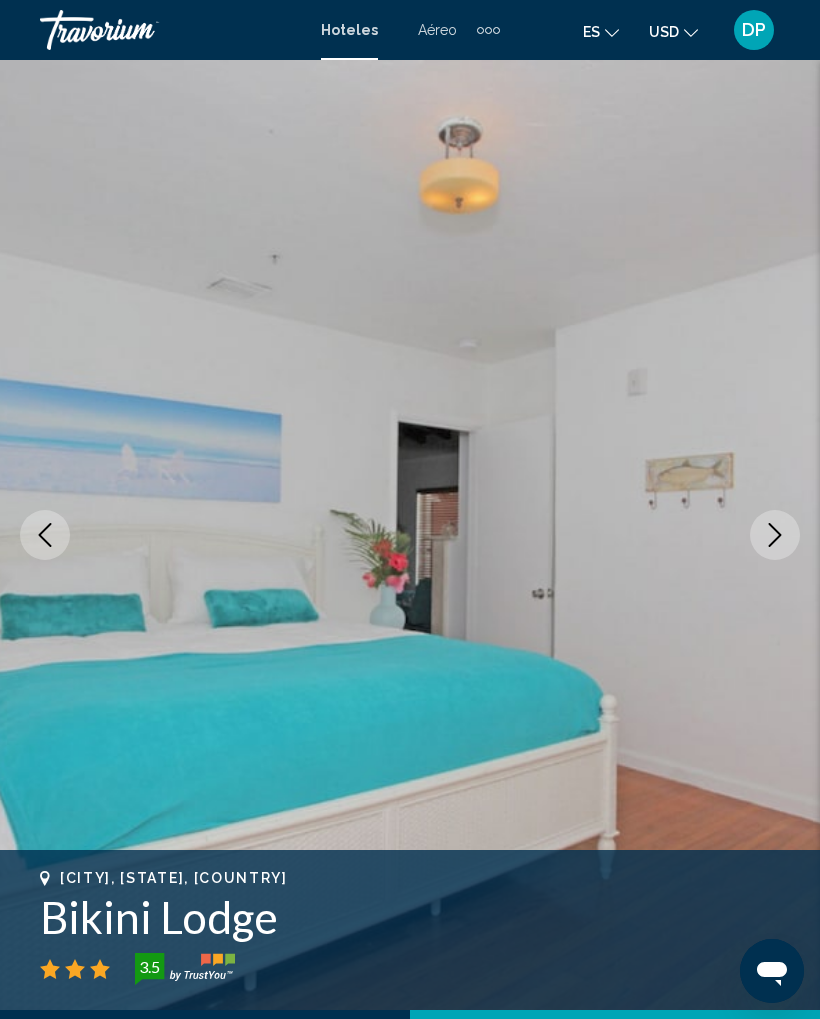 click 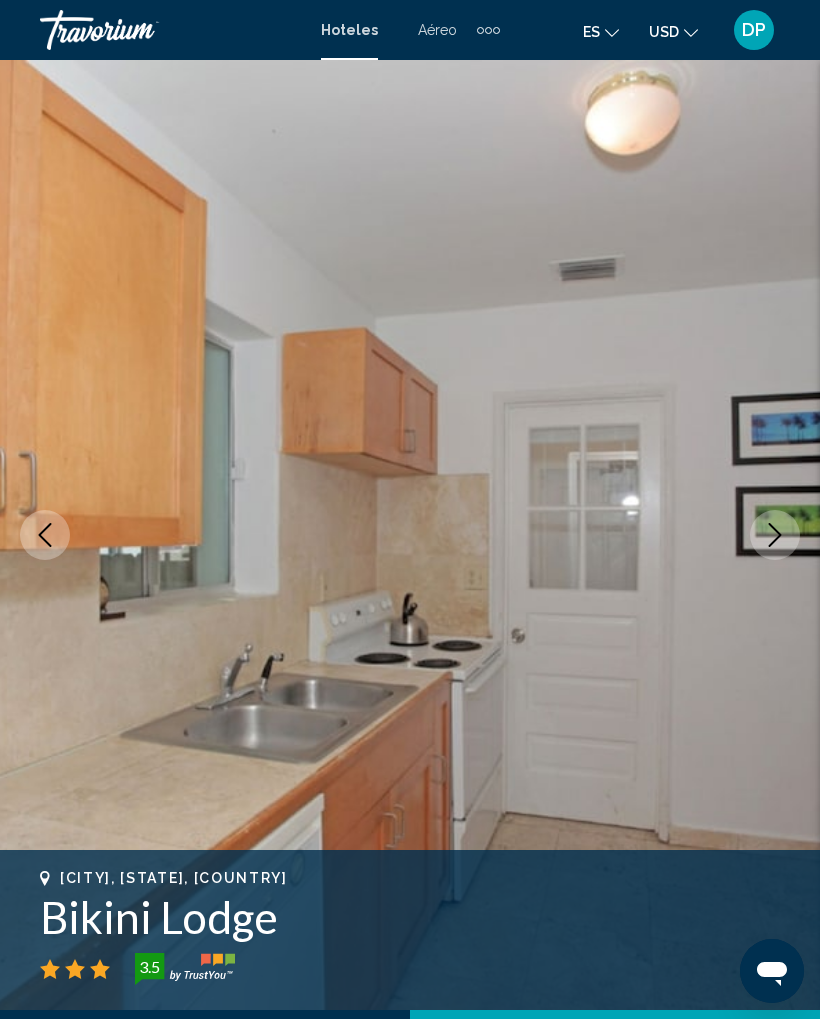 click 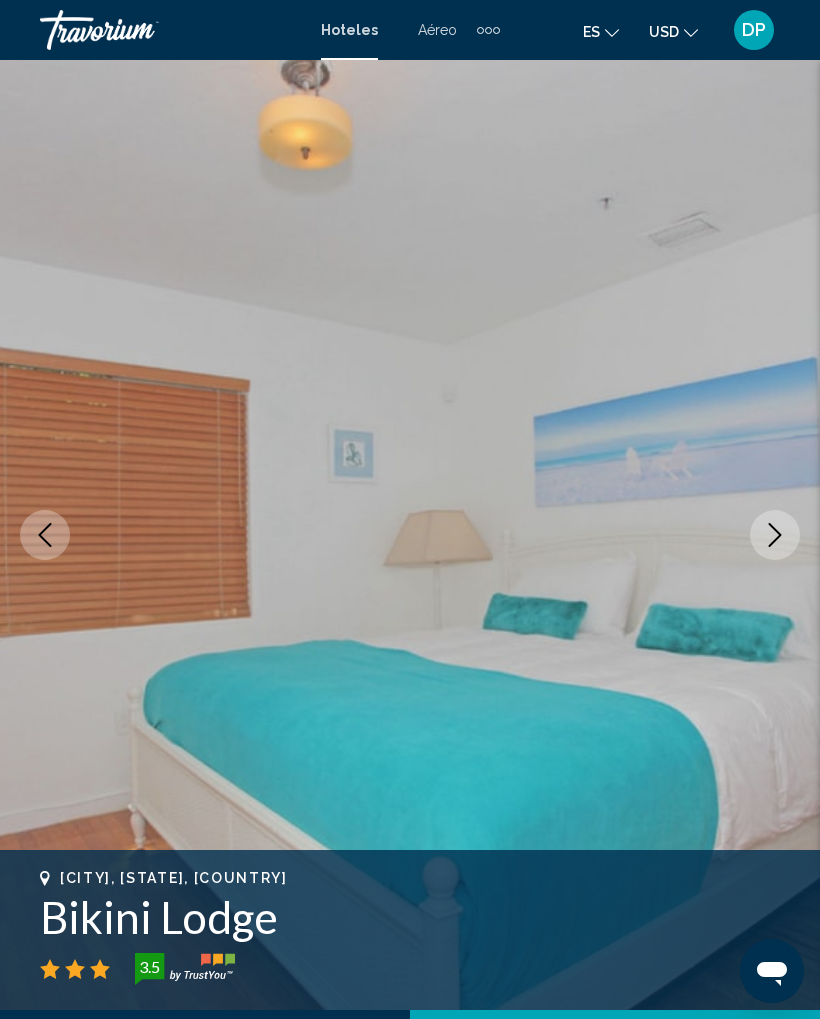 click 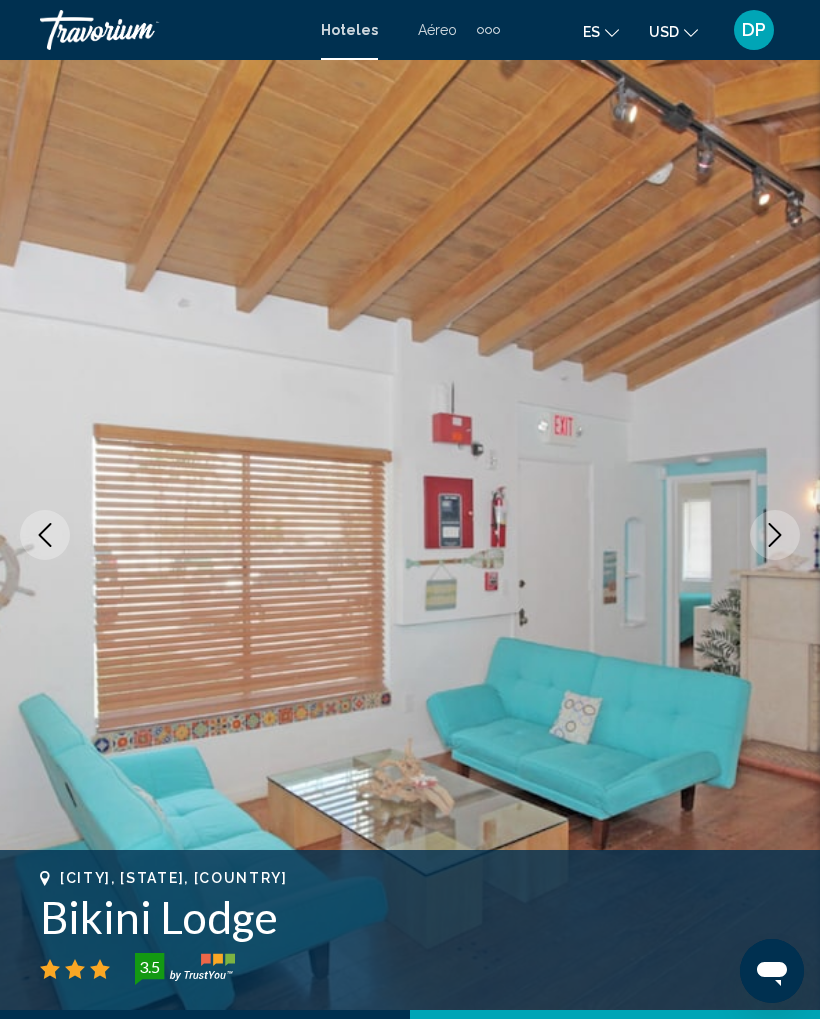 click 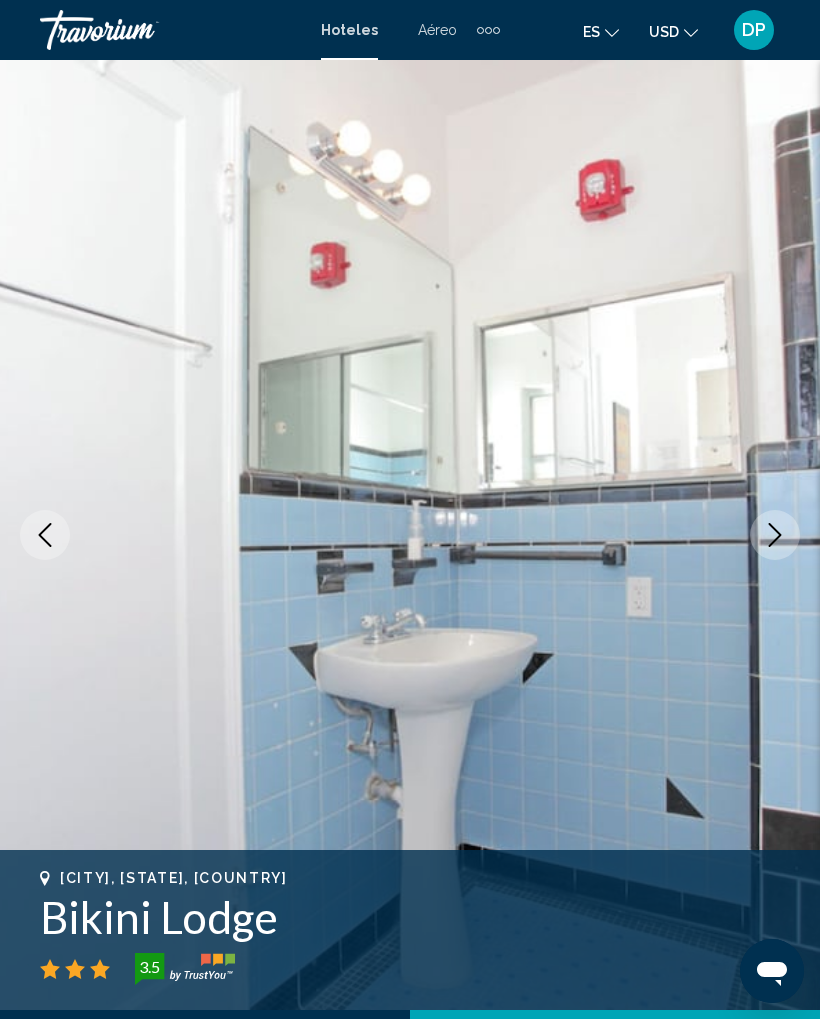 click 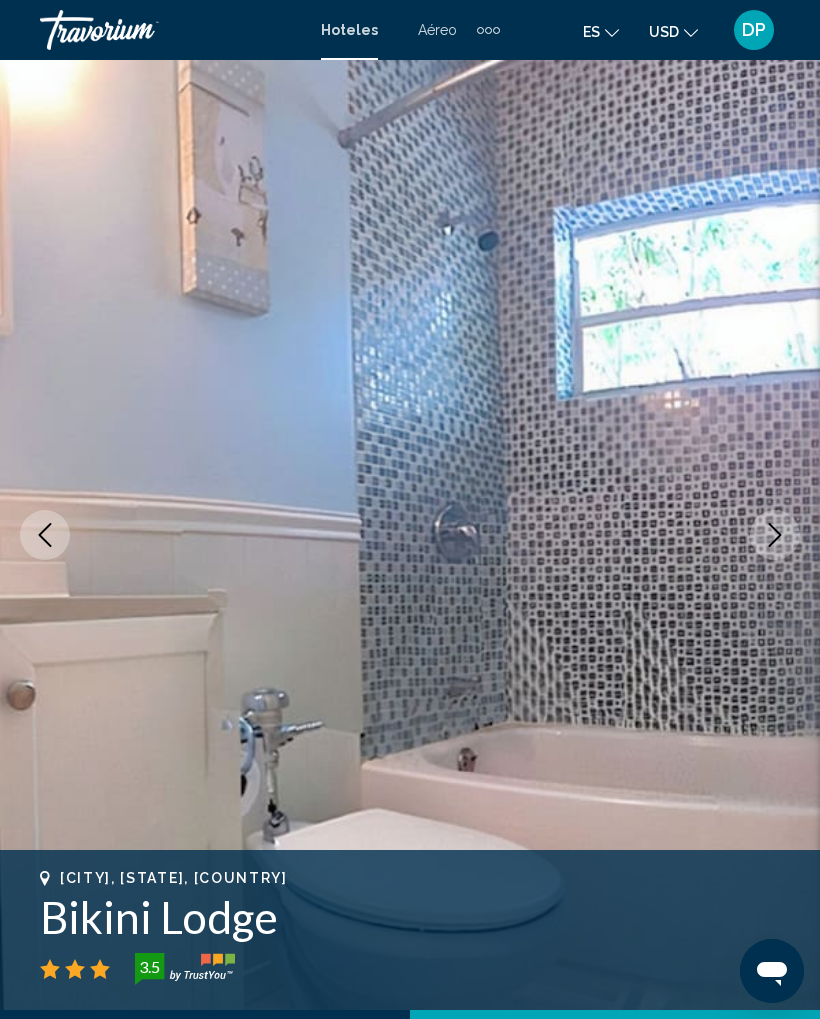 click 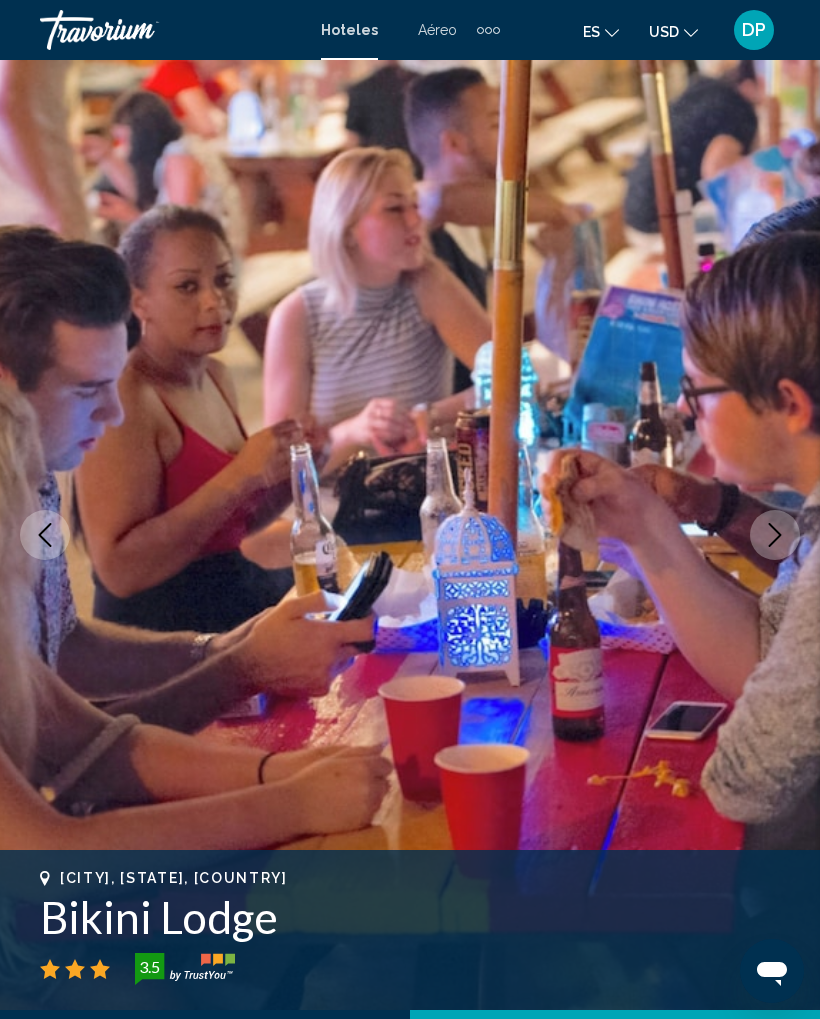 click 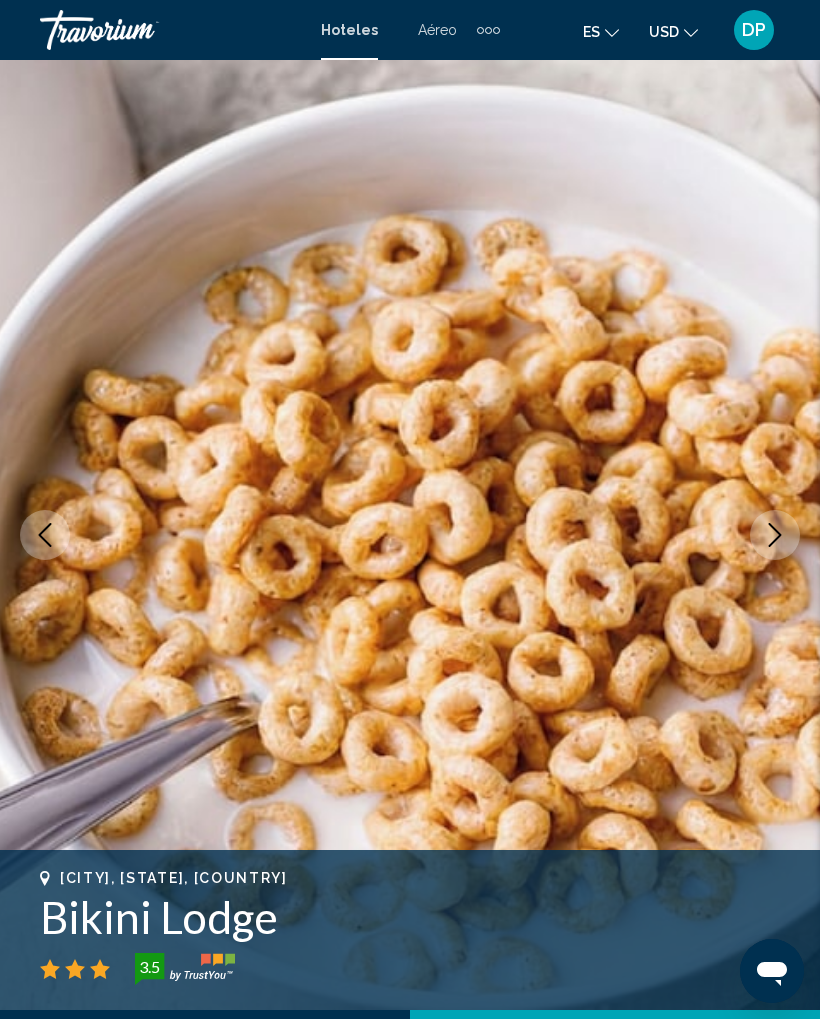 click 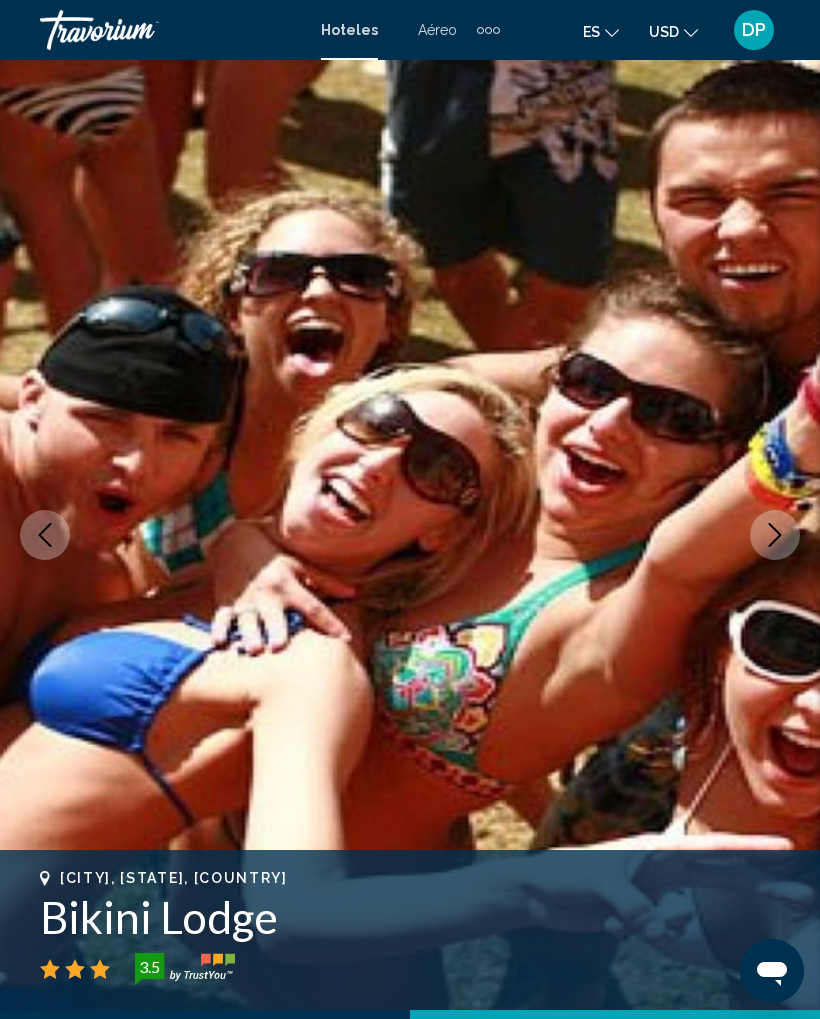 click 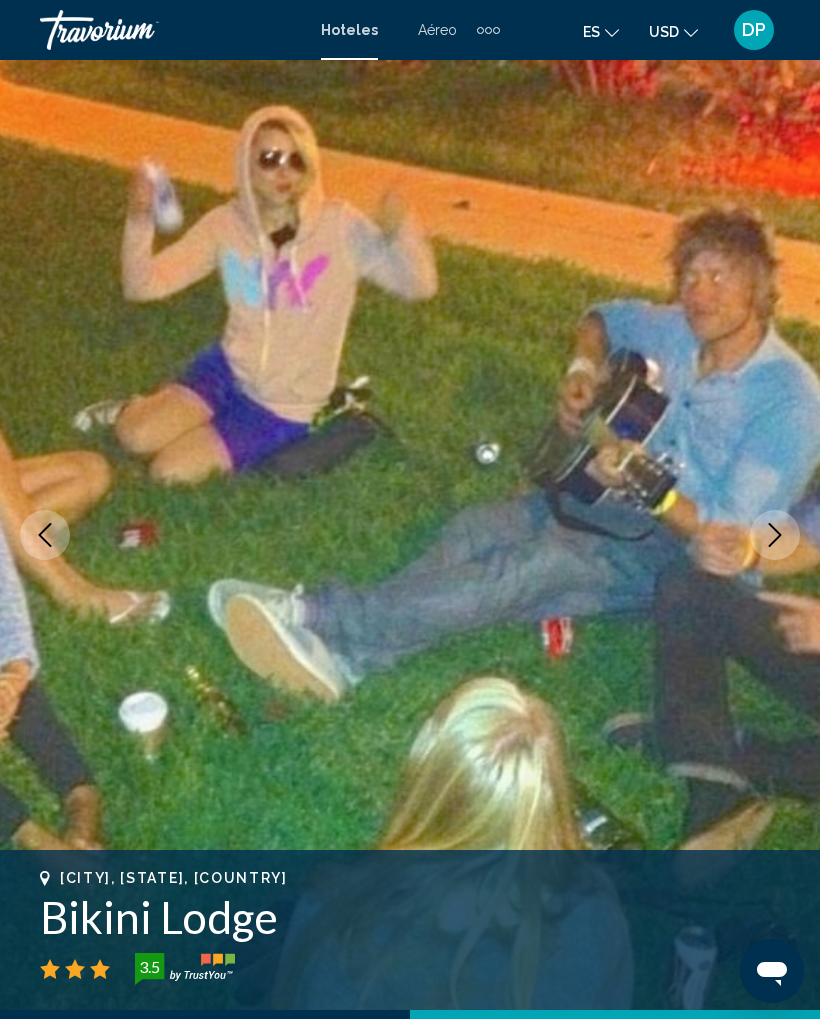 click 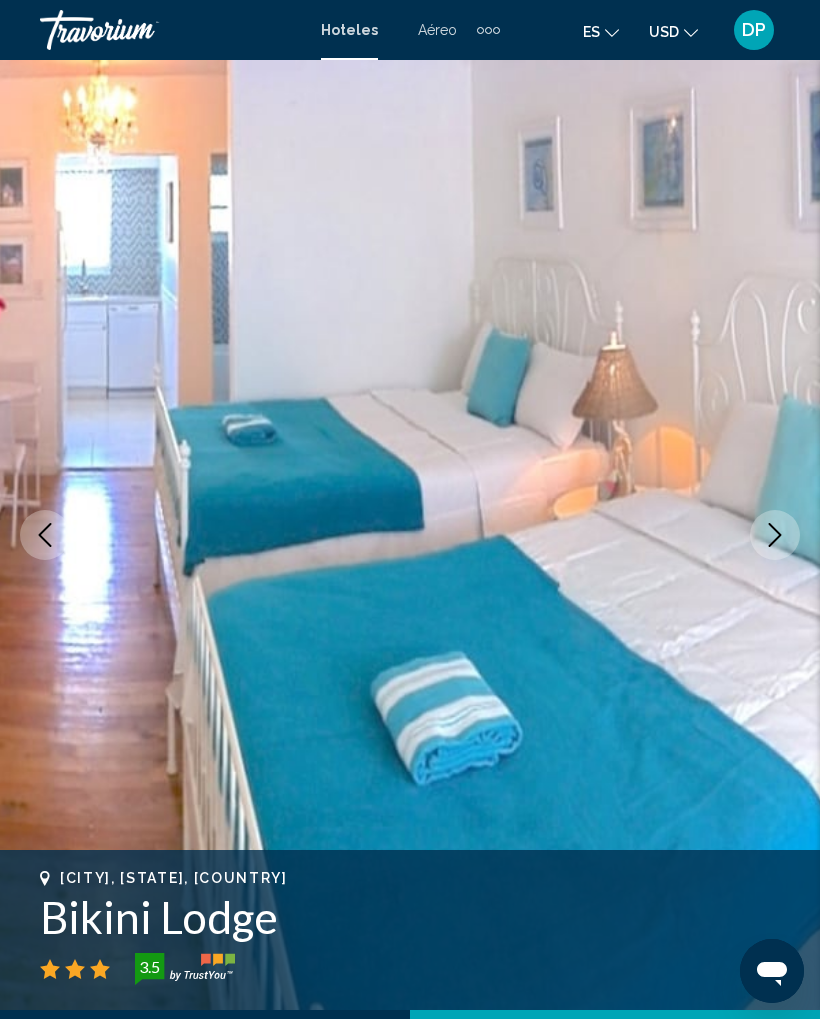 click at bounding box center (775, 535) 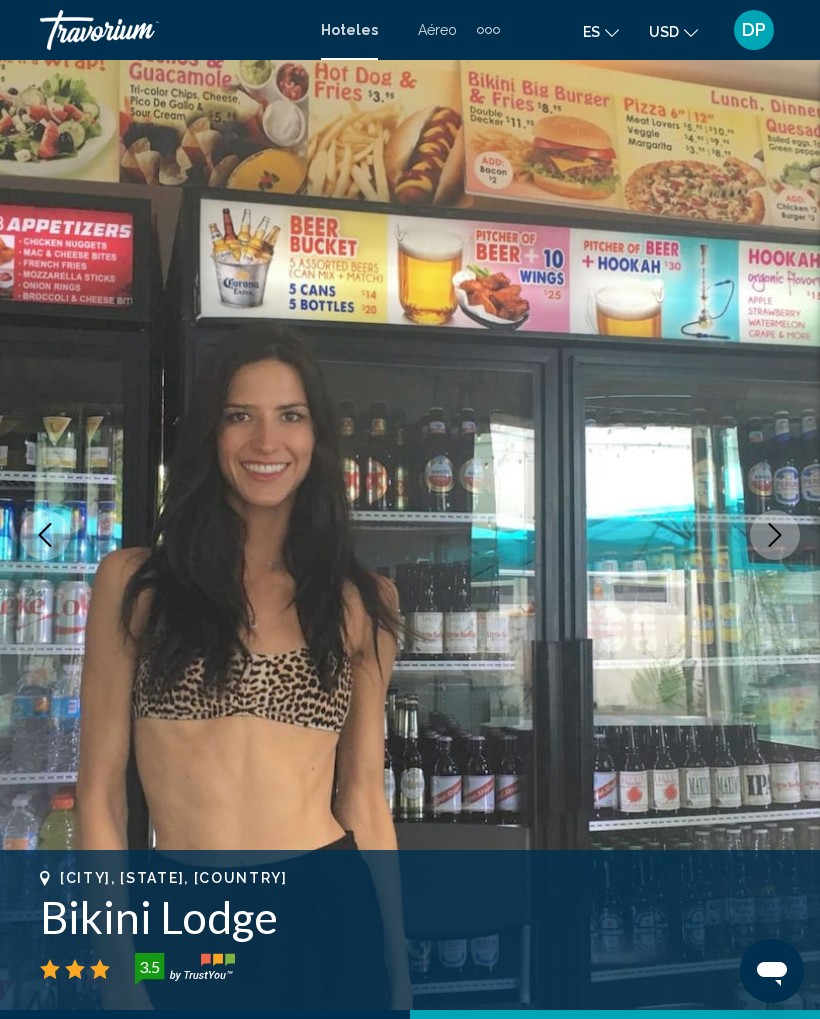 click 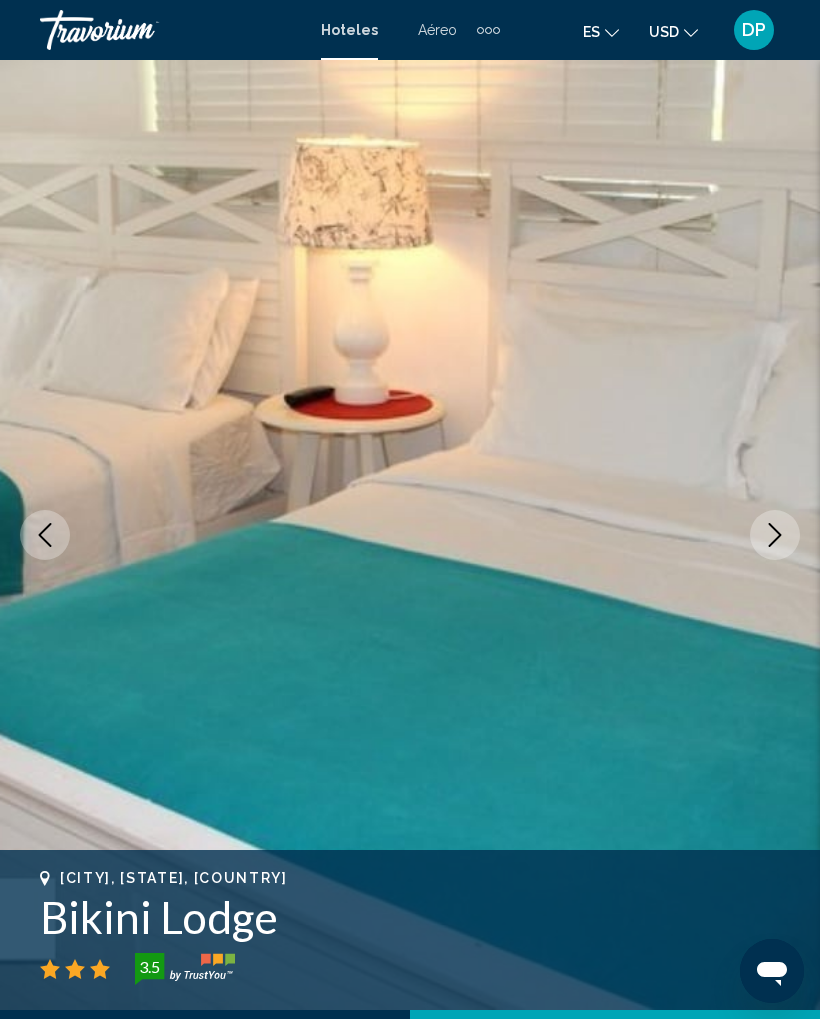 click 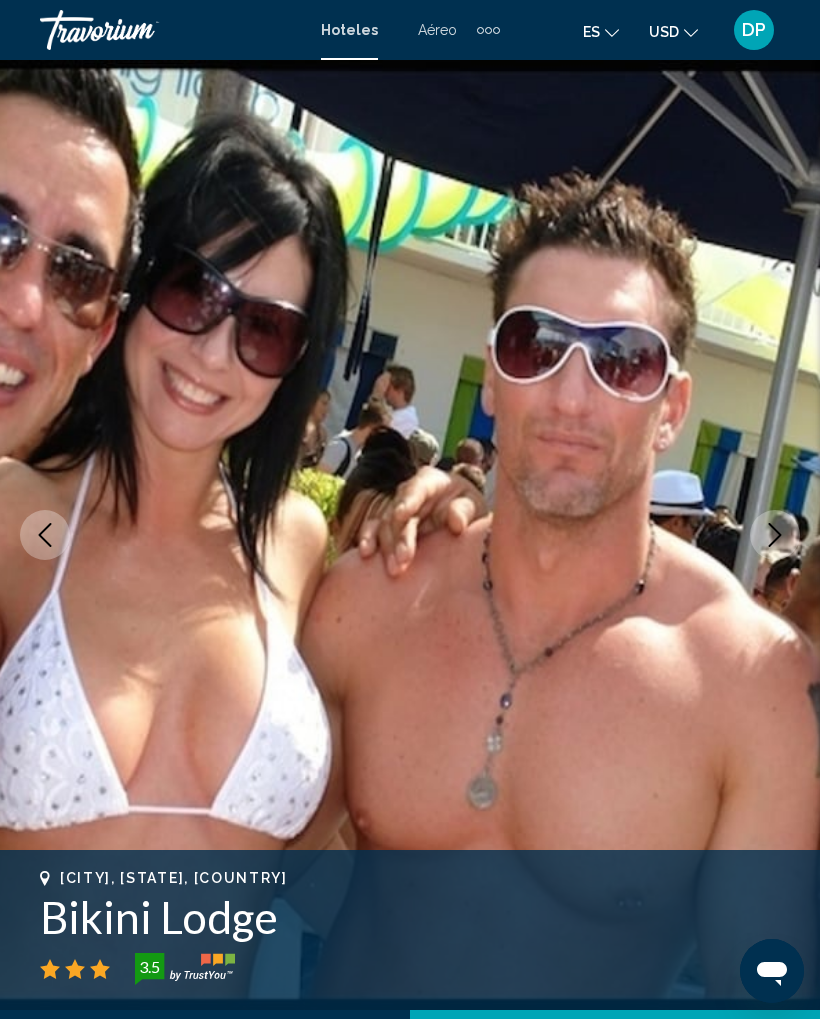 click at bounding box center (45, 535) 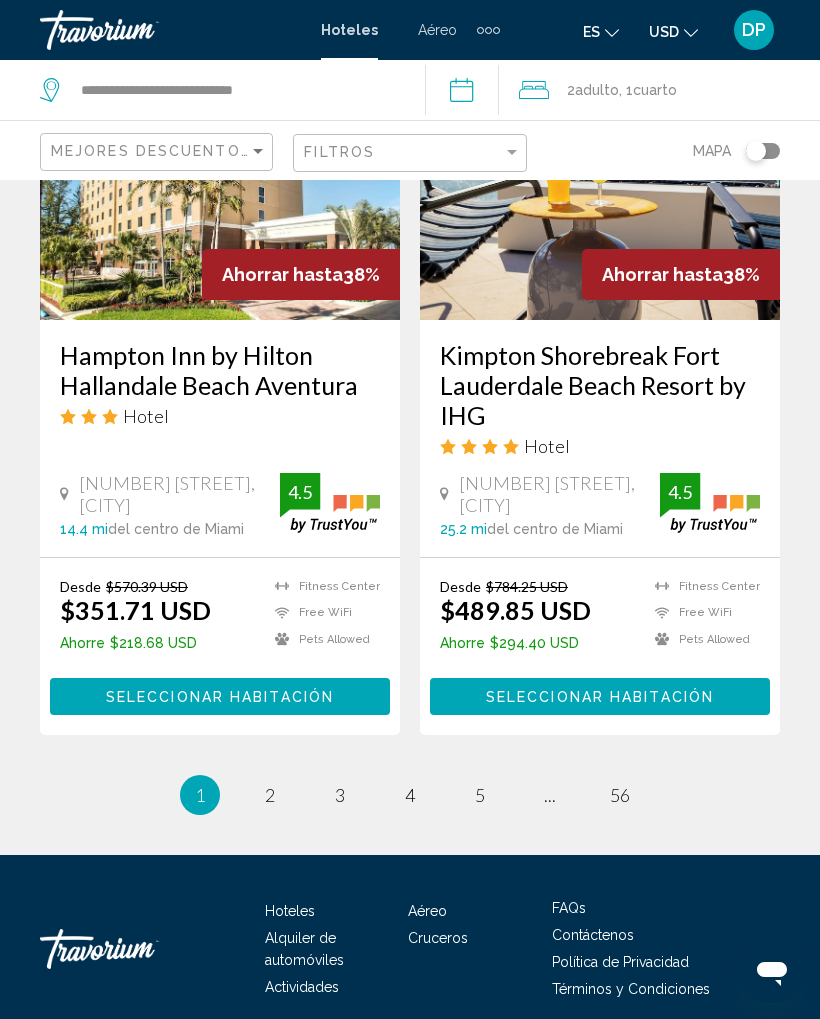 scroll, scrollTop: 4059, scrollLeft: 0, axis: vertical 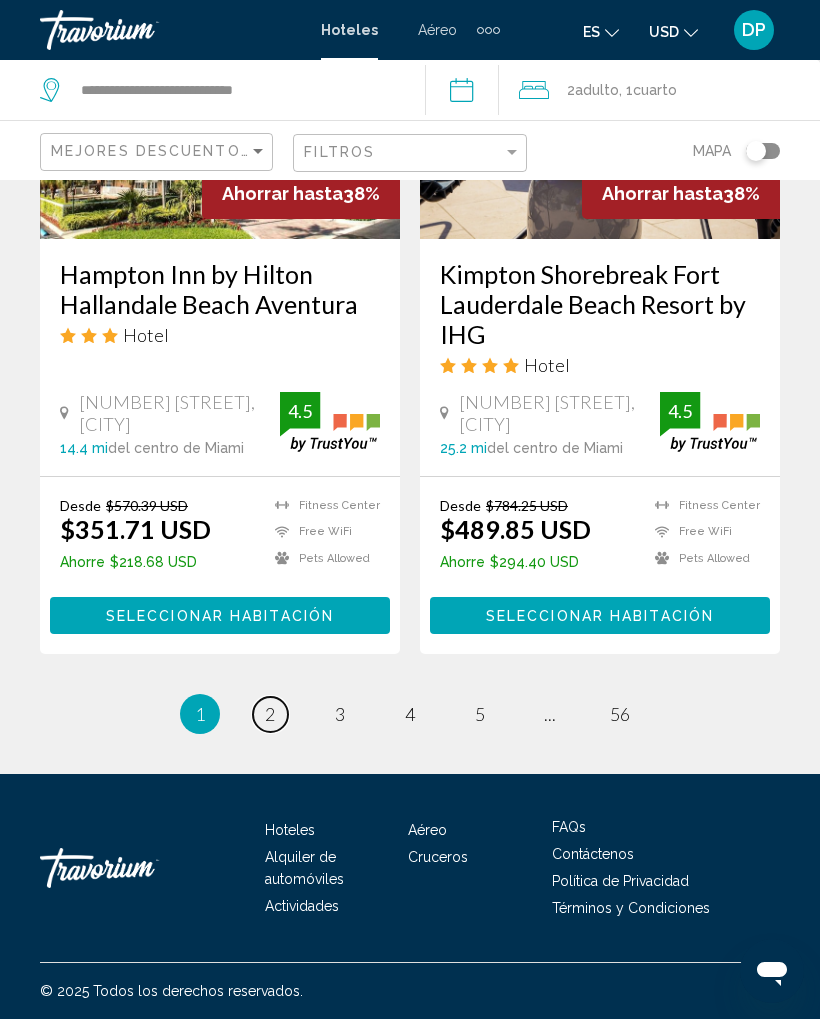 click on "page  2" at bounding box center (270, 714) 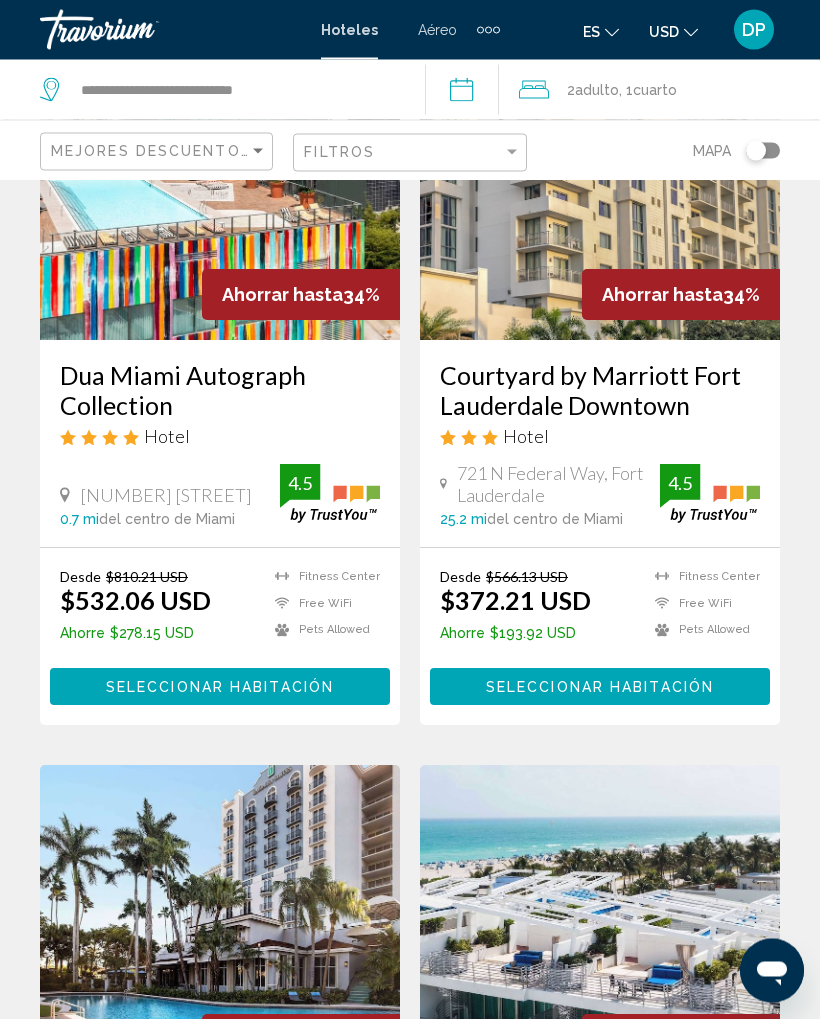 scroll, scrollTop: 0, scrollLeft: 0, axis: both 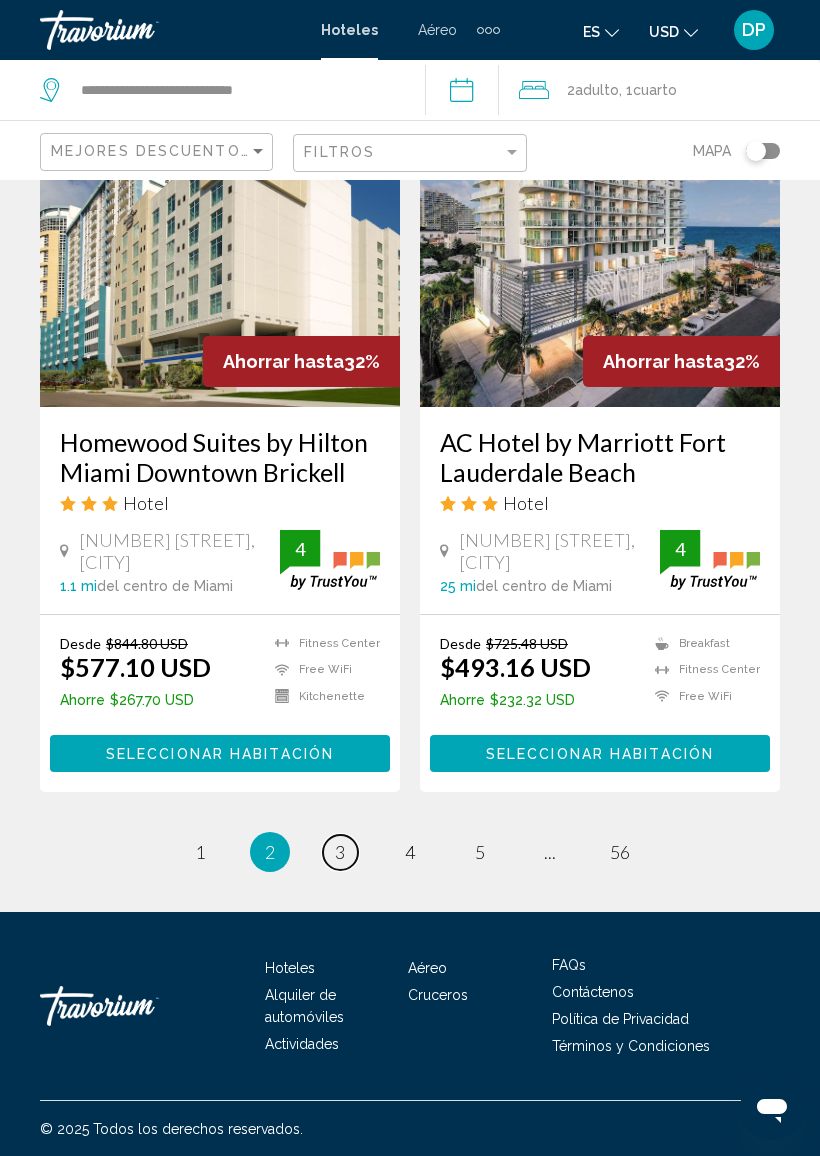 click on "page  3" at bounding box center (340, 852) 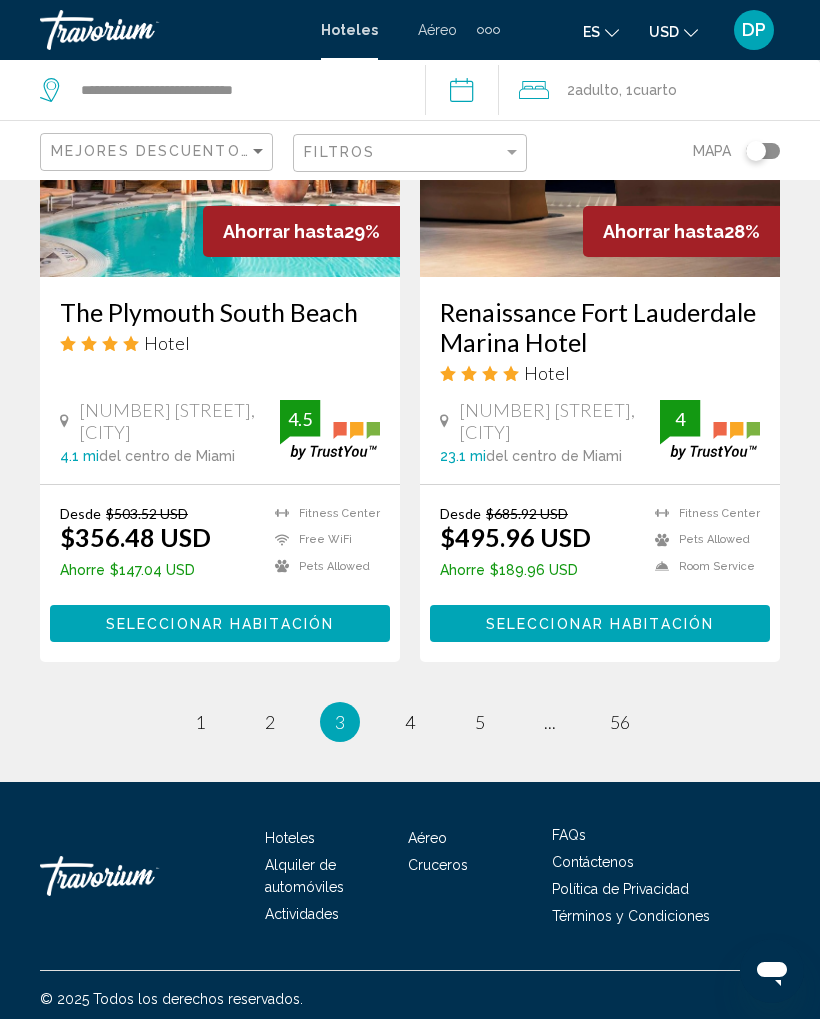 scroll, scrollTop: 4057, scrollLeft: 0, axis: vertical 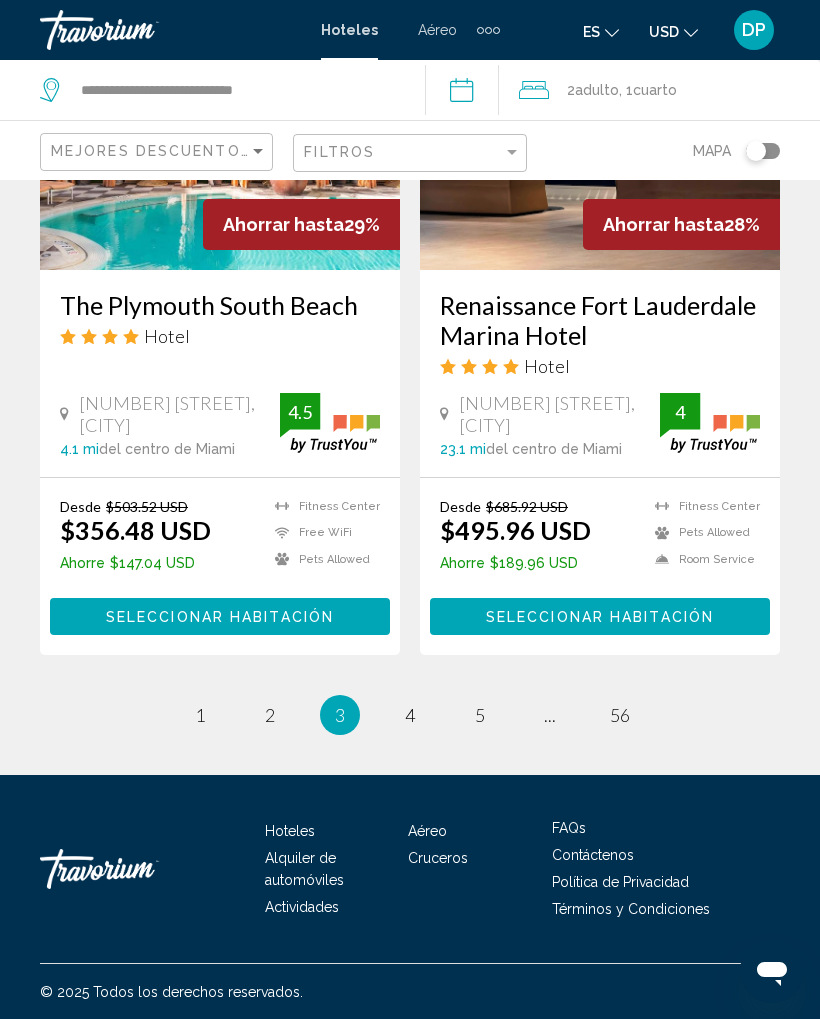 click on "**********" 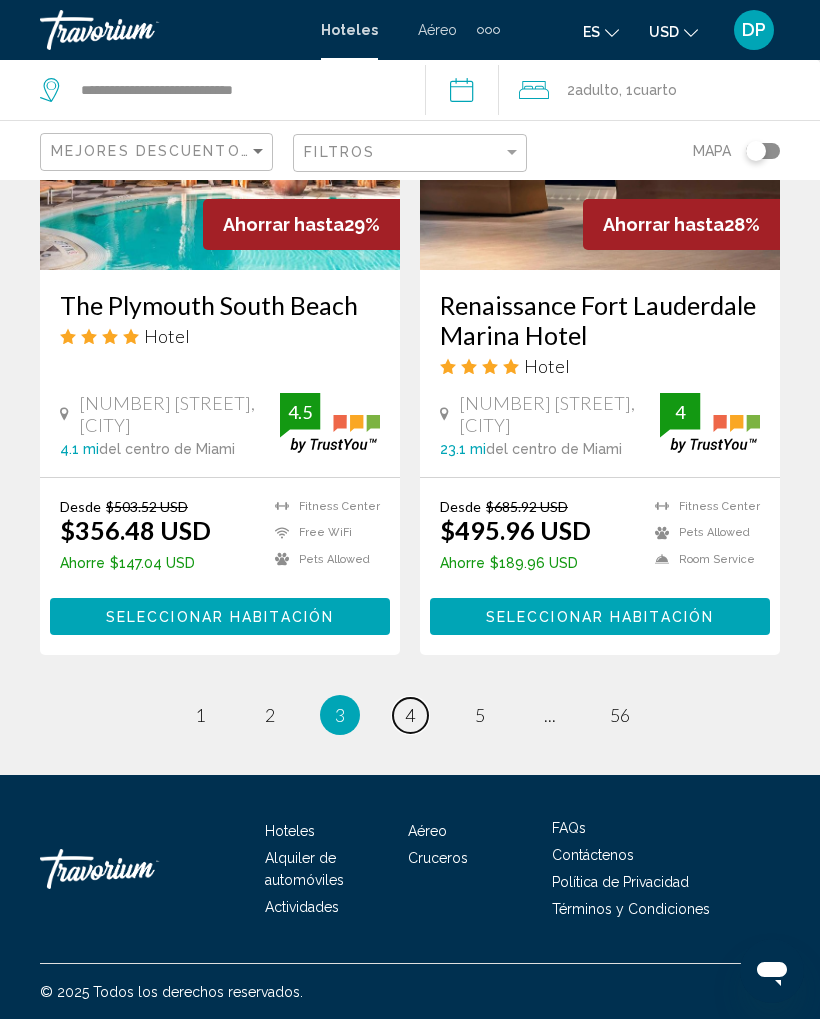click on "4" at bounding box center (410, 715) 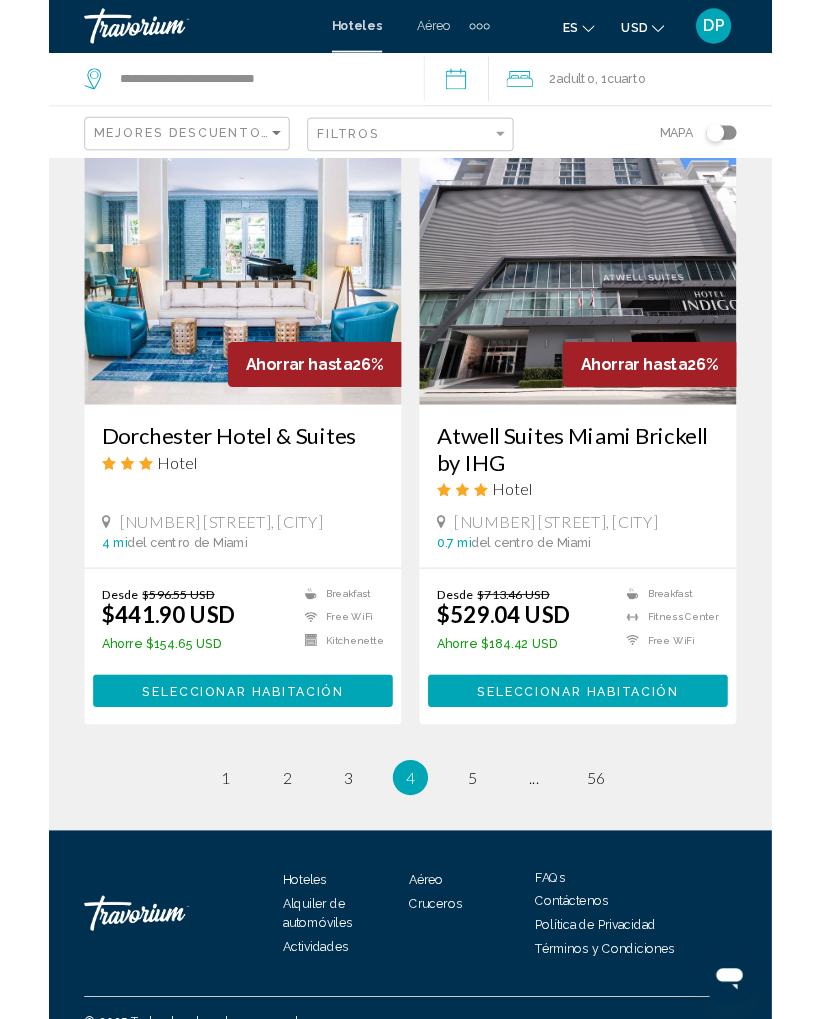 scroll, scrollTop: 3909, scrollLeft: 0, axis: vertical 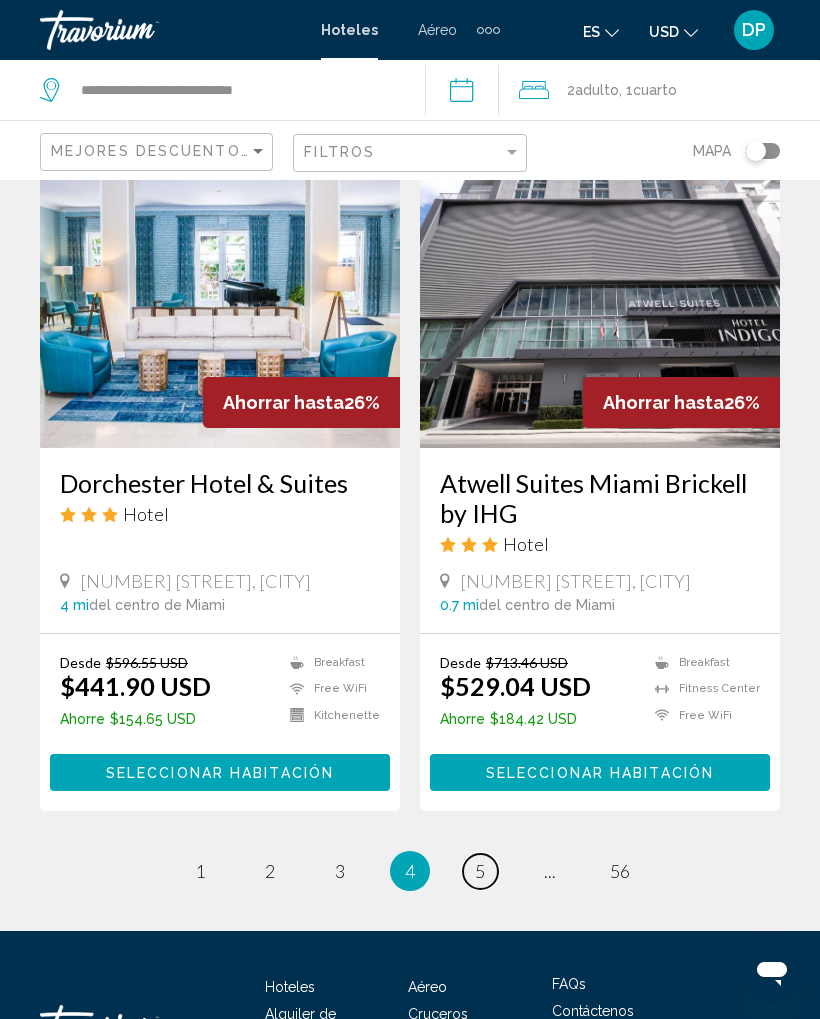click on "page  5" at bounding box center [480, 871] 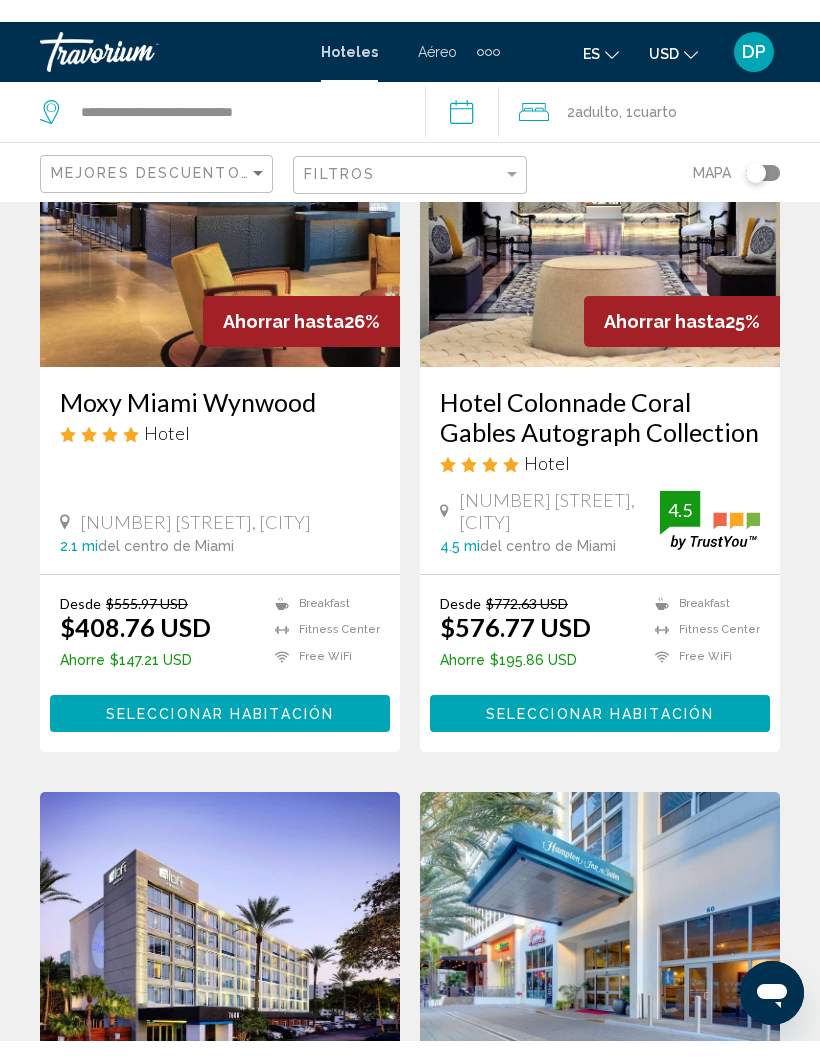 scroll, scrollTop: 0, scrollLeft: 0, axis: both 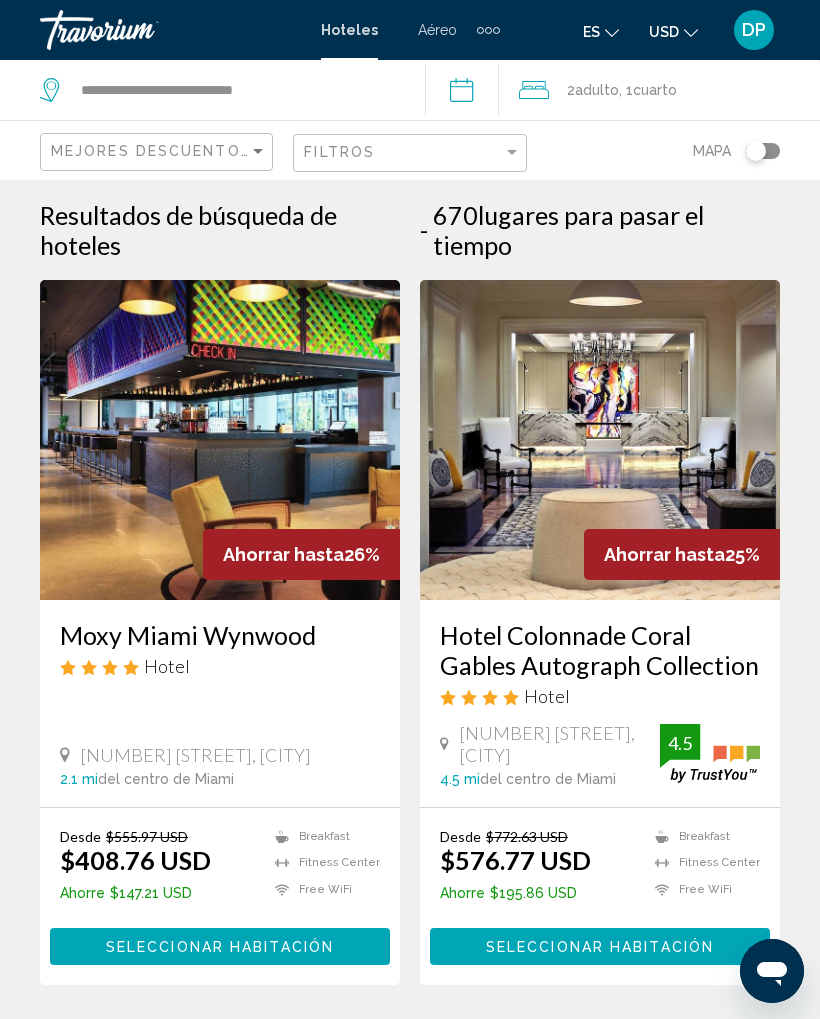 click on "Mejores descuentos" 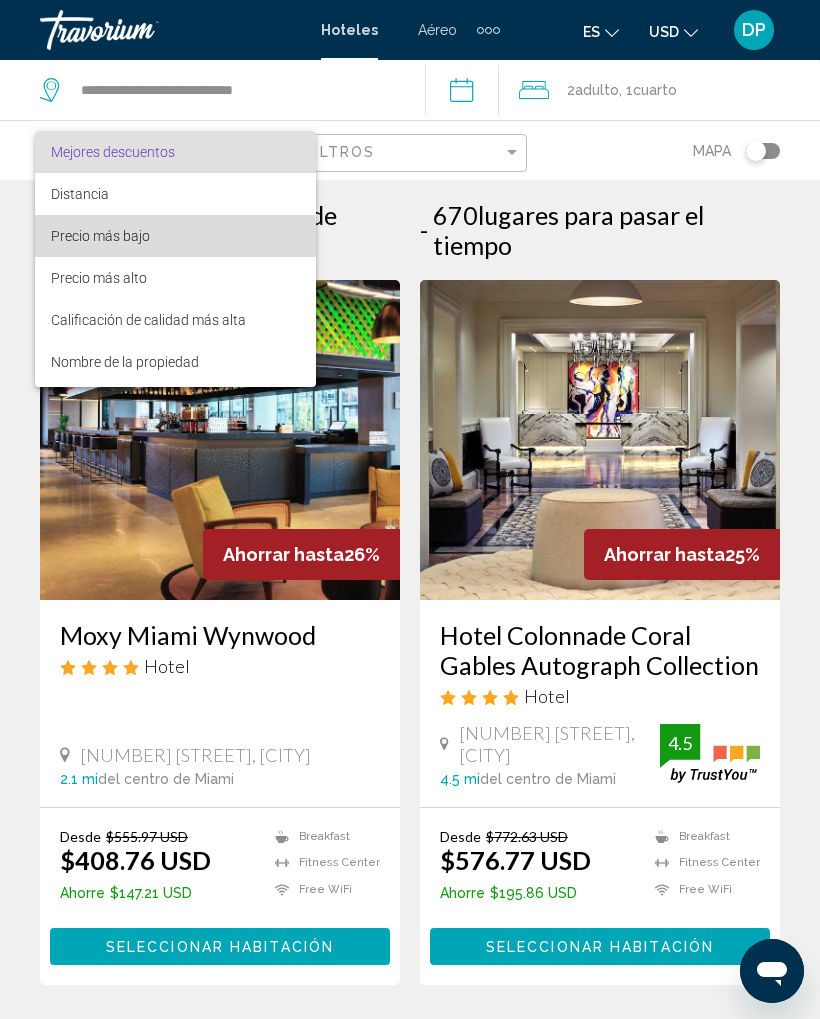 click on "Precio más bajo" at bounding box center (100, 236) 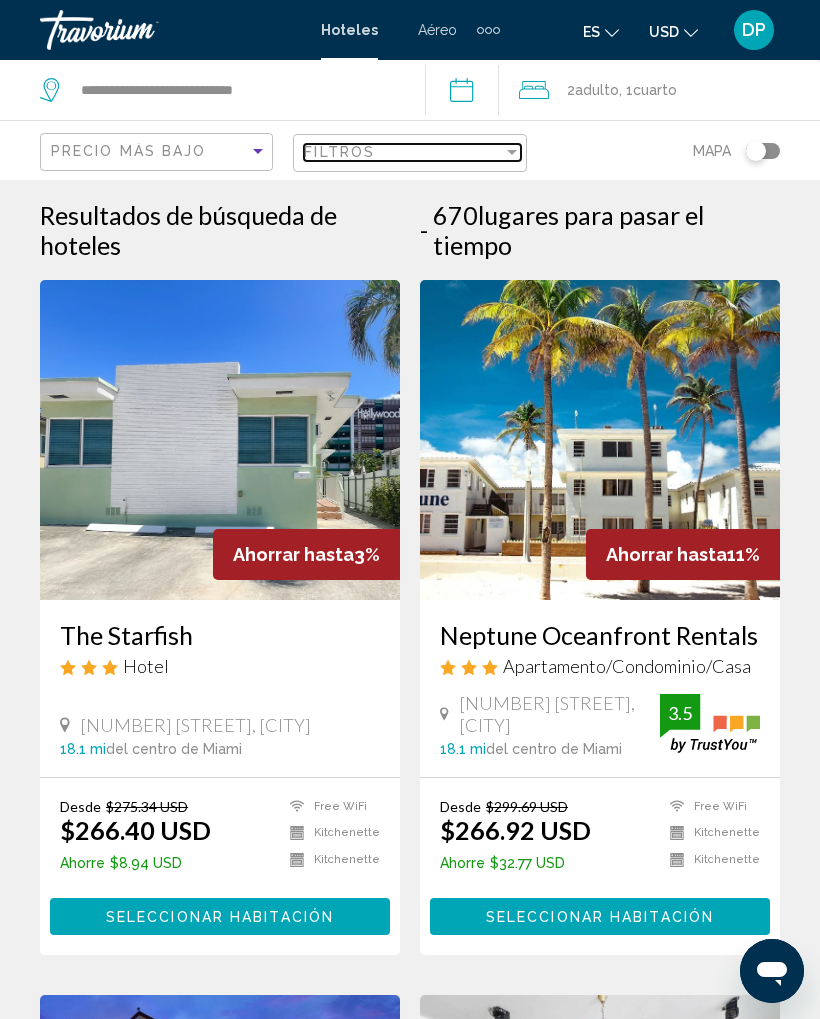 click at bounding box center (512, 152) 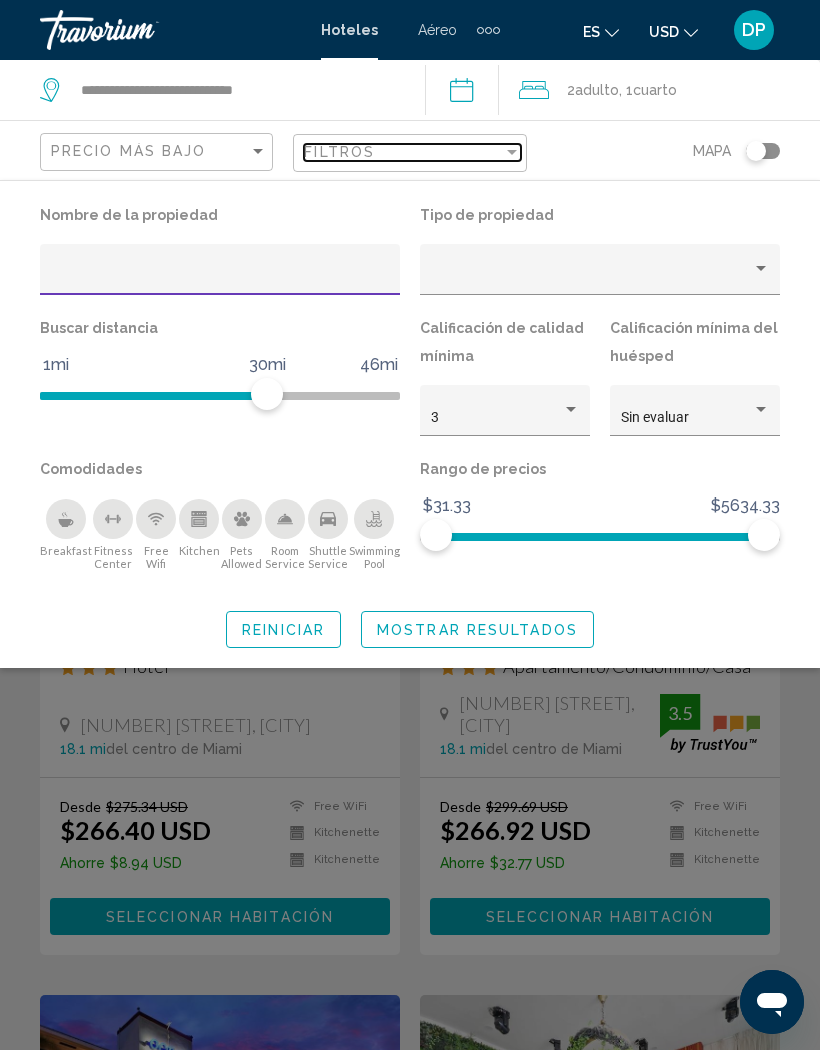 click at bounding box center [512, 152] 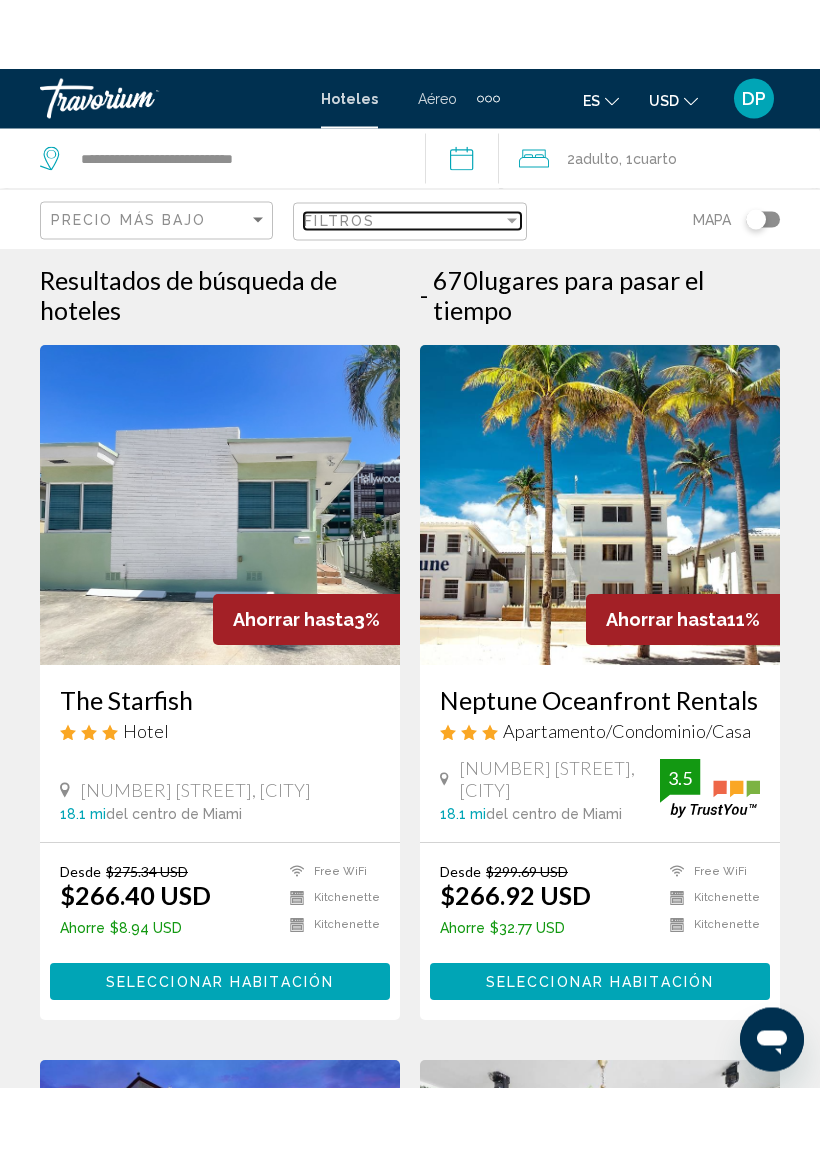 scroll, scrollTop: 0, scrollLeft: 0, axis: both 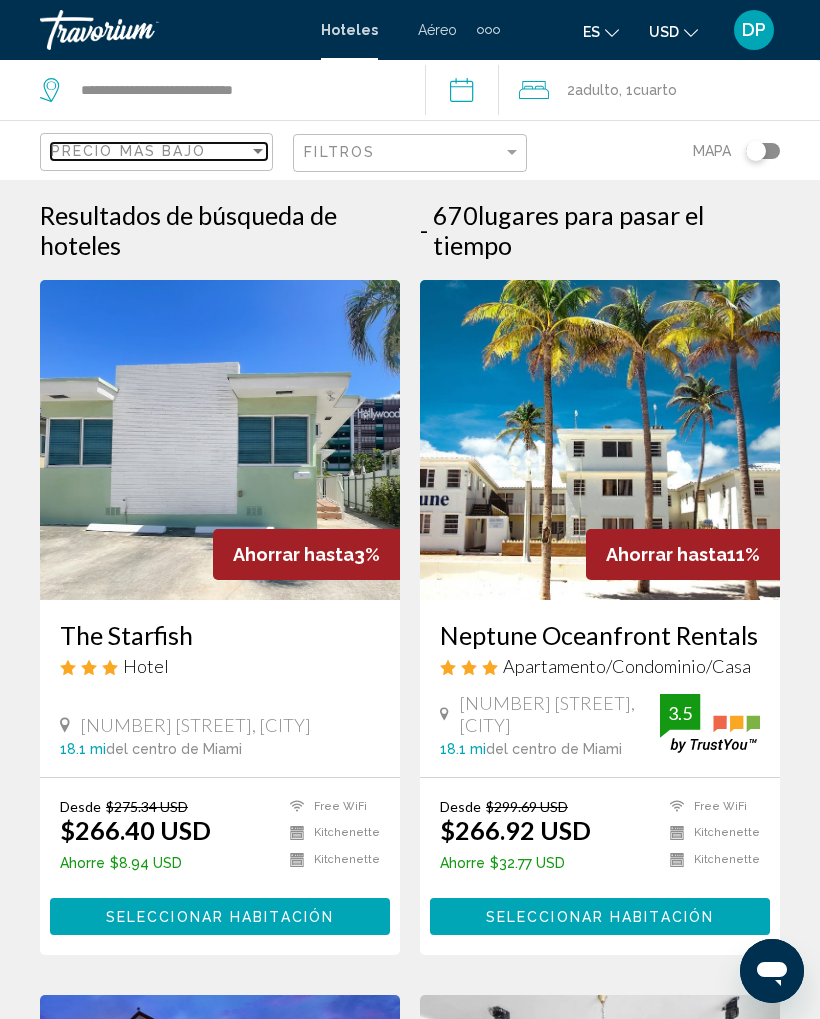 click at bounding box center [258, 151] 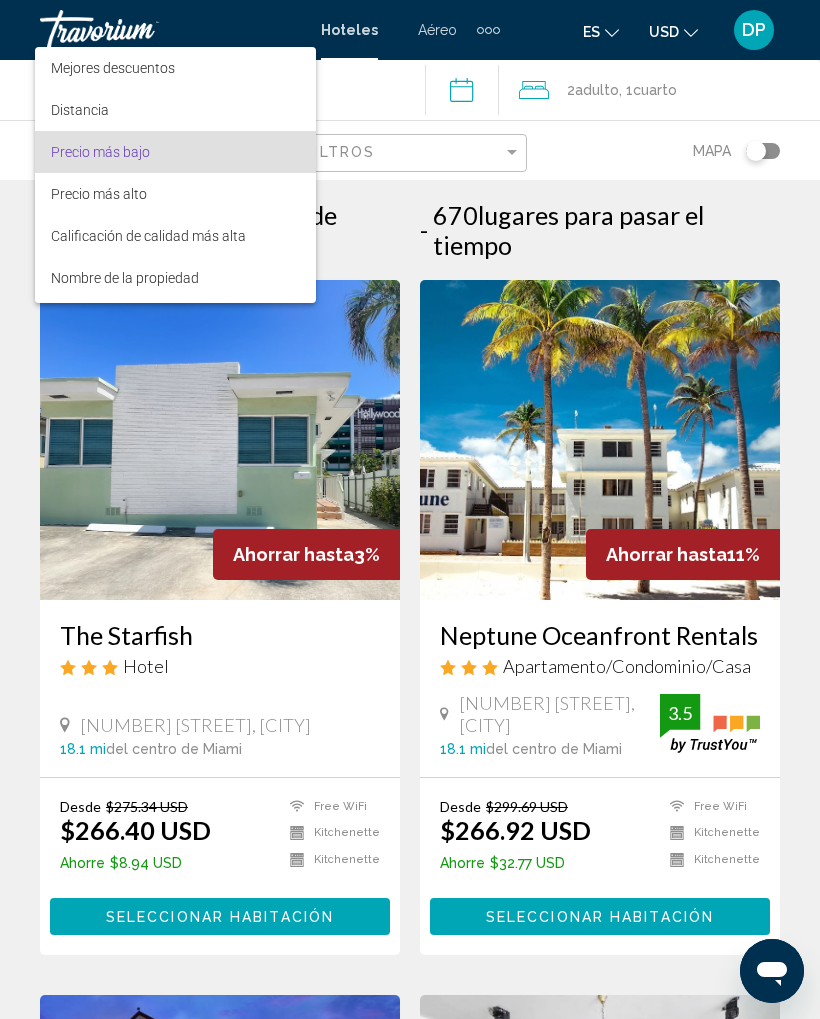 click at bounding box center (410, 509) 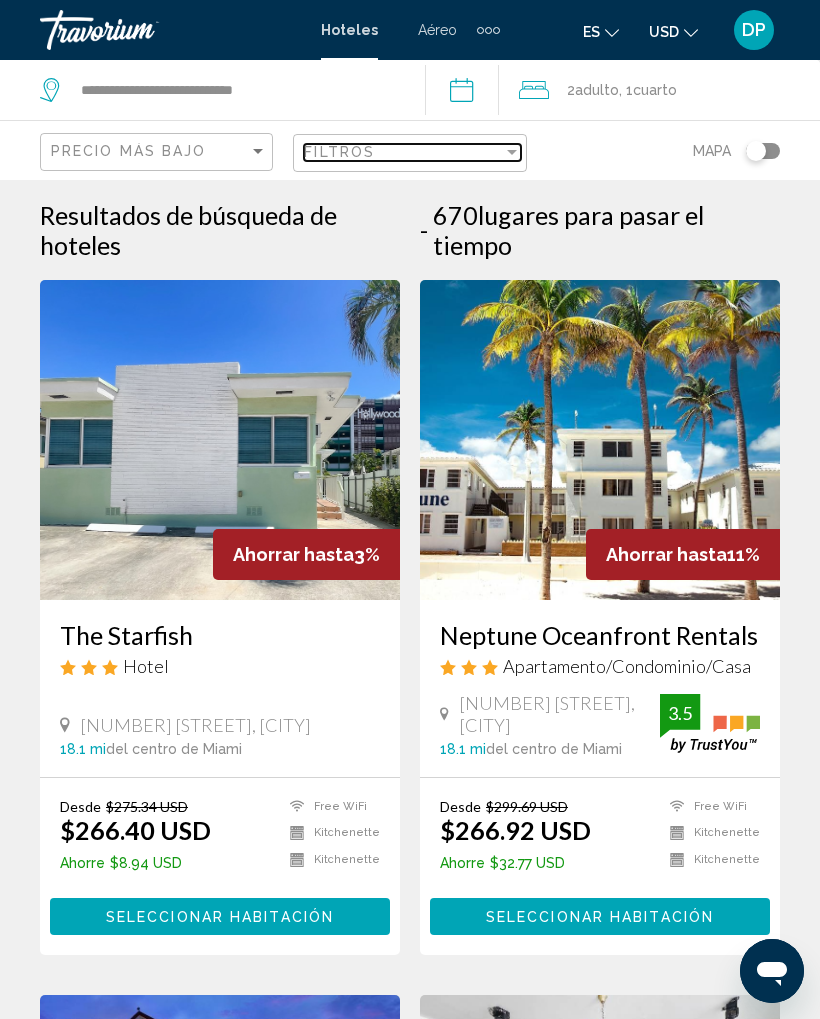 click on "Filtros" at bounding box center [403, 152] 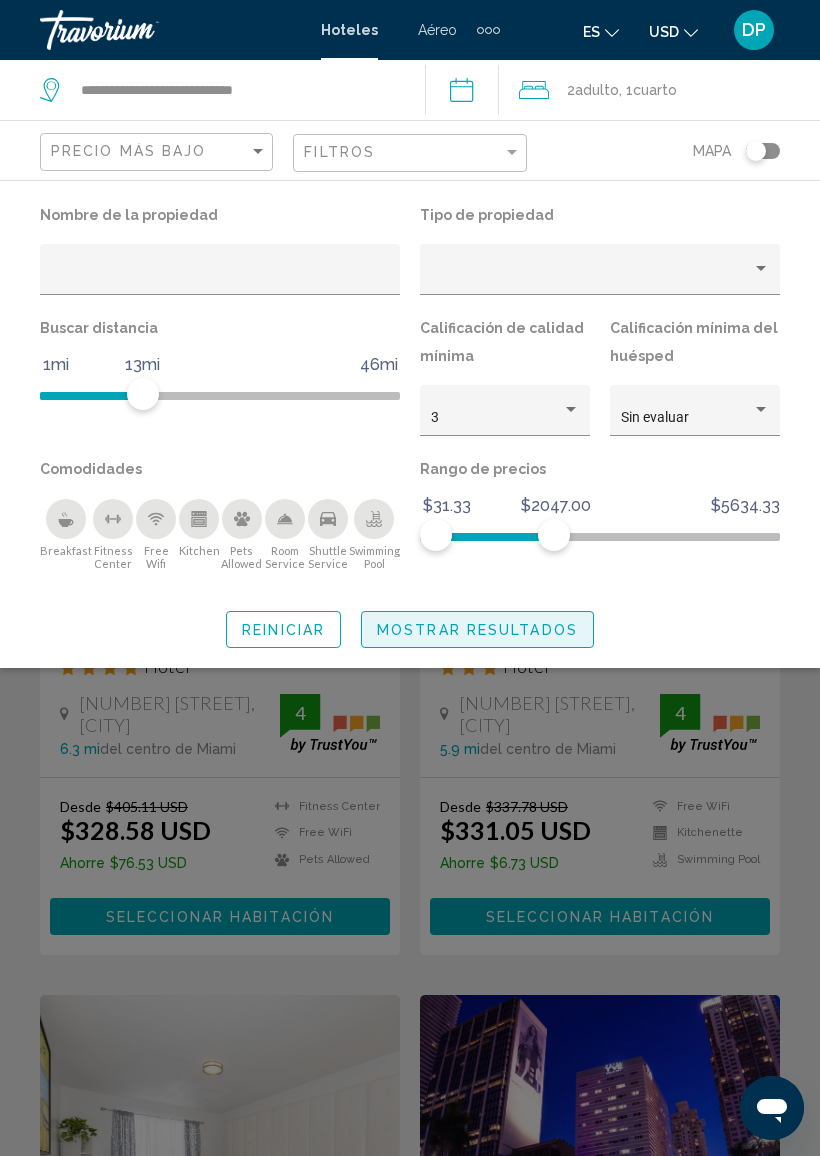 click on "Mostrar resultados" 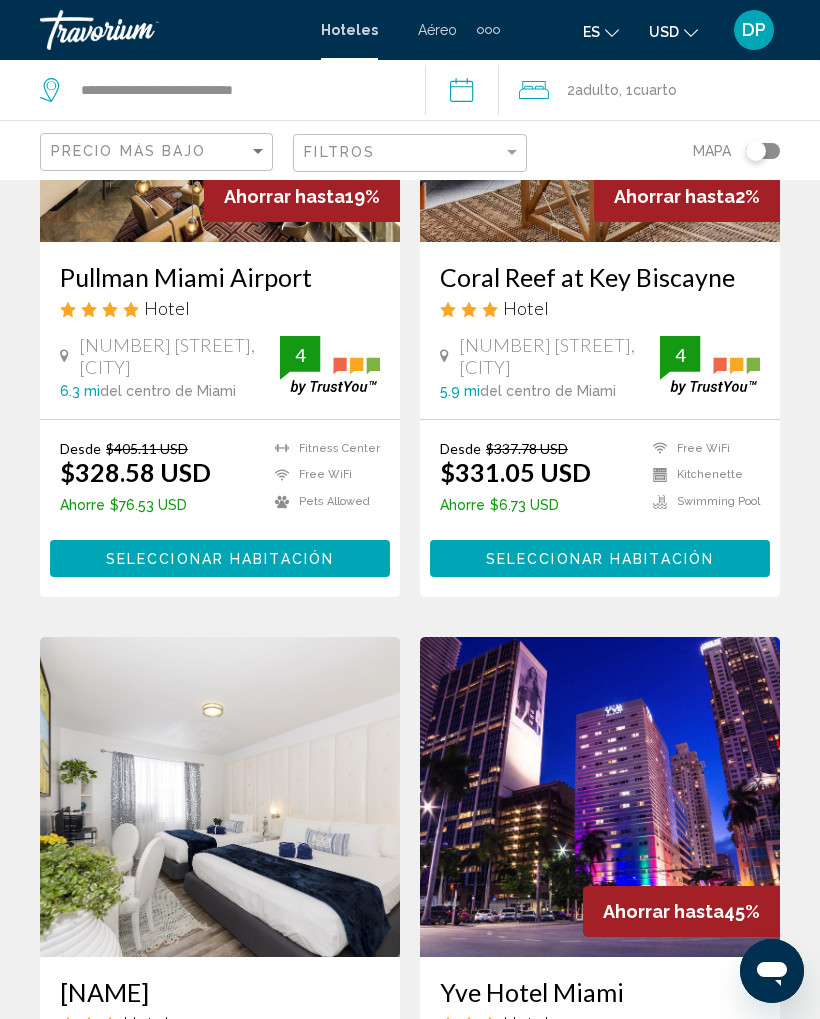 scroll, scrollTop: 0, scrollLeft: 0, axis: both 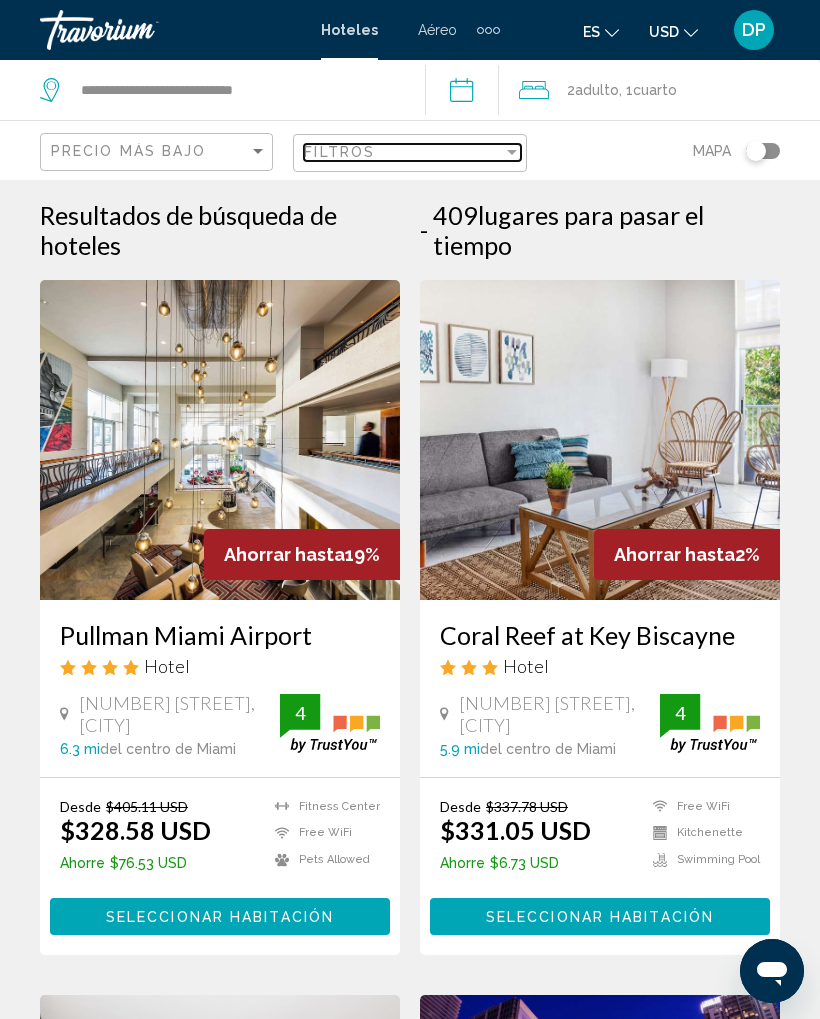 click at bounding box center (512, 152) 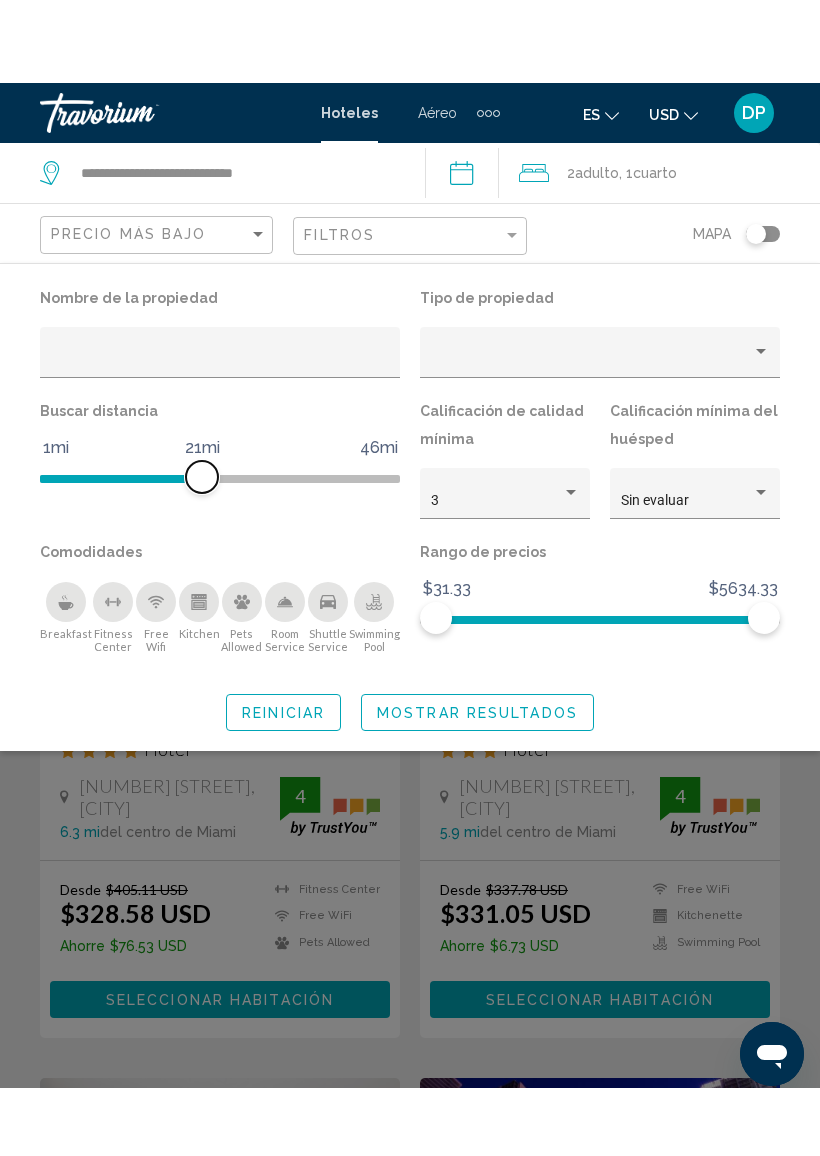 scroll, scrollTop: 1, scrollLeft: 0, axis: vertical 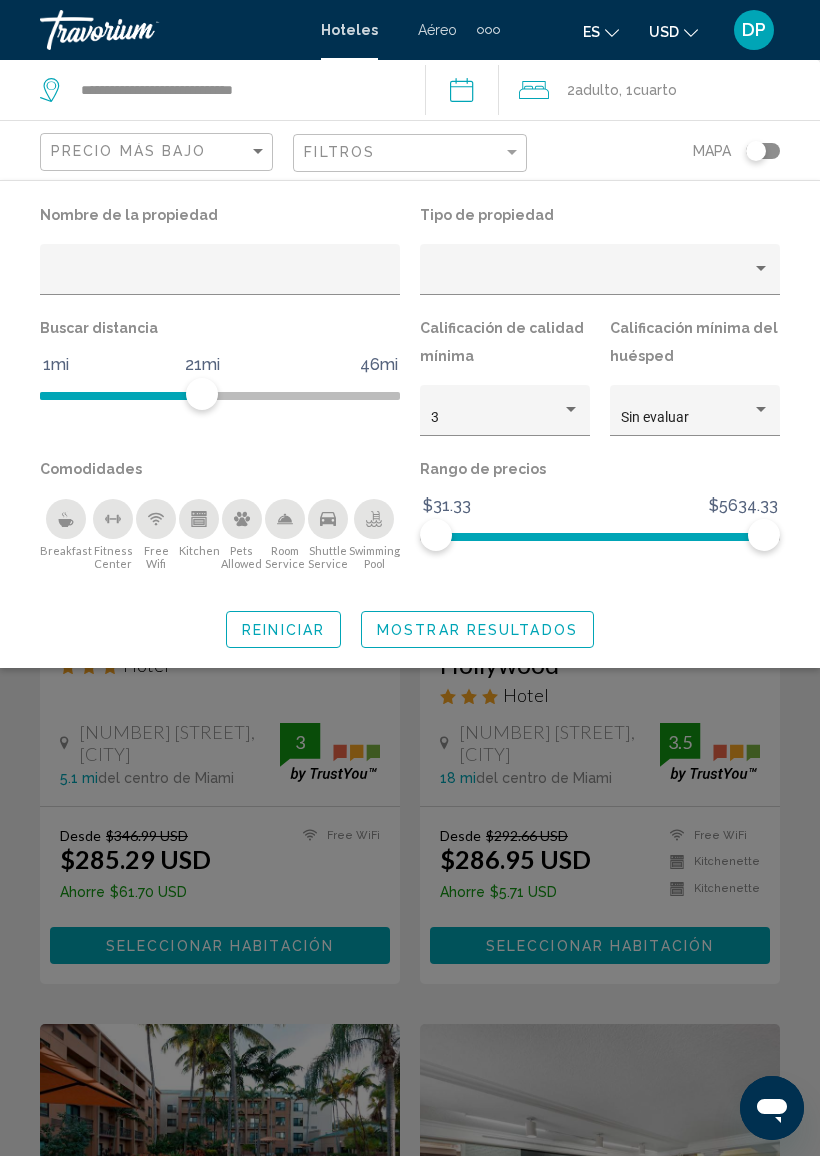 click on "Mostrar resultados" 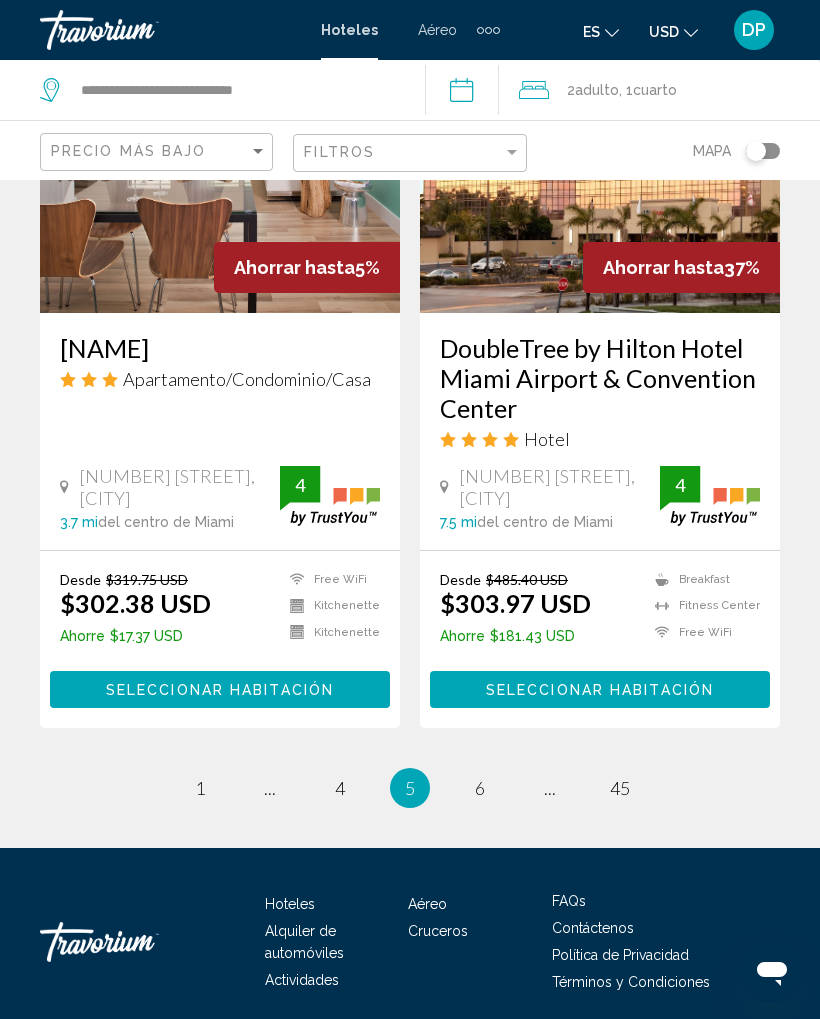 scroll, scrollTop: 4079, scrollLeft: 0, axis: vertical 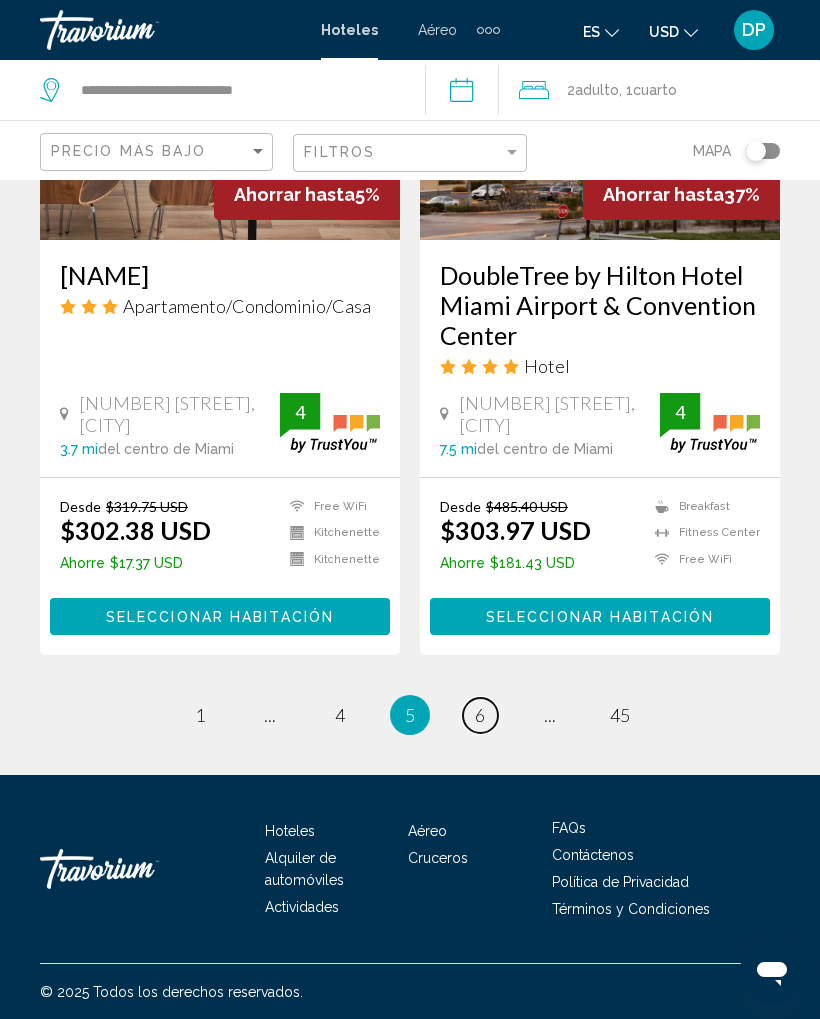 click on "6" at bounding box center (480, 715) 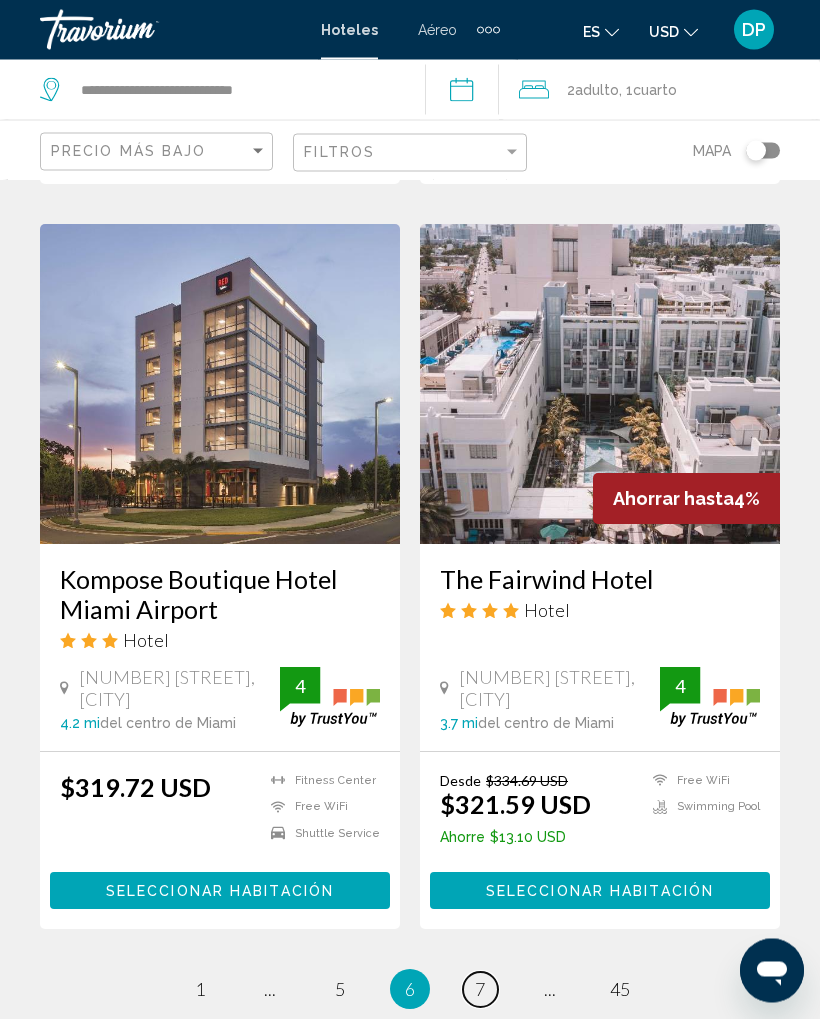 scroll, scrollTop: 4007, scrollLeft: 0, axis: vertical 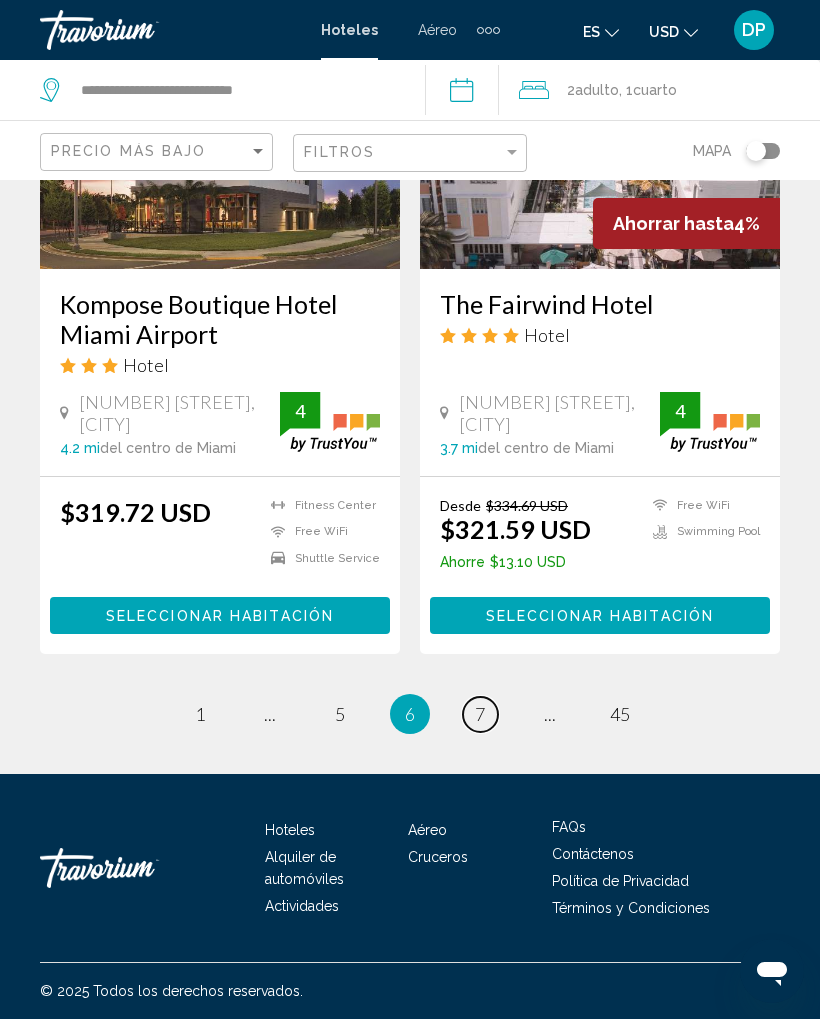 click on "7" at bounding box center [480, 714] 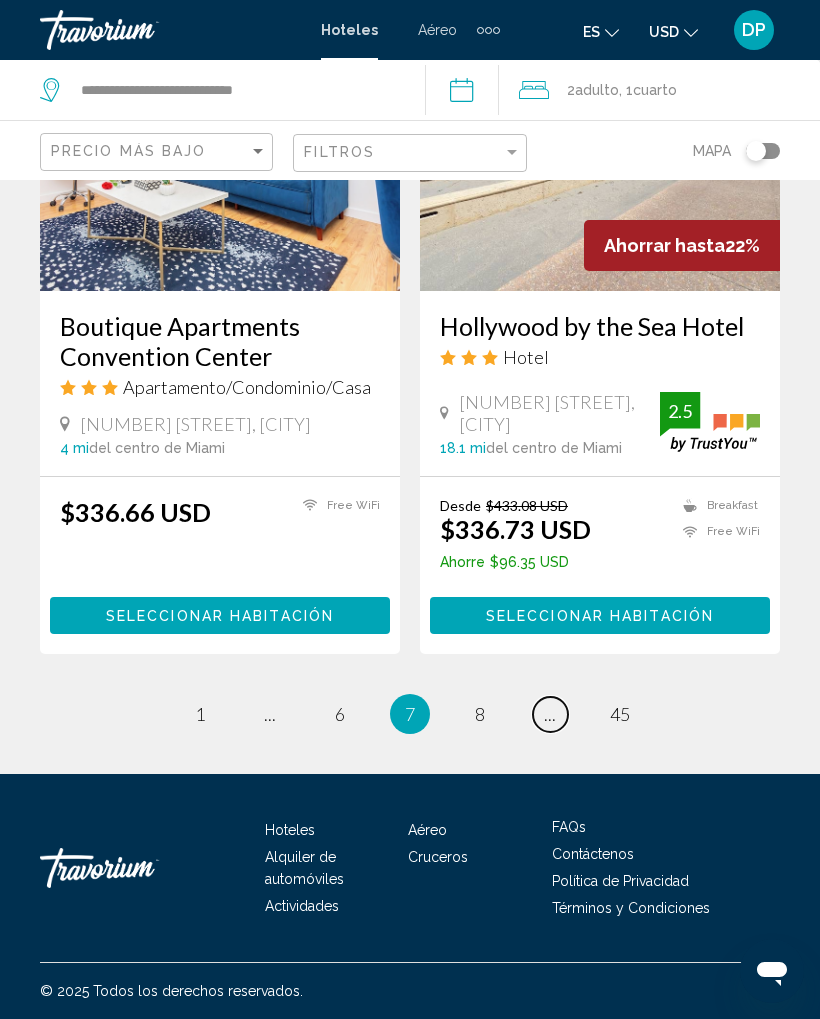 click on "page  ..." at bounding box center (550, 714) 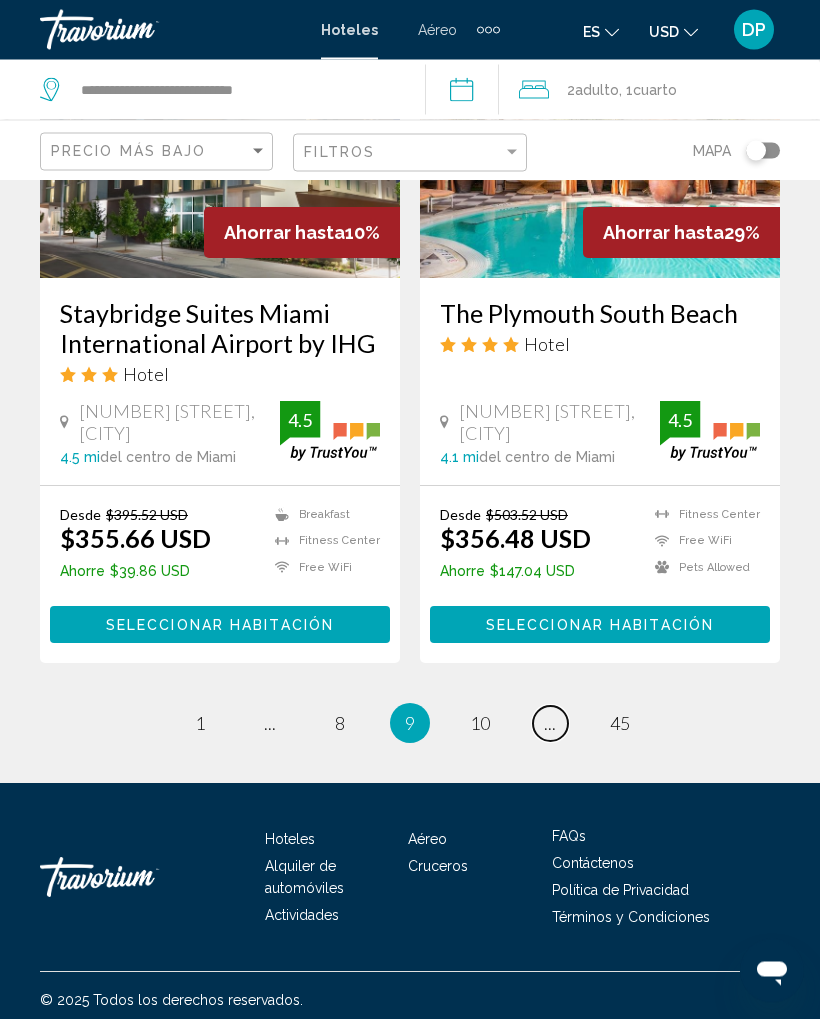 scroll, scrollTop: 4095, scrollLeft: 0, axis: vertical 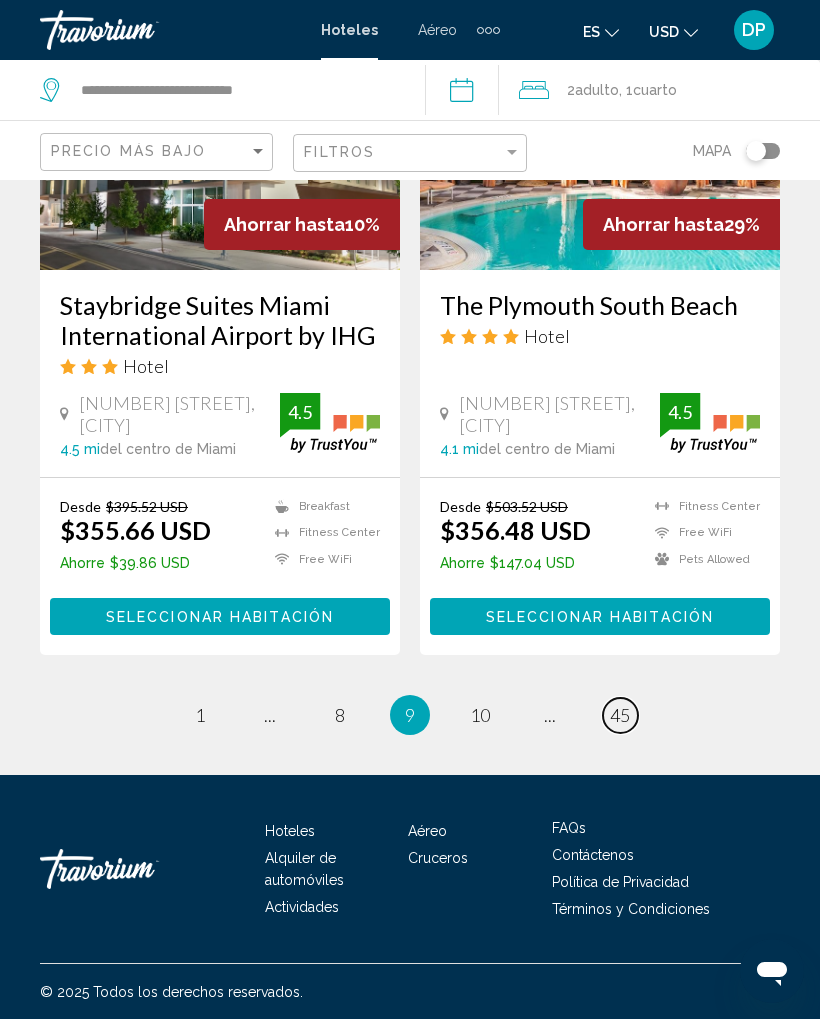 click on "45" at bounding box center [620, 715] 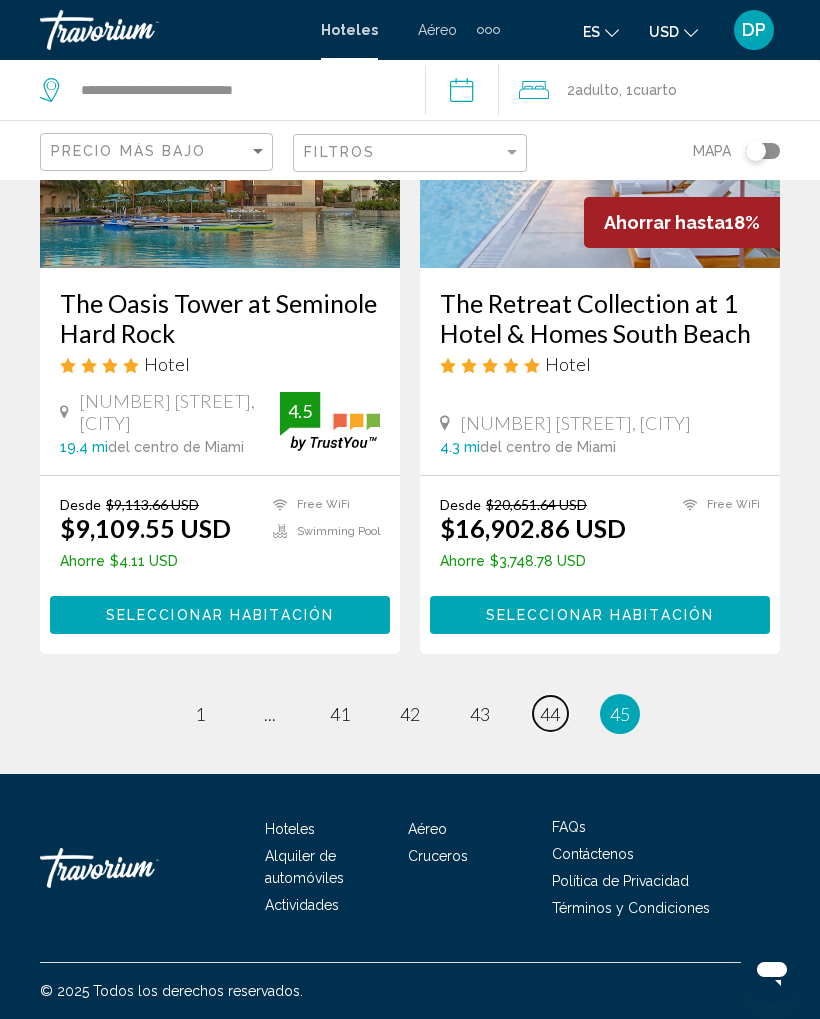 click on "page  44" at bounding box center [550, 713] 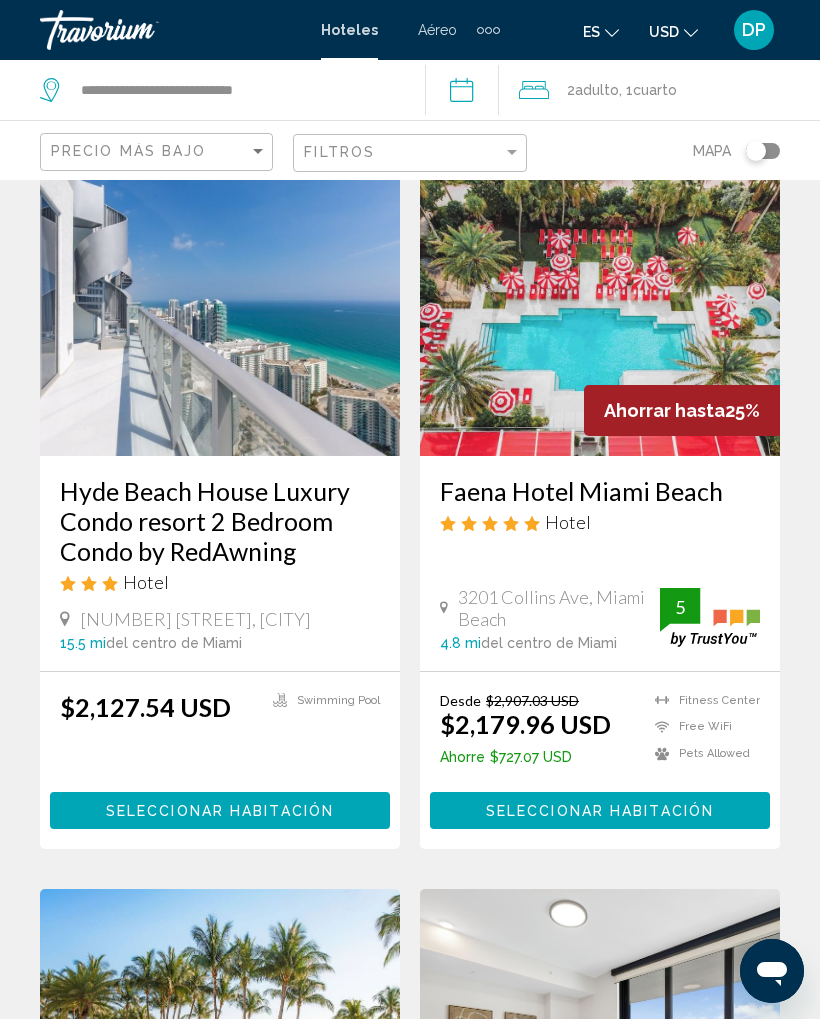 scroll, scrollTop: 0, scrollLeft: 0, axis: both 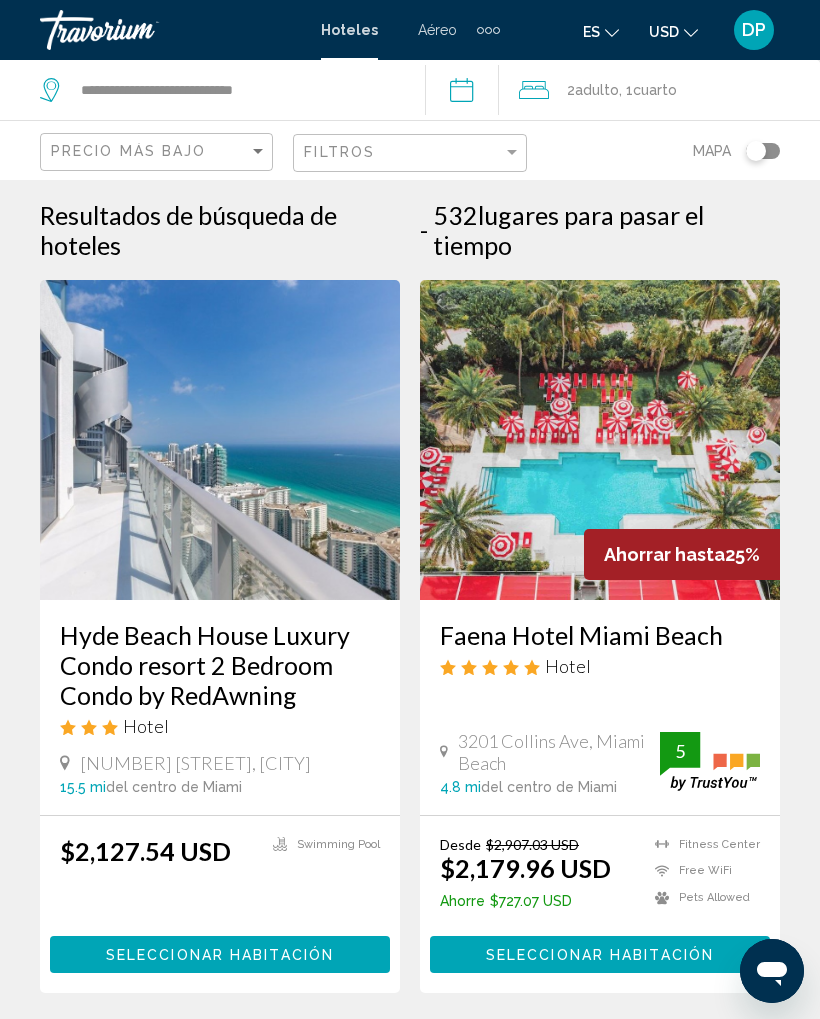 click on "Adulto" 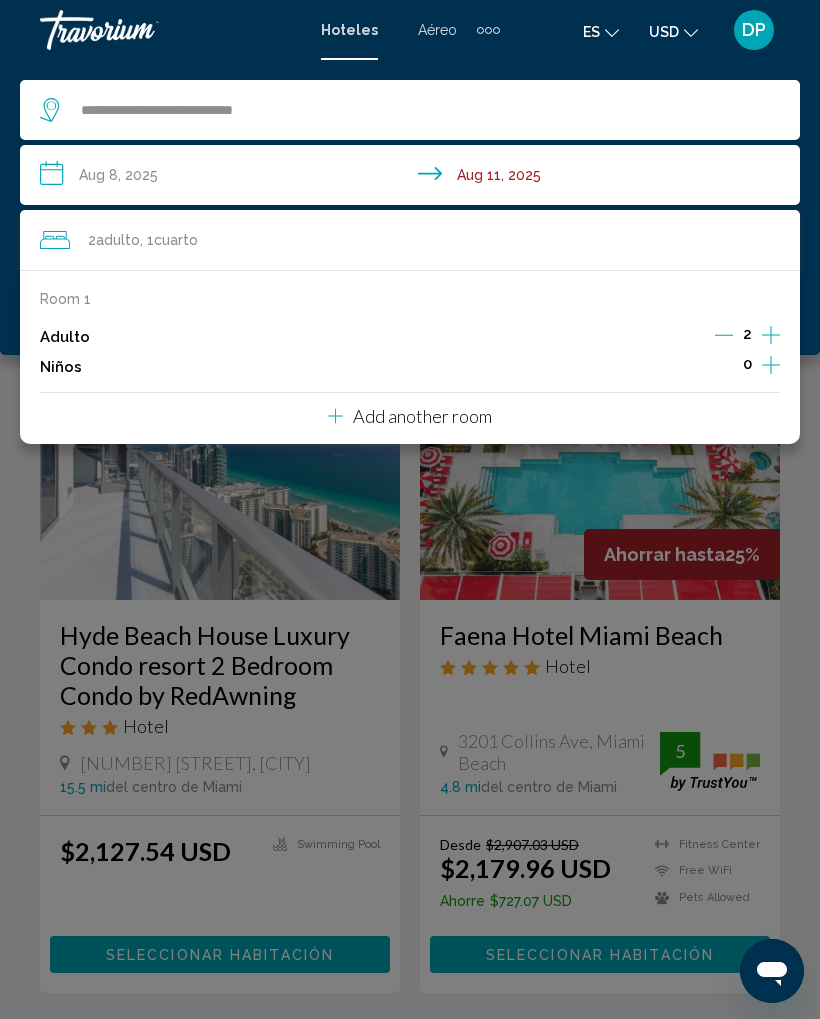 click 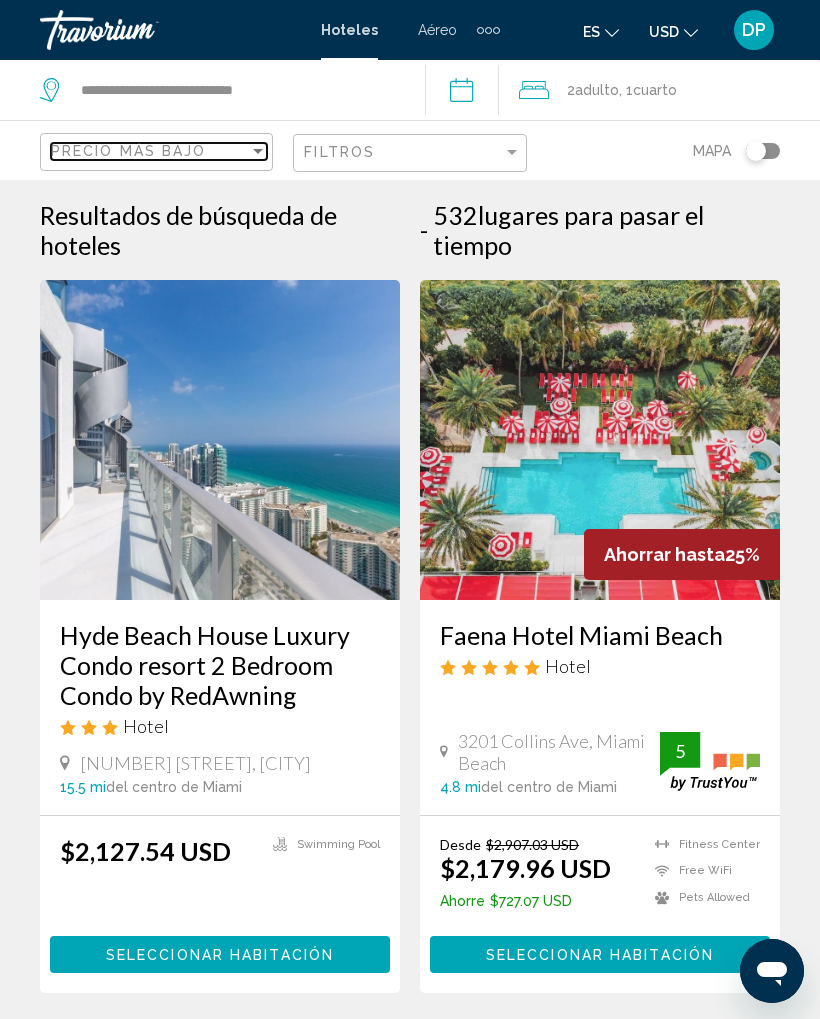 click on "Precio más bajo" at bounding box center [150, 151] 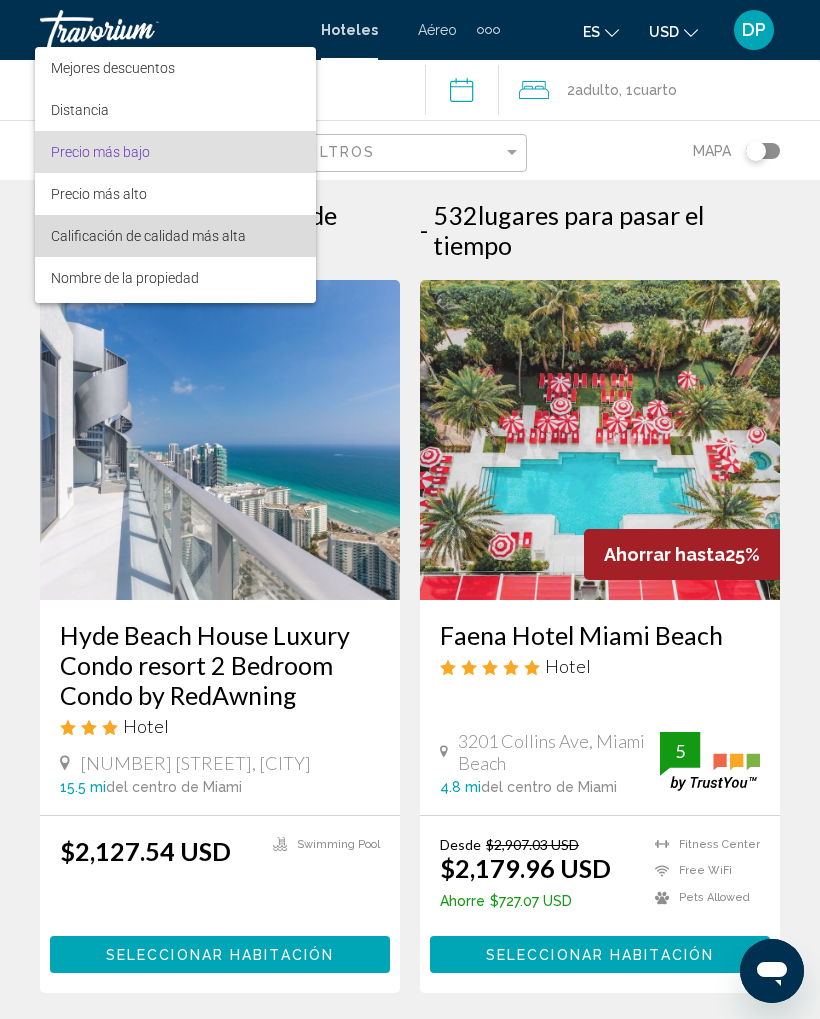 click on "Calificación de calidad más alta" at bounding box center [148, 236] 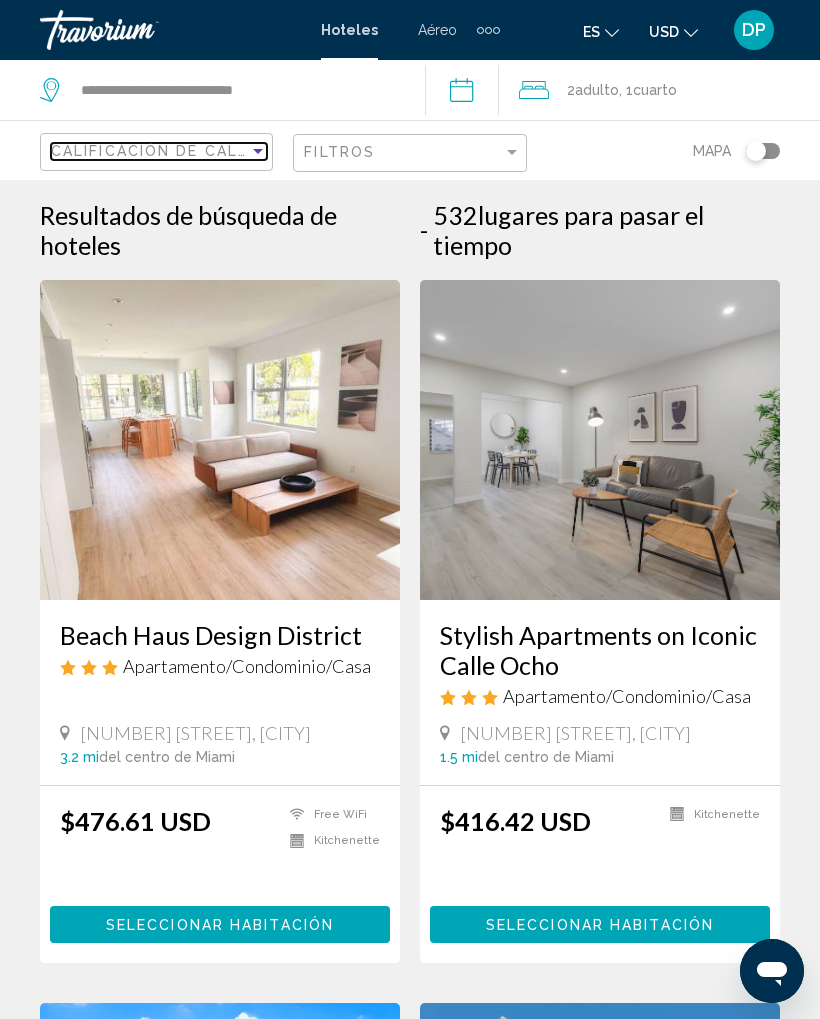 click at bounding box center [258, 151] 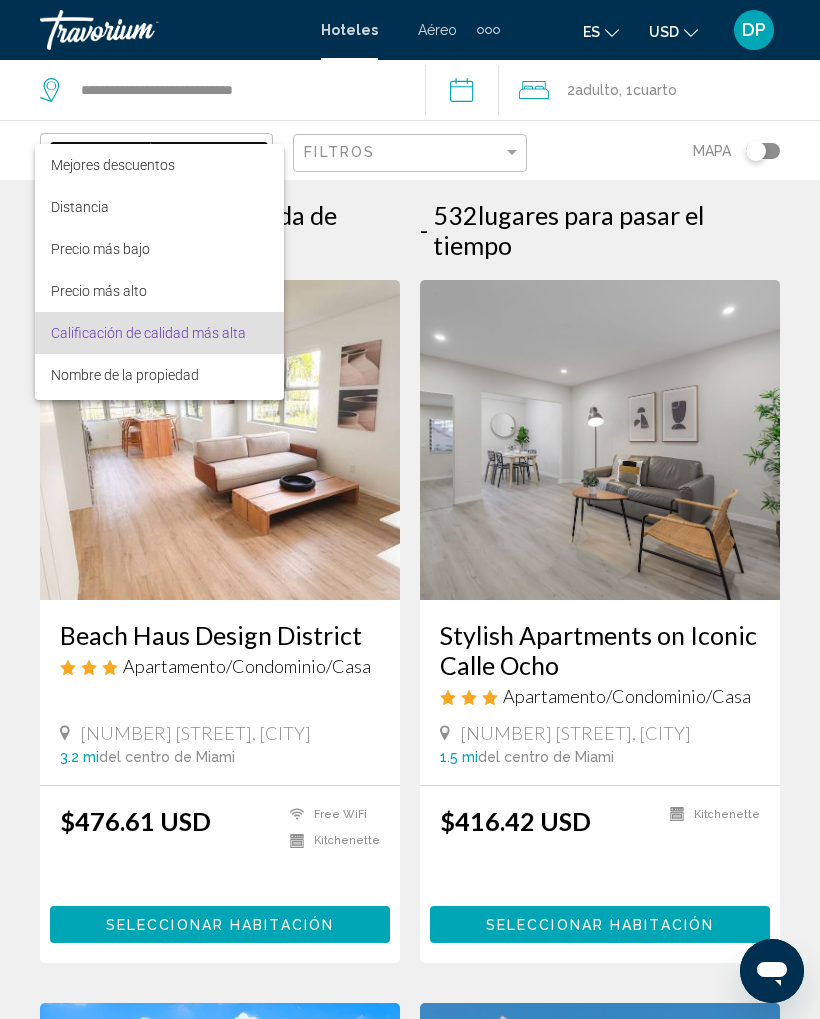 scroll, scrollTop: 38, scrollLeft: 0, axis: vertical 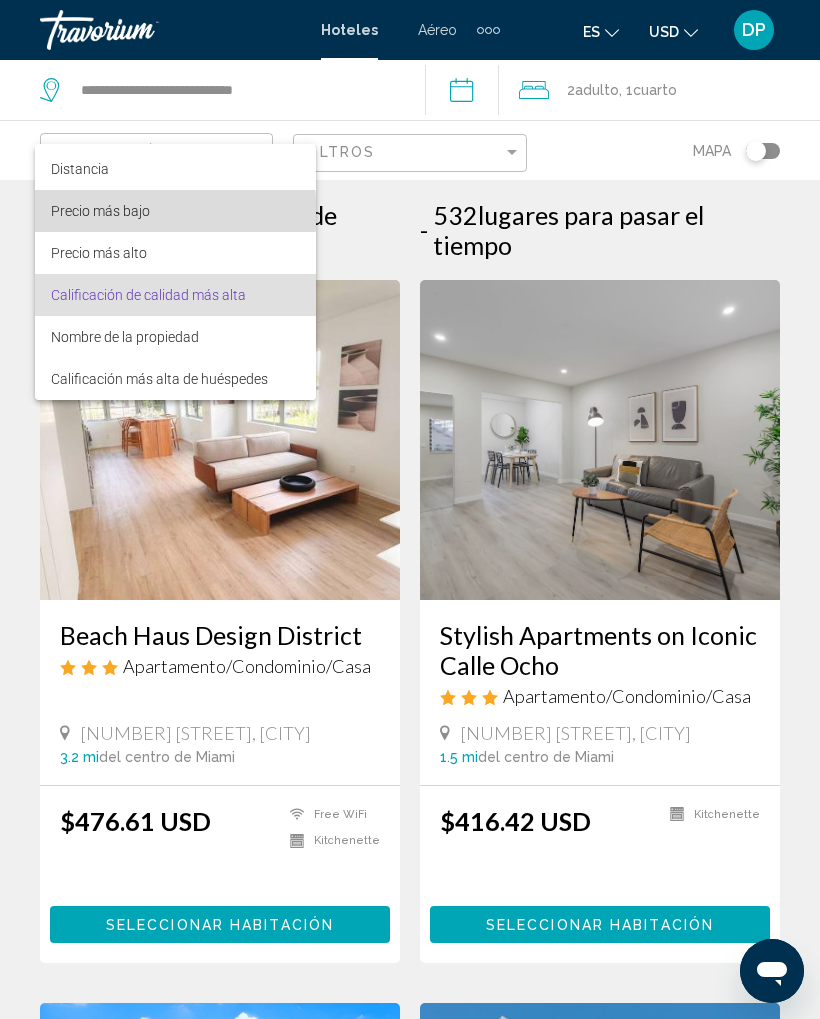 click on "Precio más bajo" at bounding box center [175, 211] 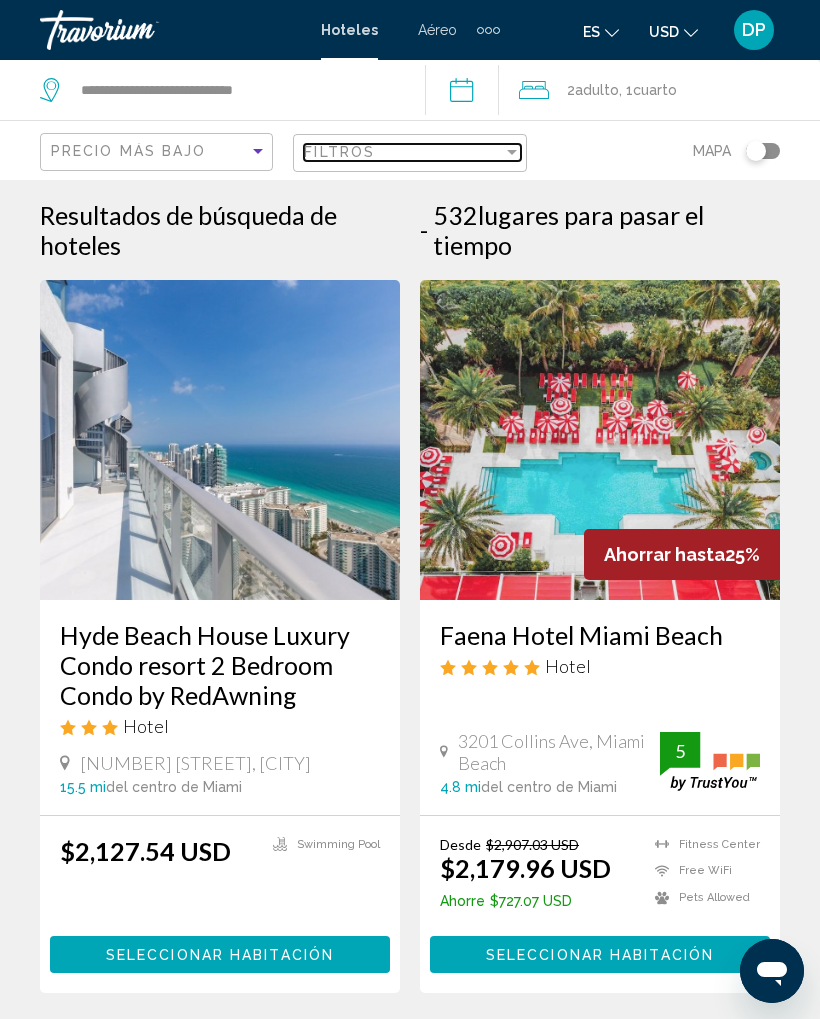 click at bounding box center [512, 152] 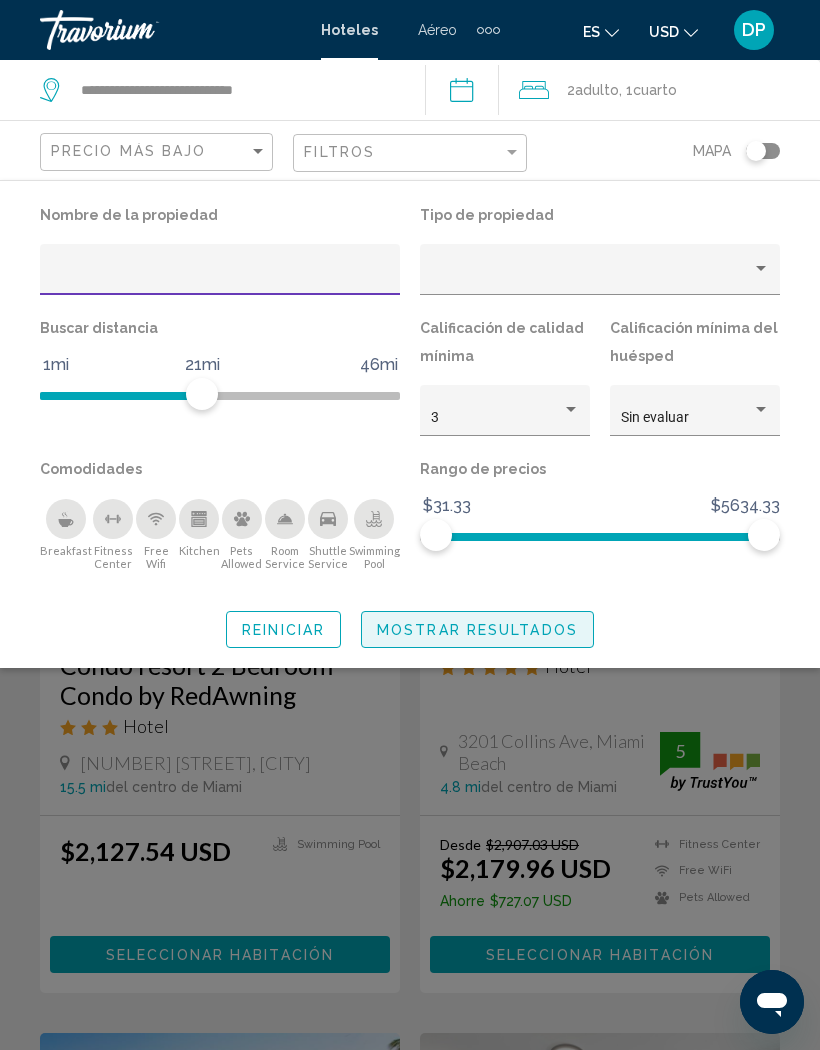 click on "Mostrar resultados" 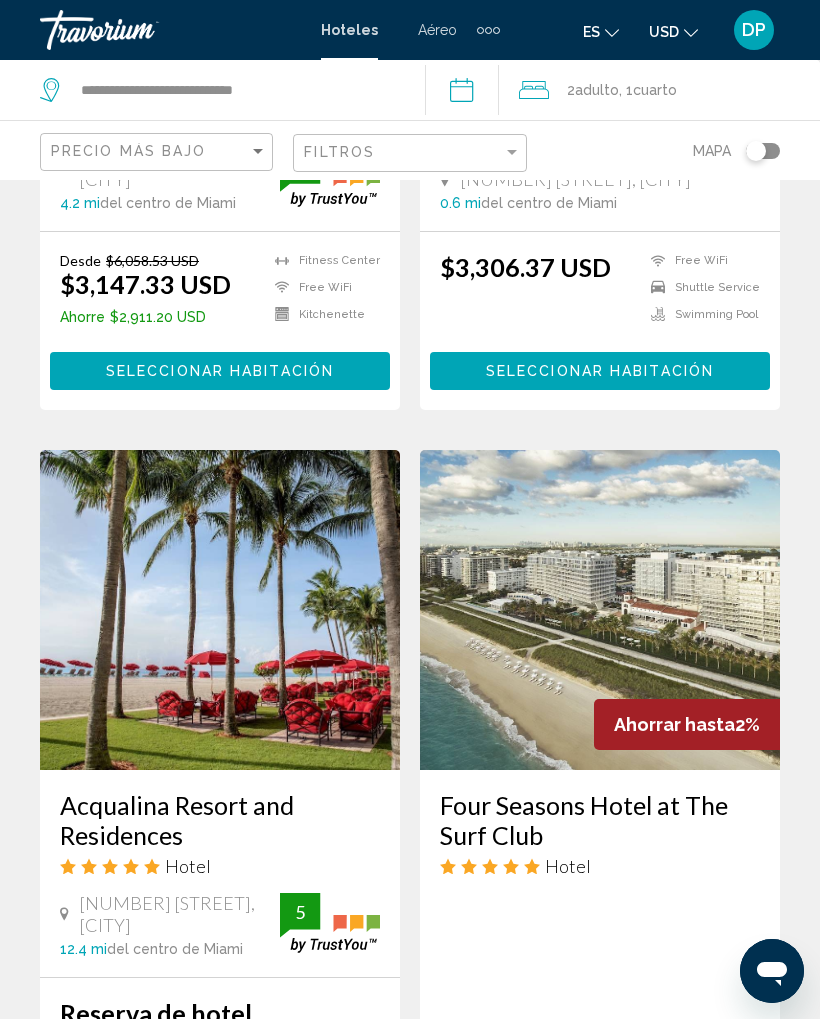 scroll, scrollTop: 4007, scrollLeft: 0, axis: vertical 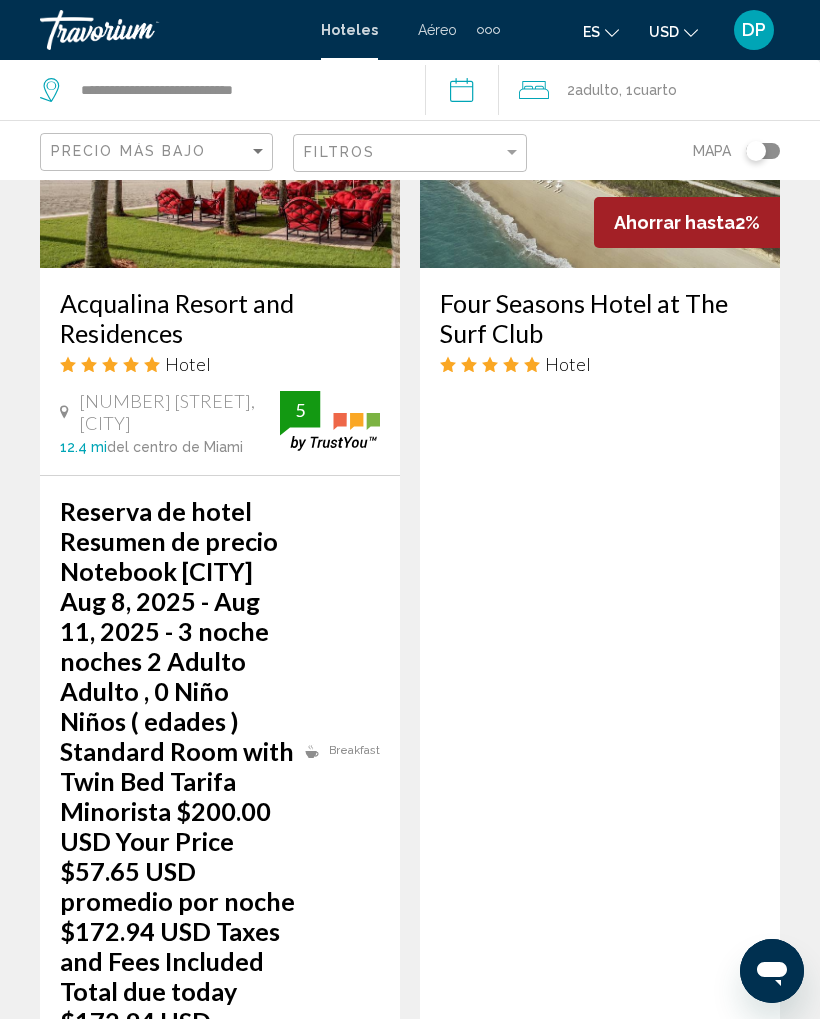 click on "page  1" at bounding box center (200, 2193) 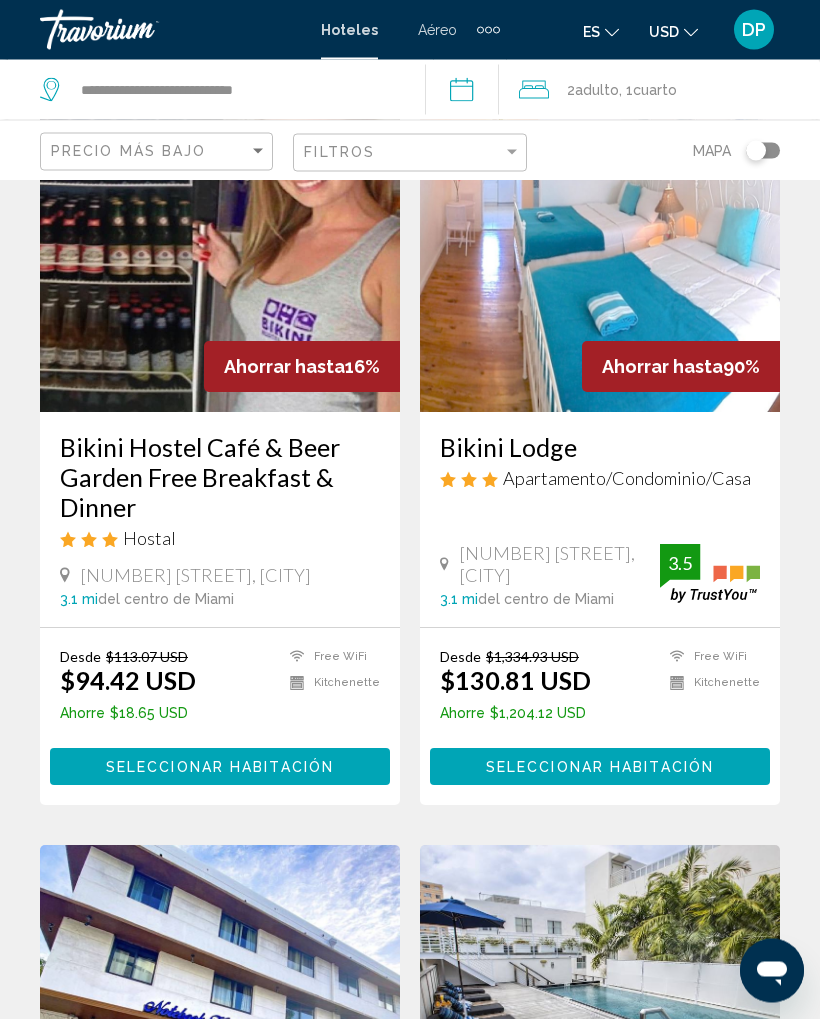 scroll, scrollTop: 175, scrollLeft: 0, axis: vertical 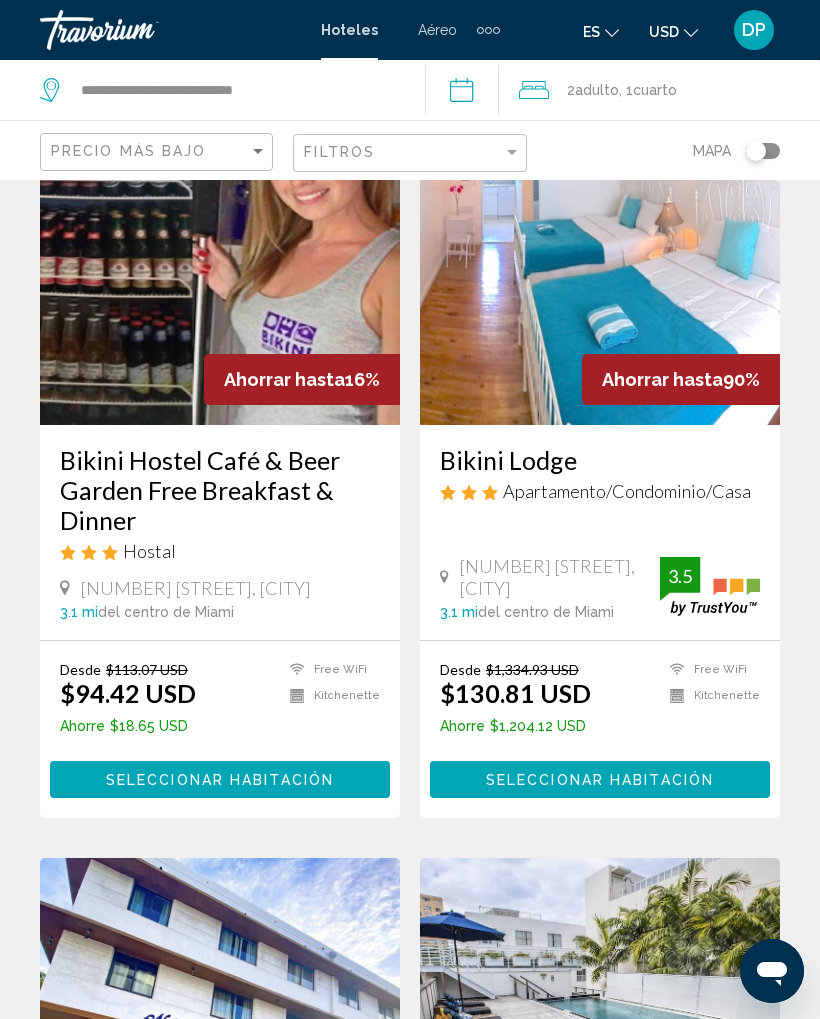 click on "Bikini Hostel Café & Beer Garden Free Breakfast & Dinner" at bounding box center (220, 490) 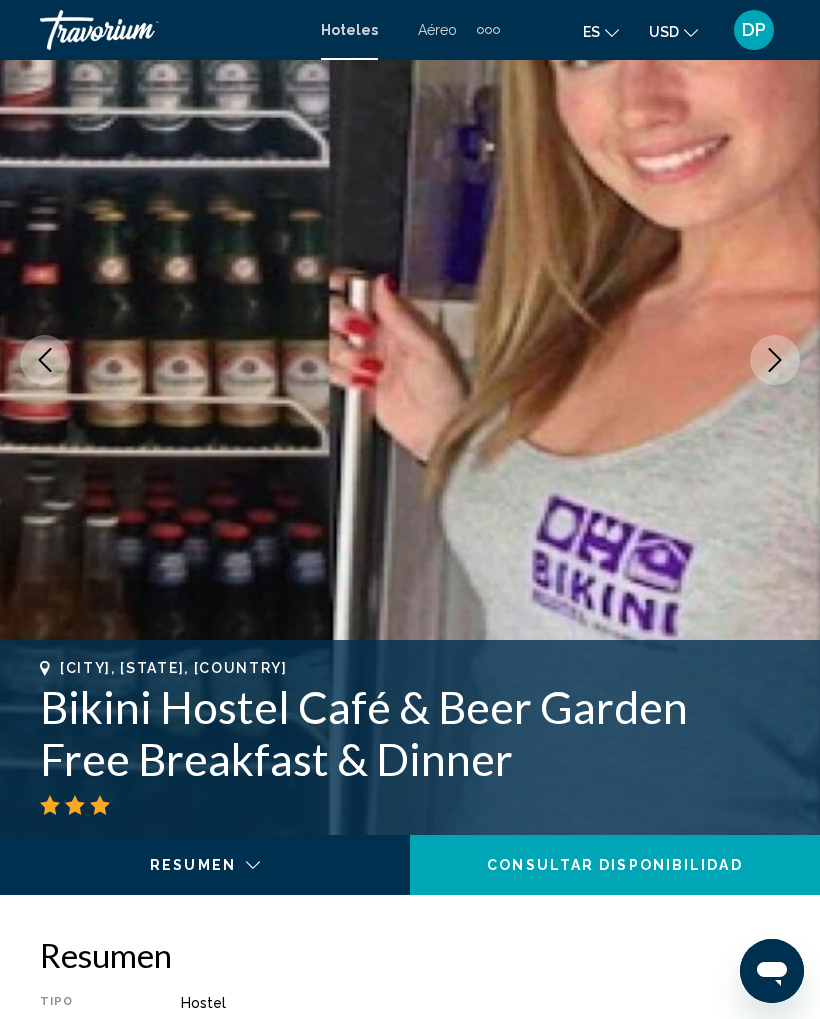 scroll, scrollTop: 0, scrollLeft: 0, axis: both 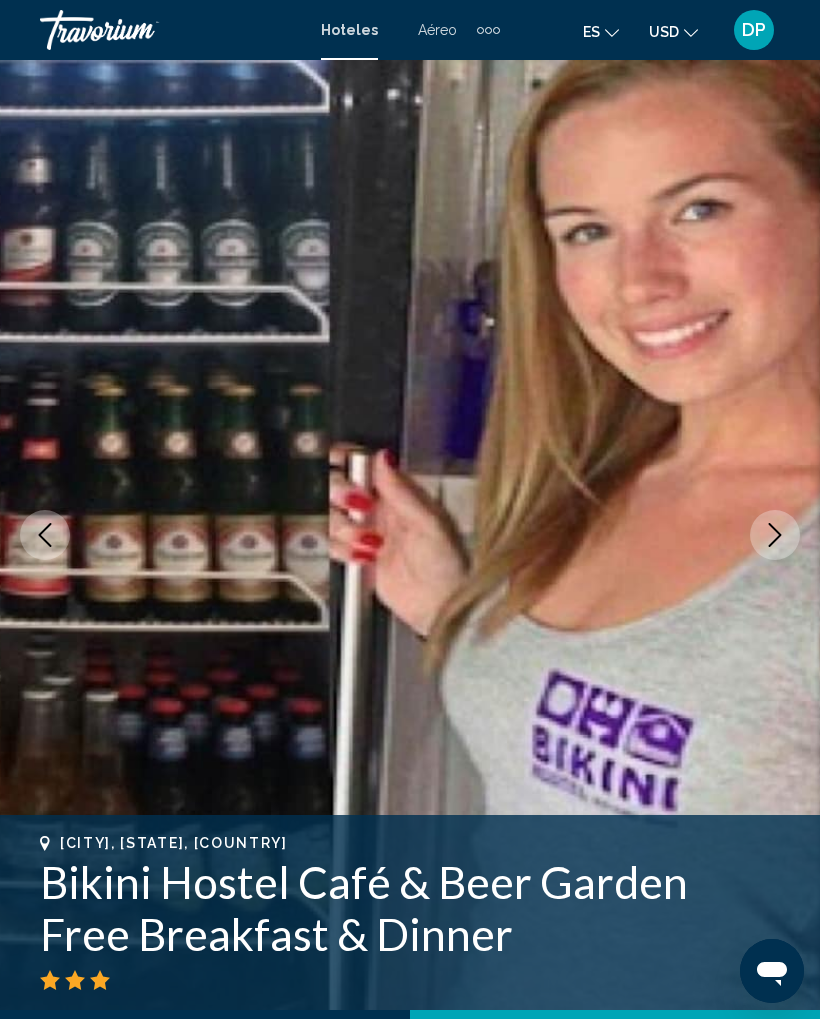 click 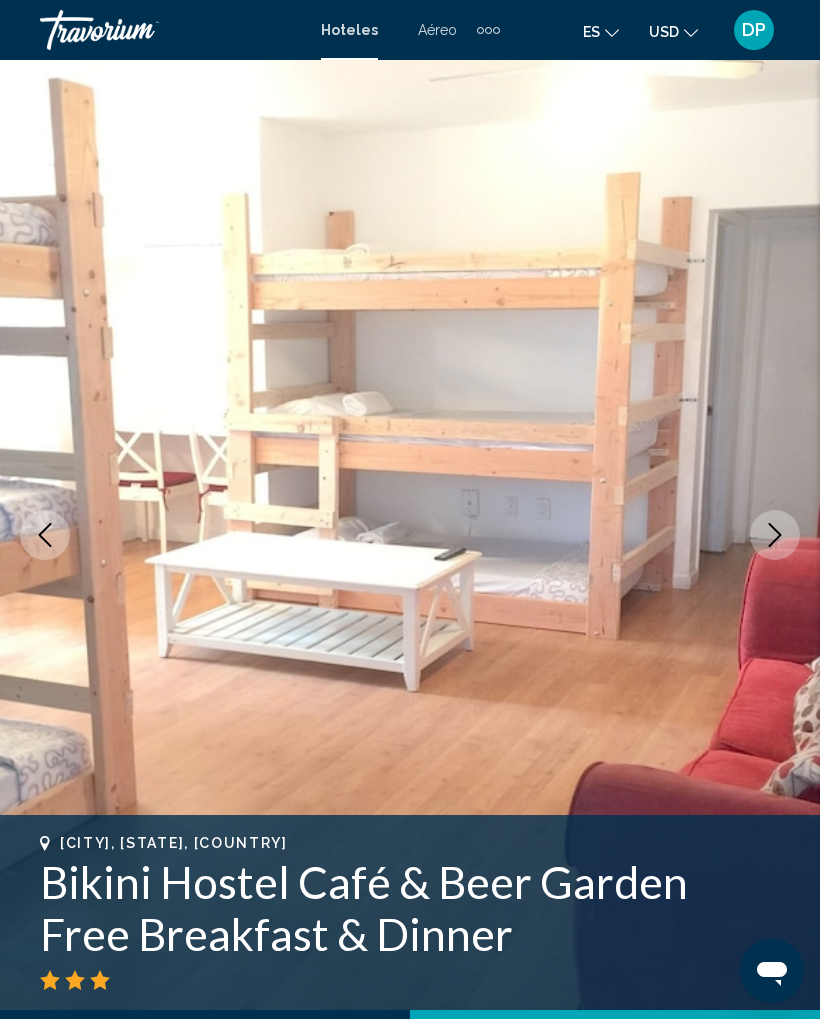 click 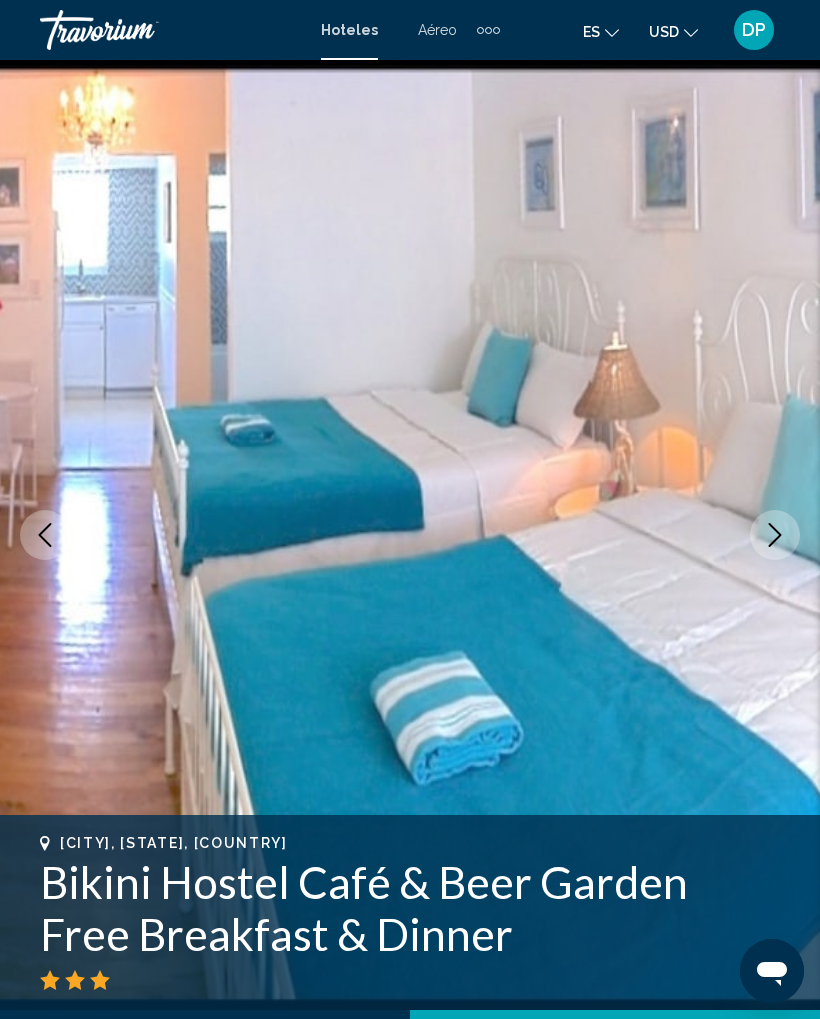 click 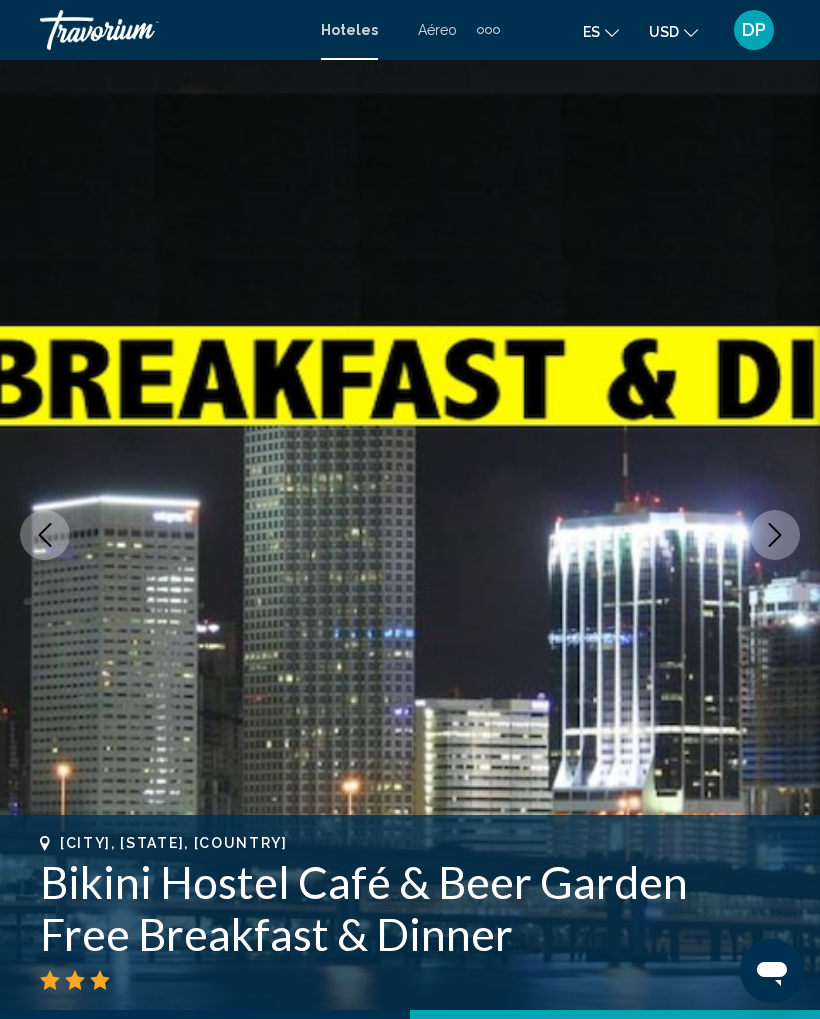 click 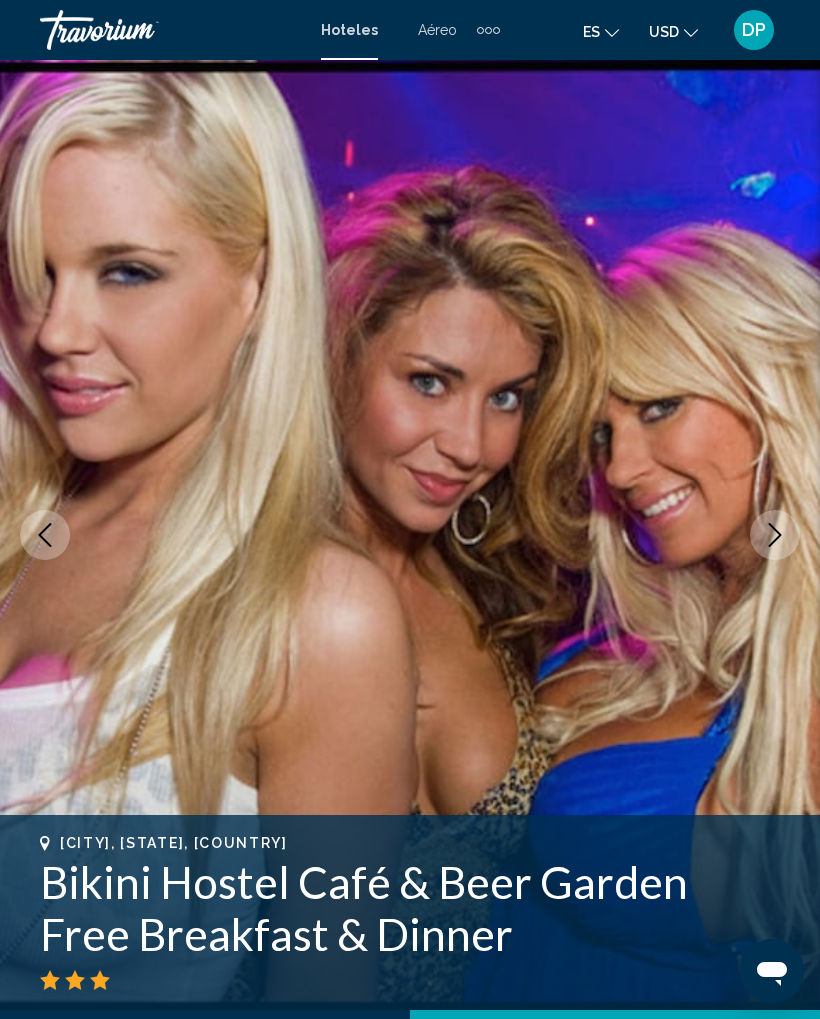 click 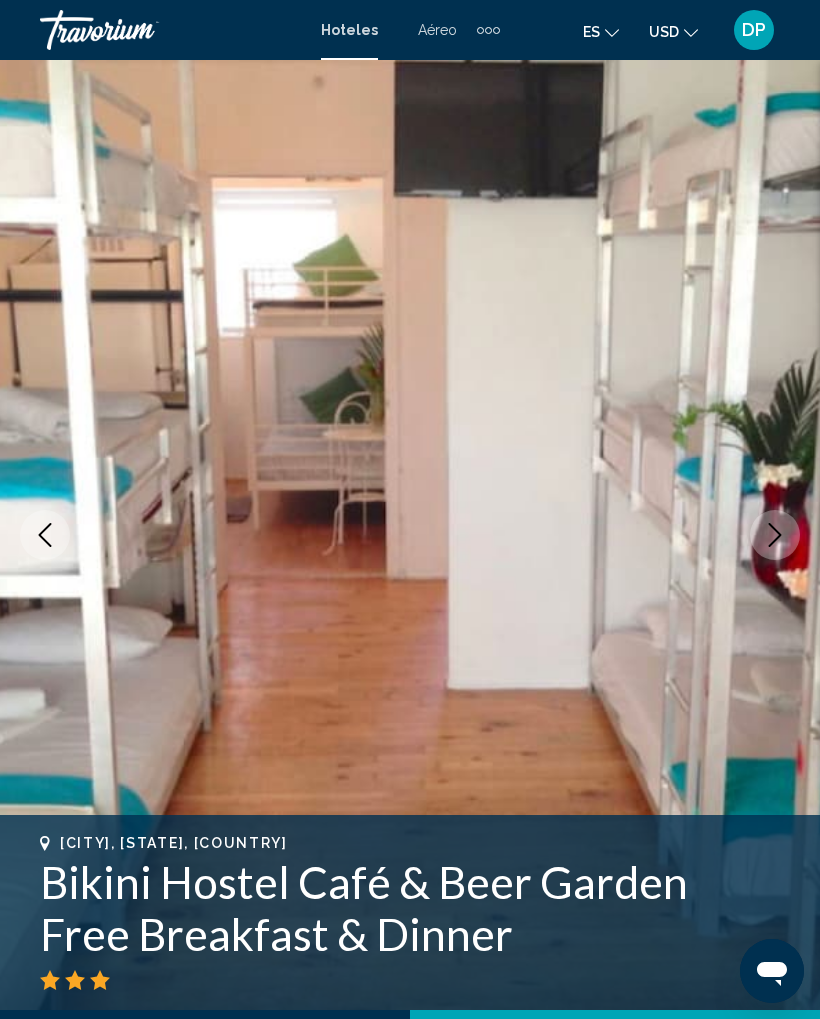 click 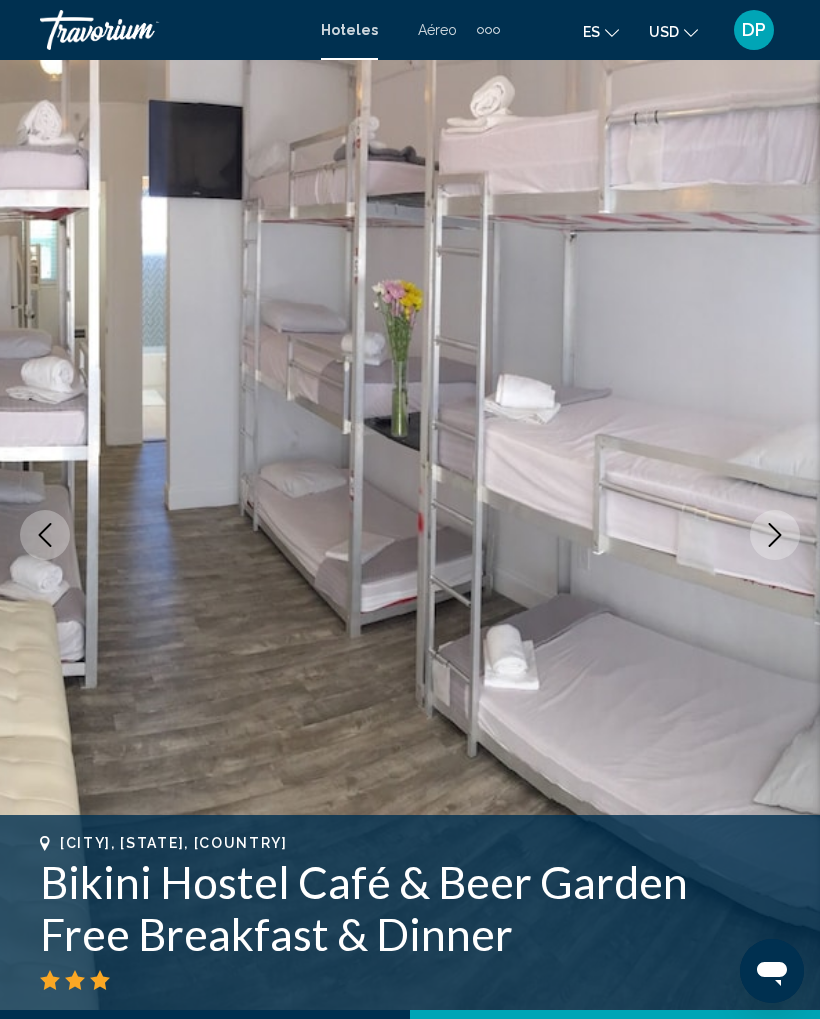 click 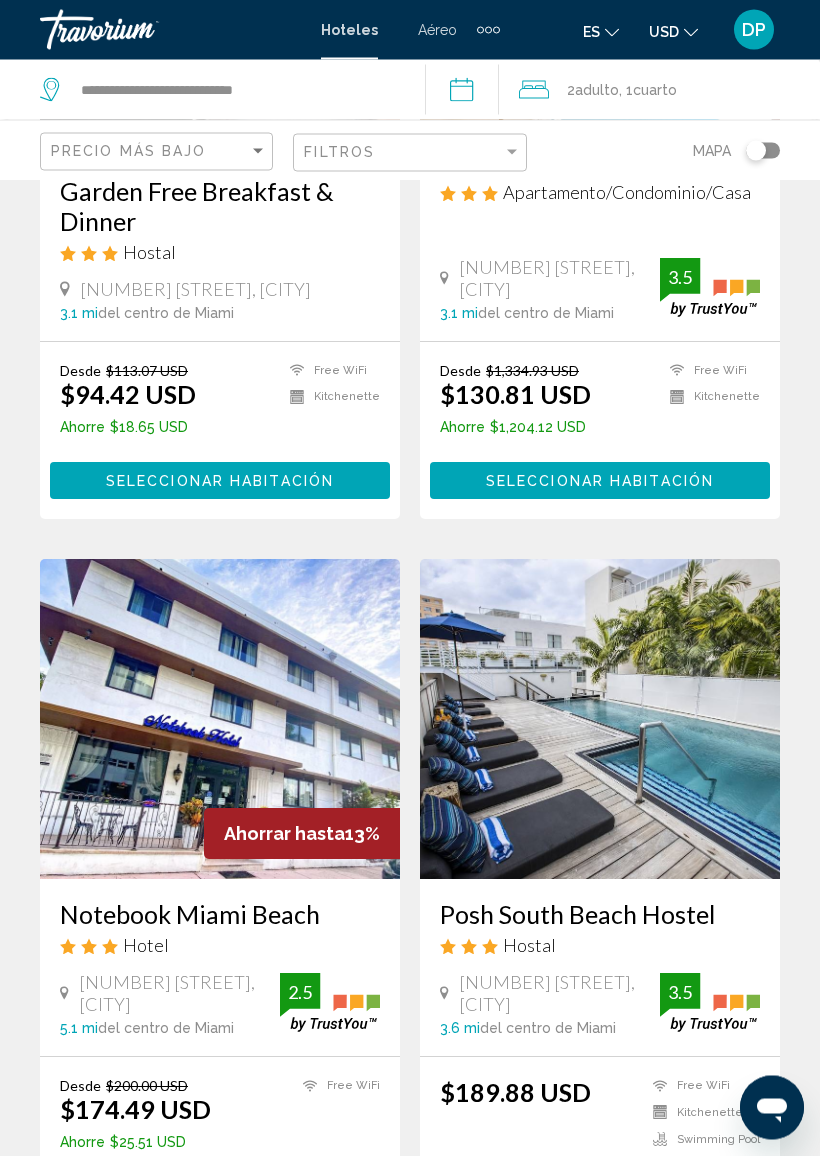 scroll, scrollTop: 476, scrollLeft: 0, axis: vertical 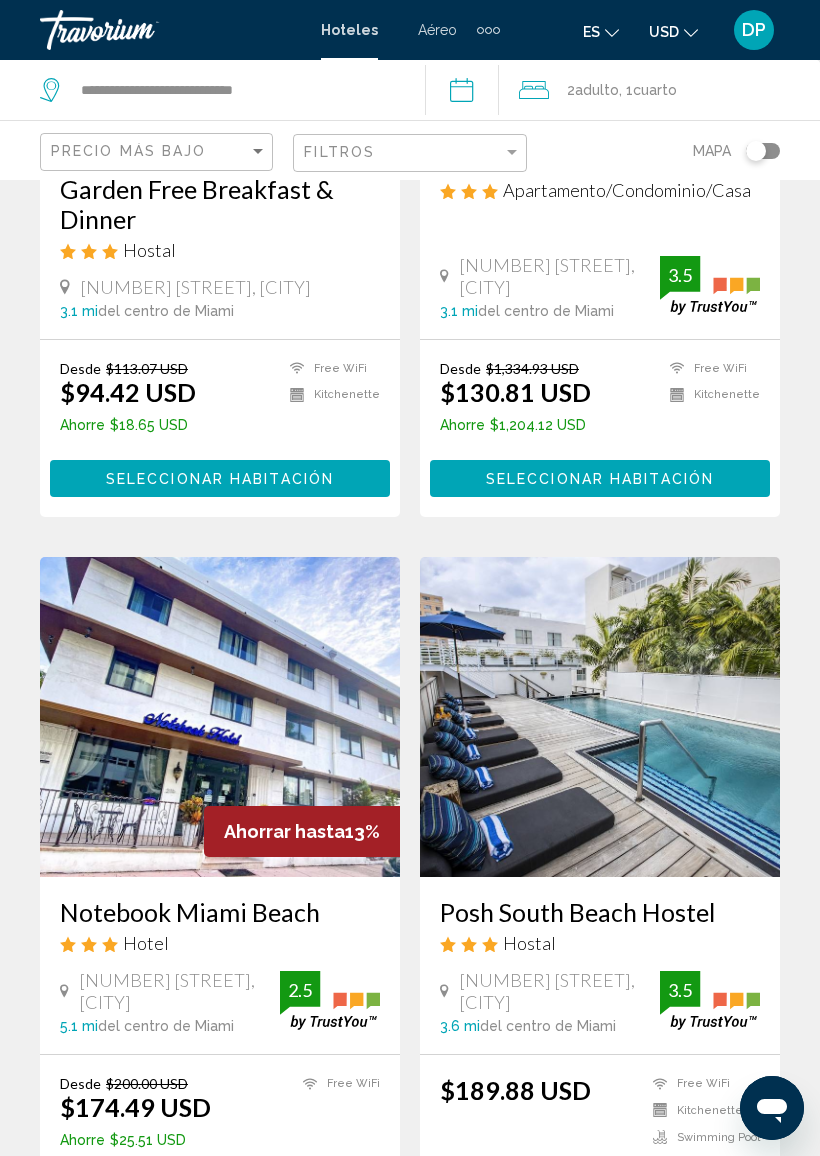click at bounding box center [220, 717] 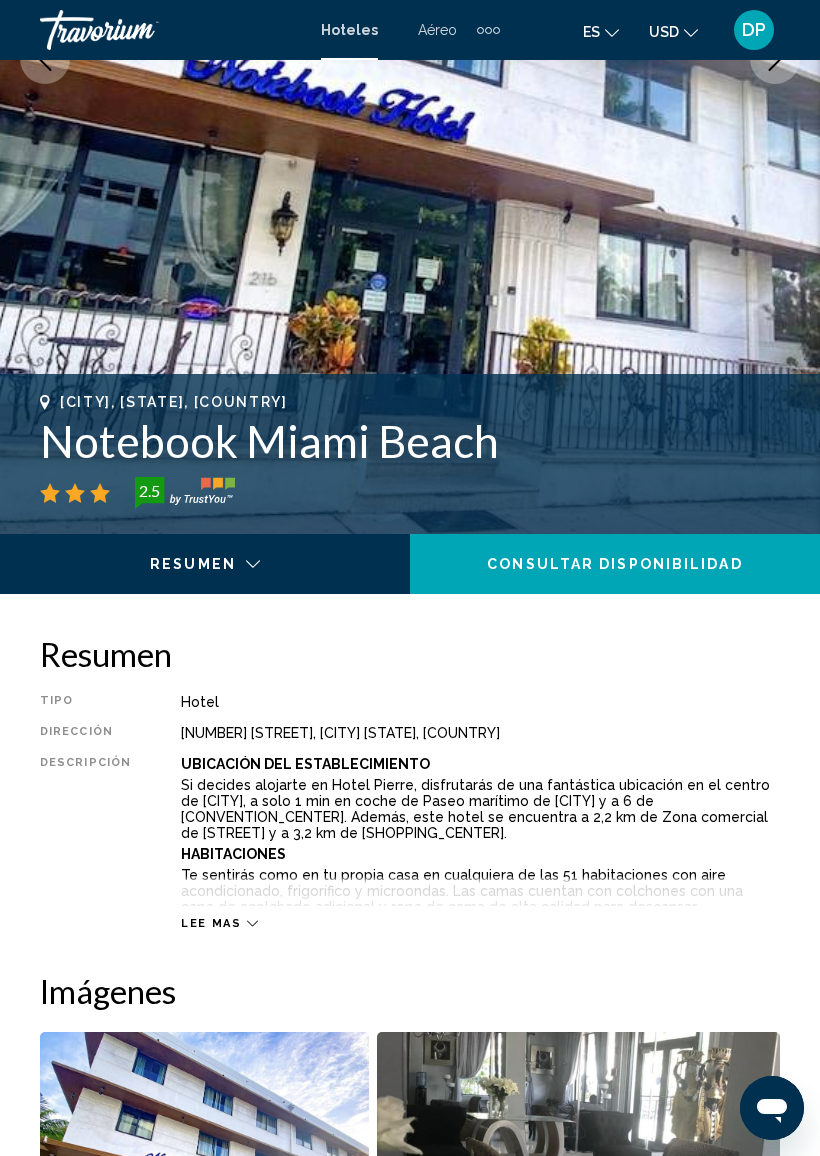 scroll, scrollTop: 0, scrollLeft: 0, axis: both 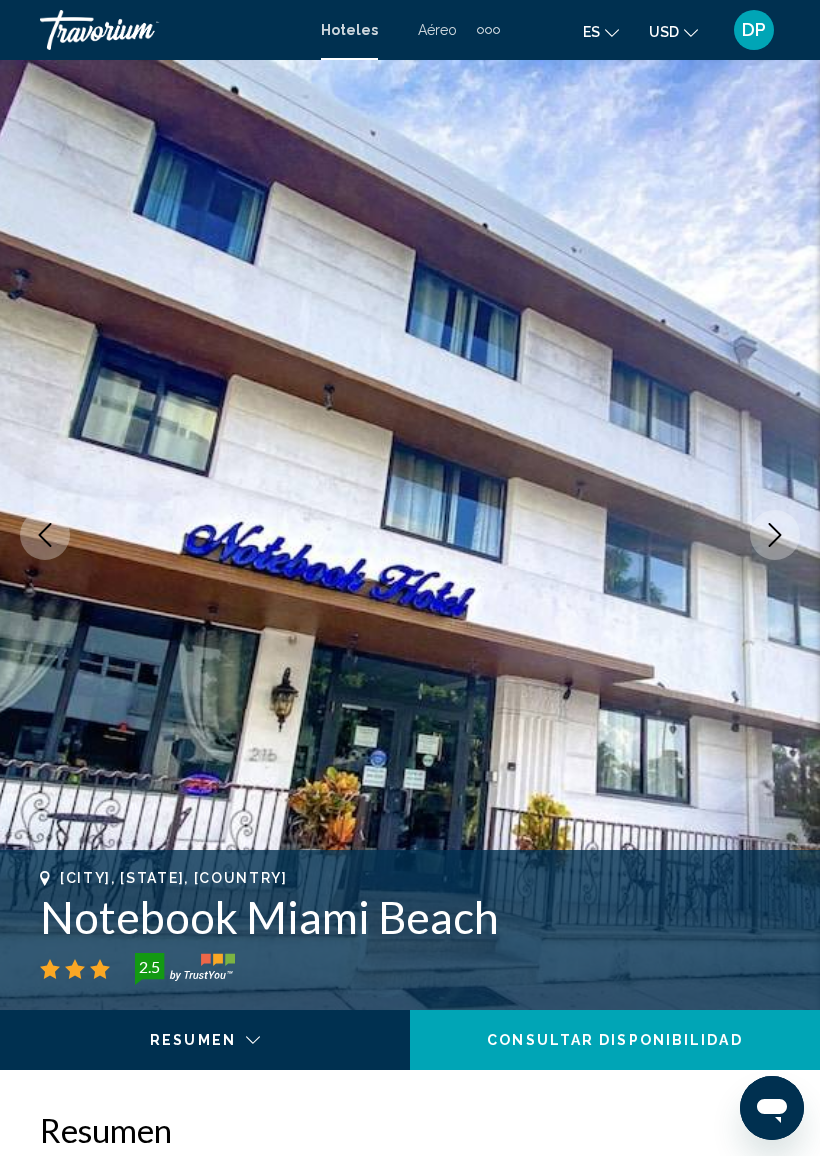 click 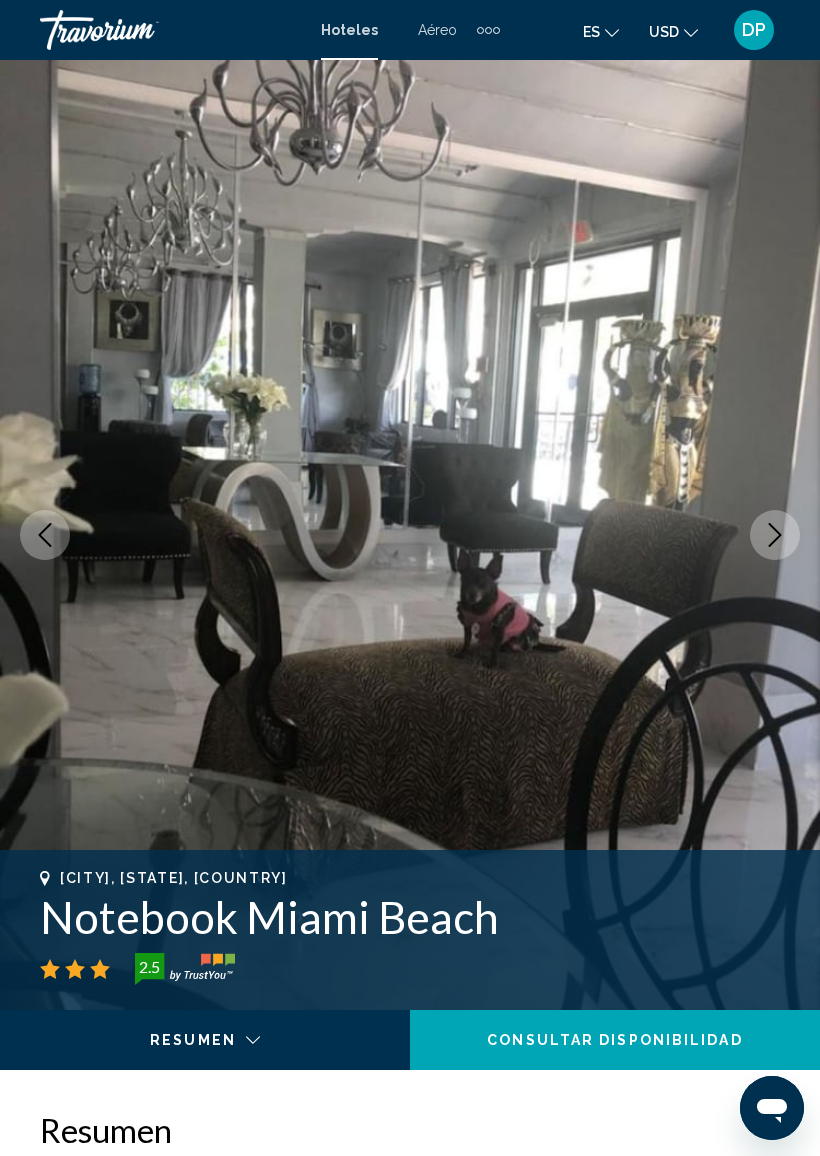 click 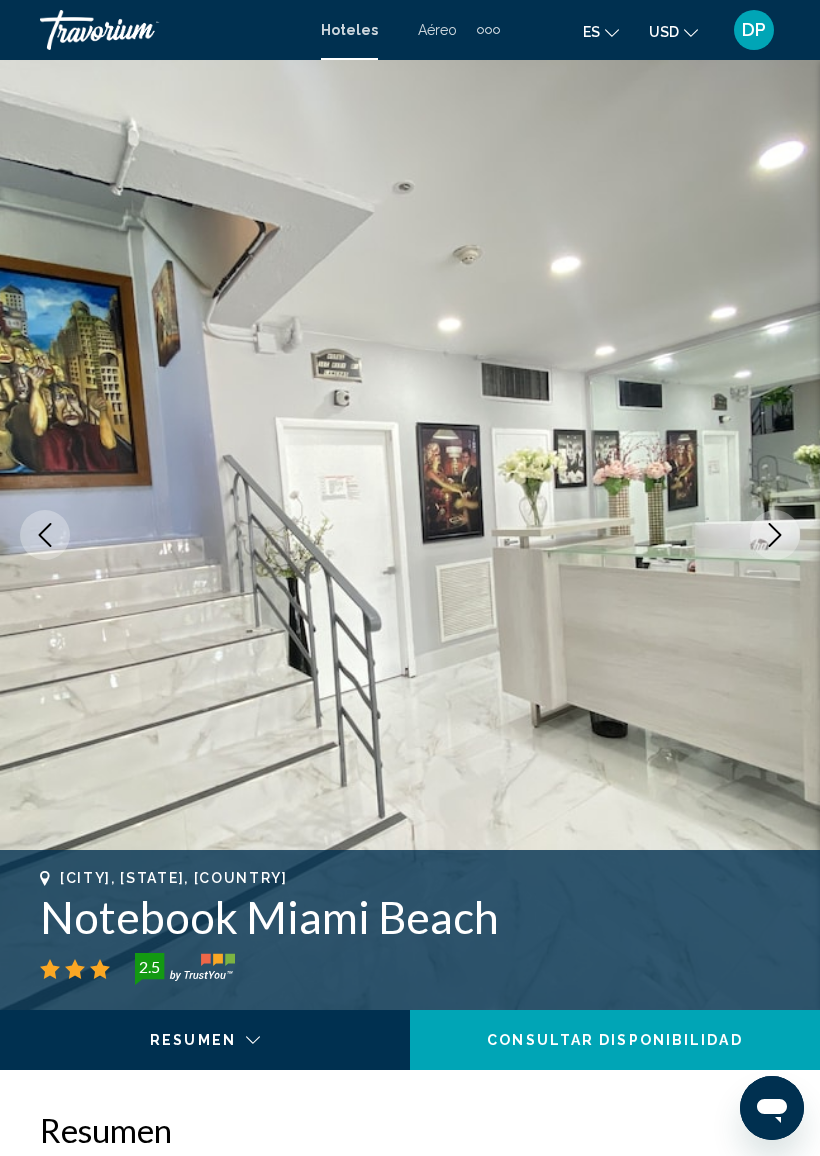 click 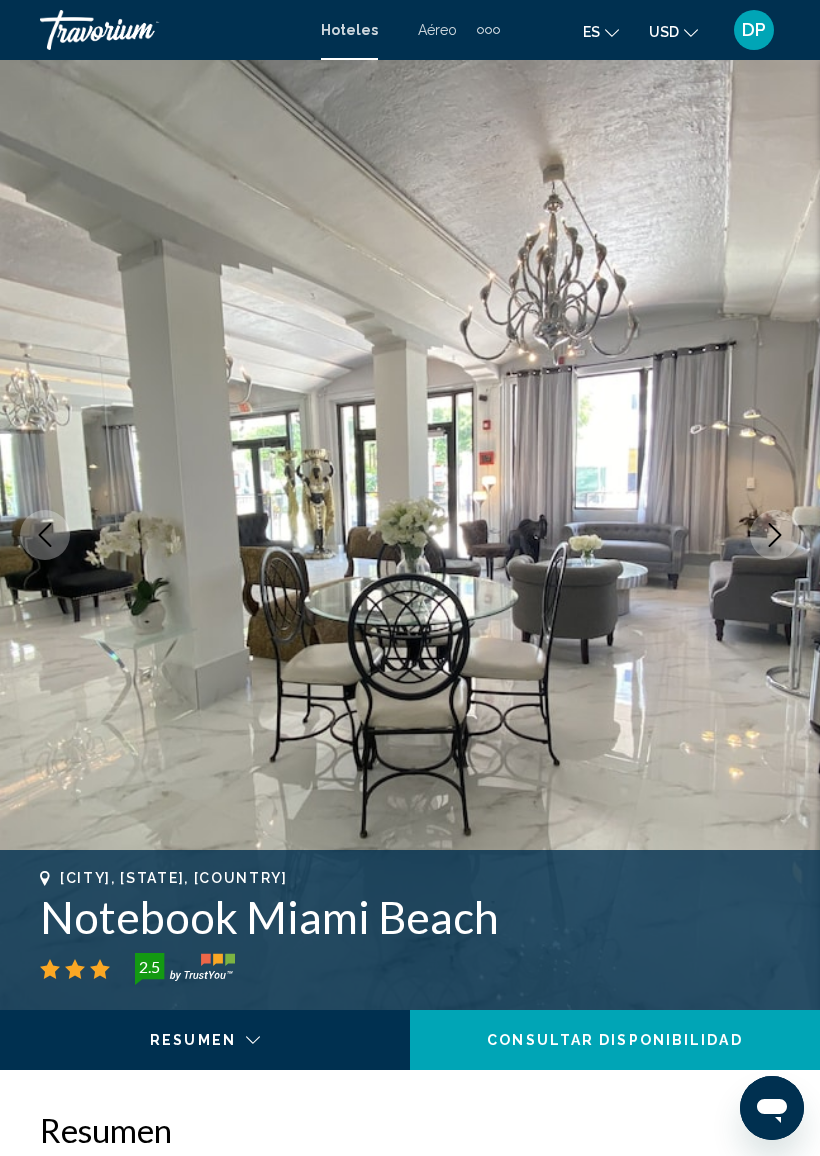 click 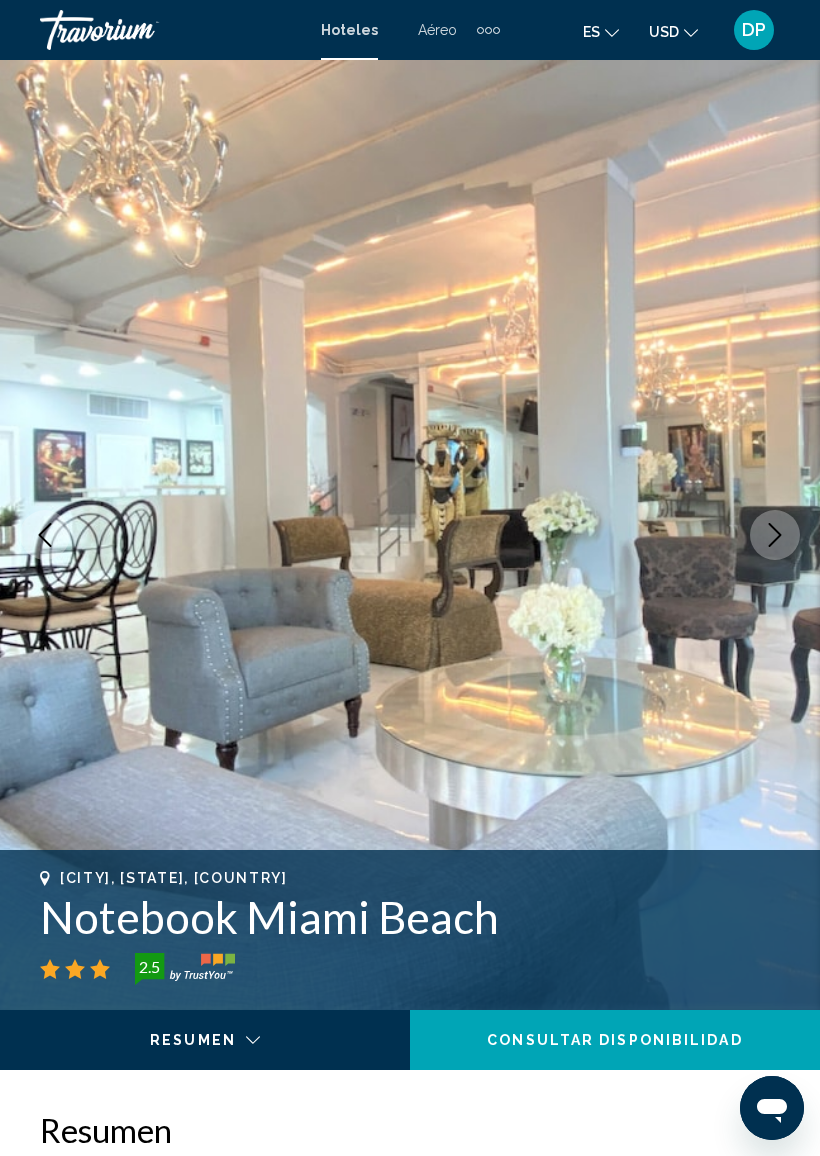 click 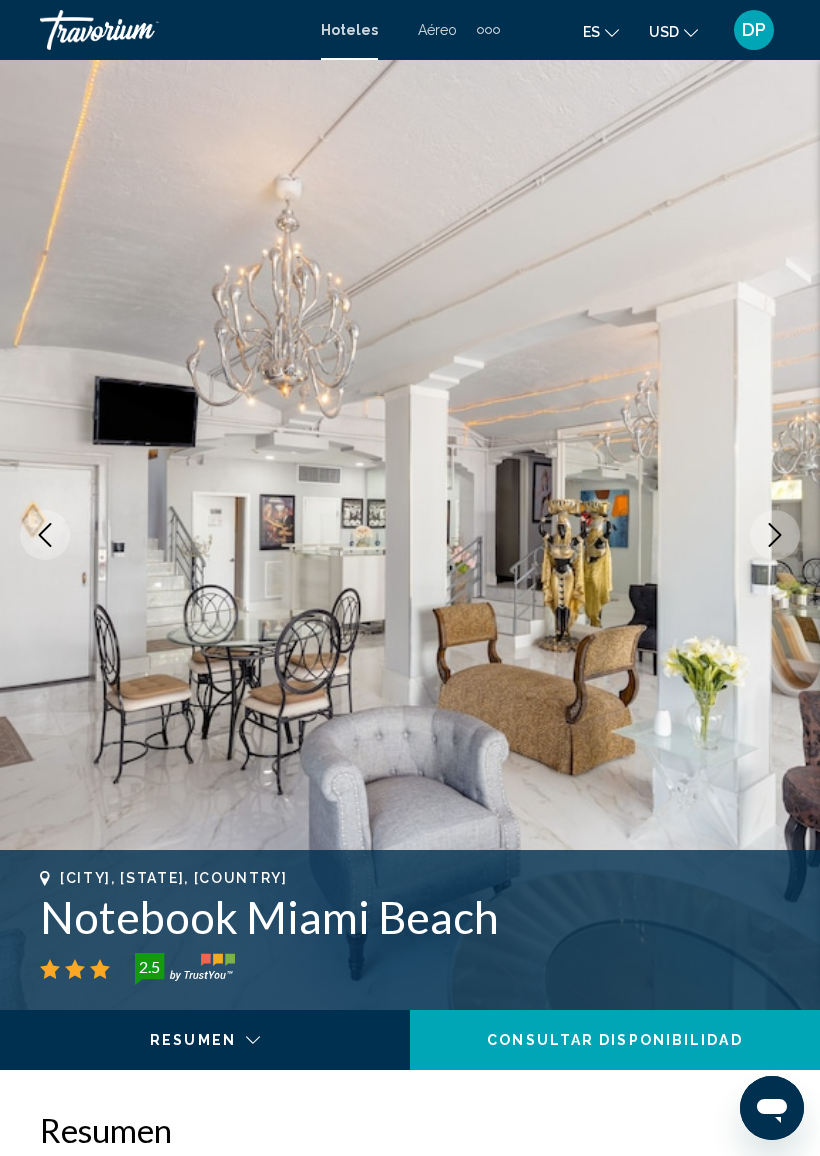 click 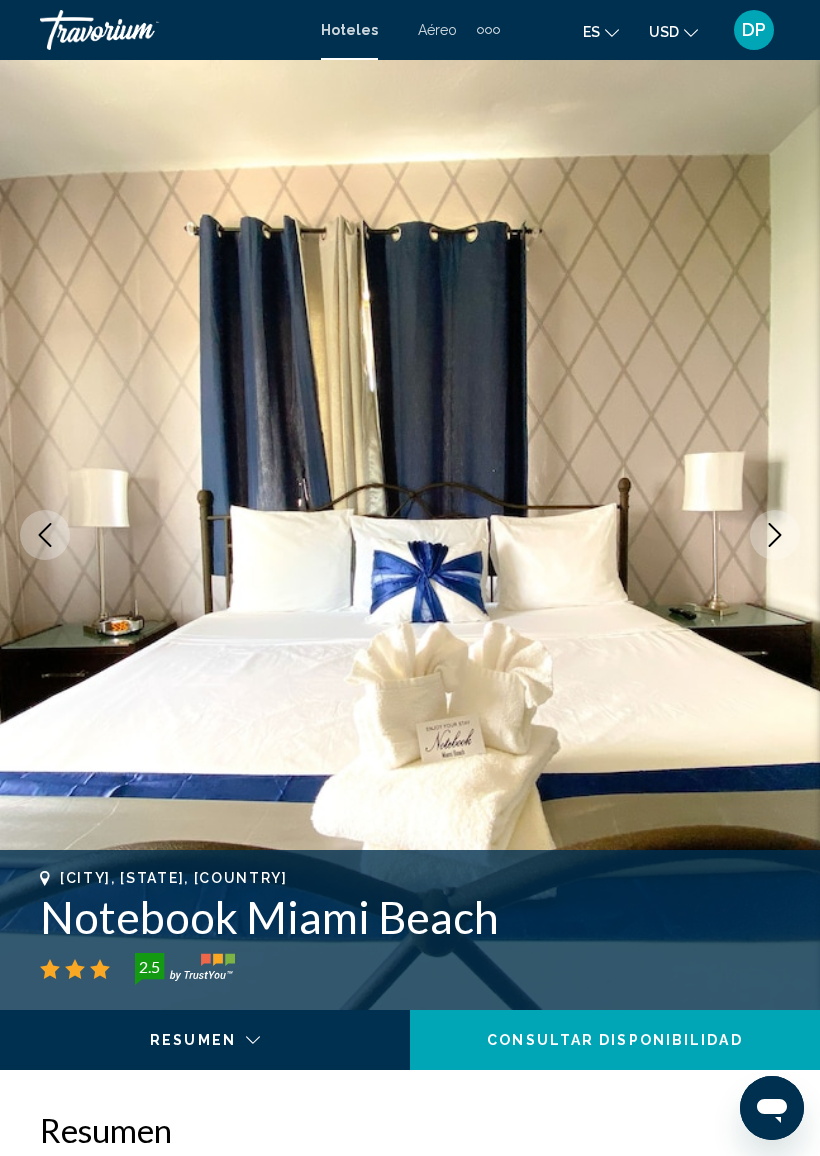 click 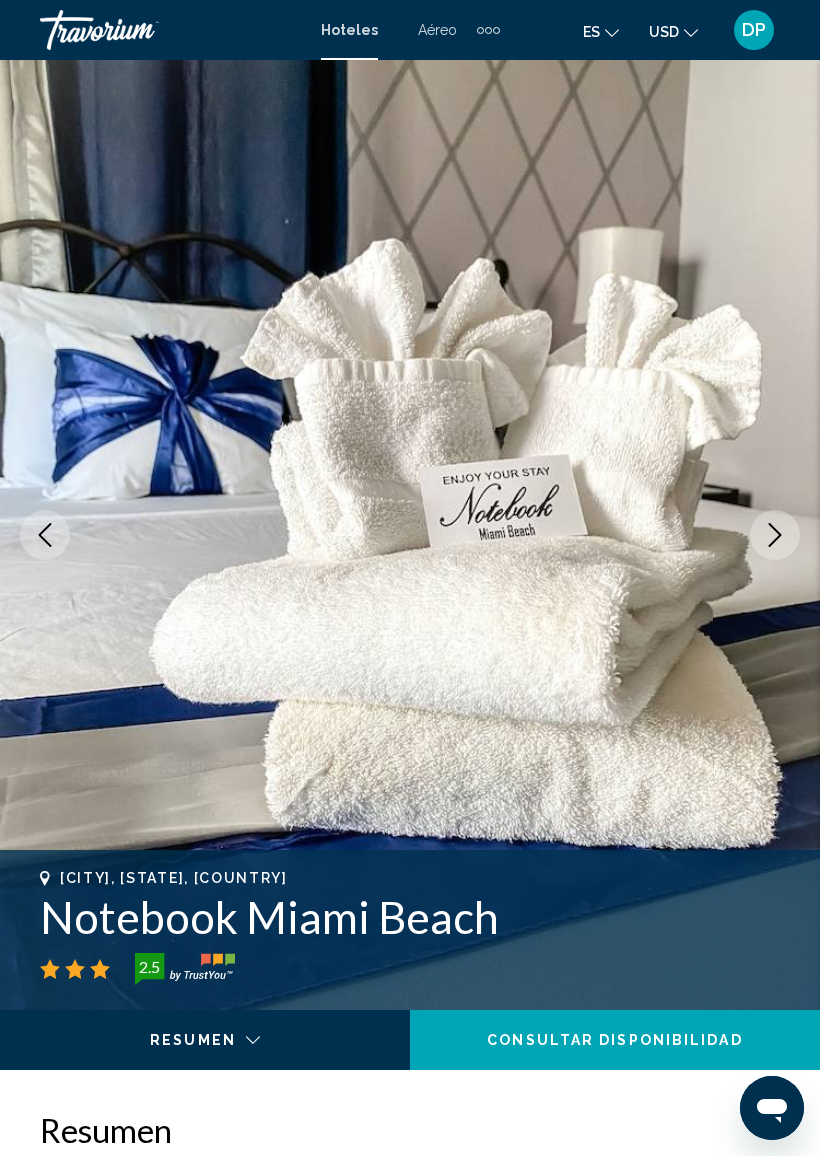 click 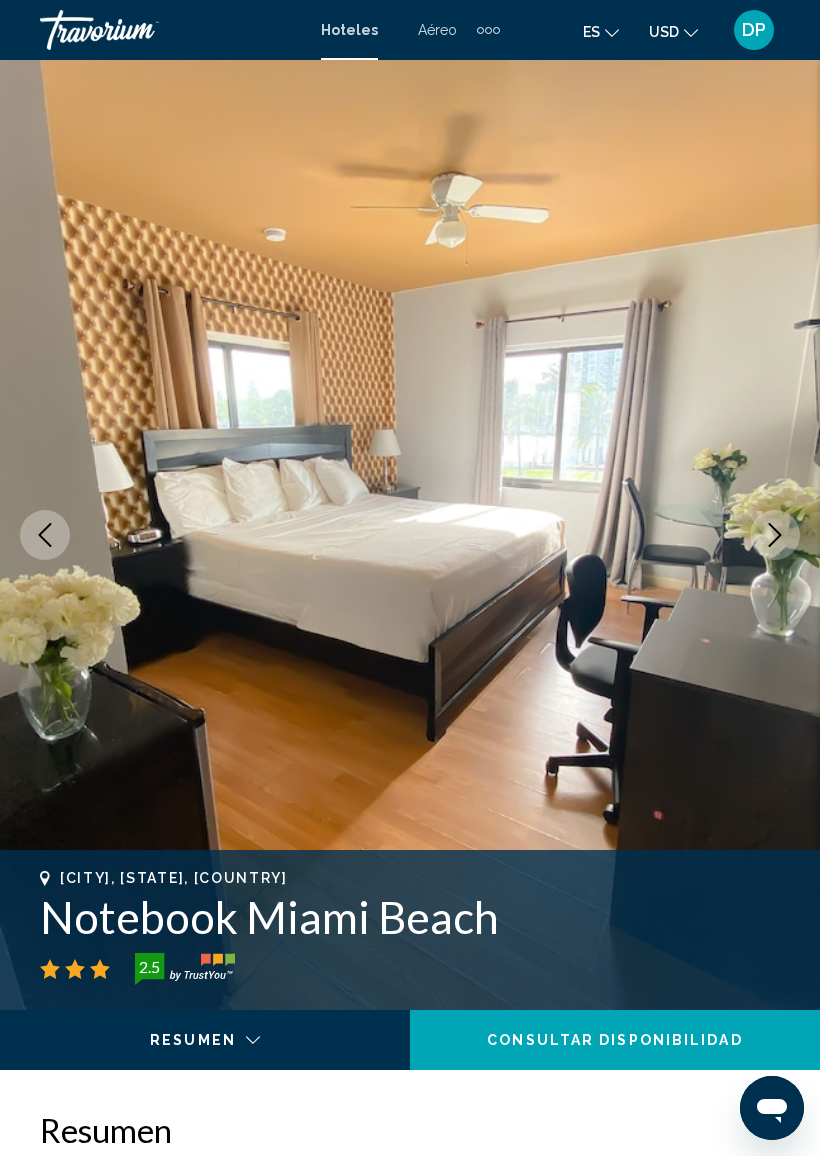 click 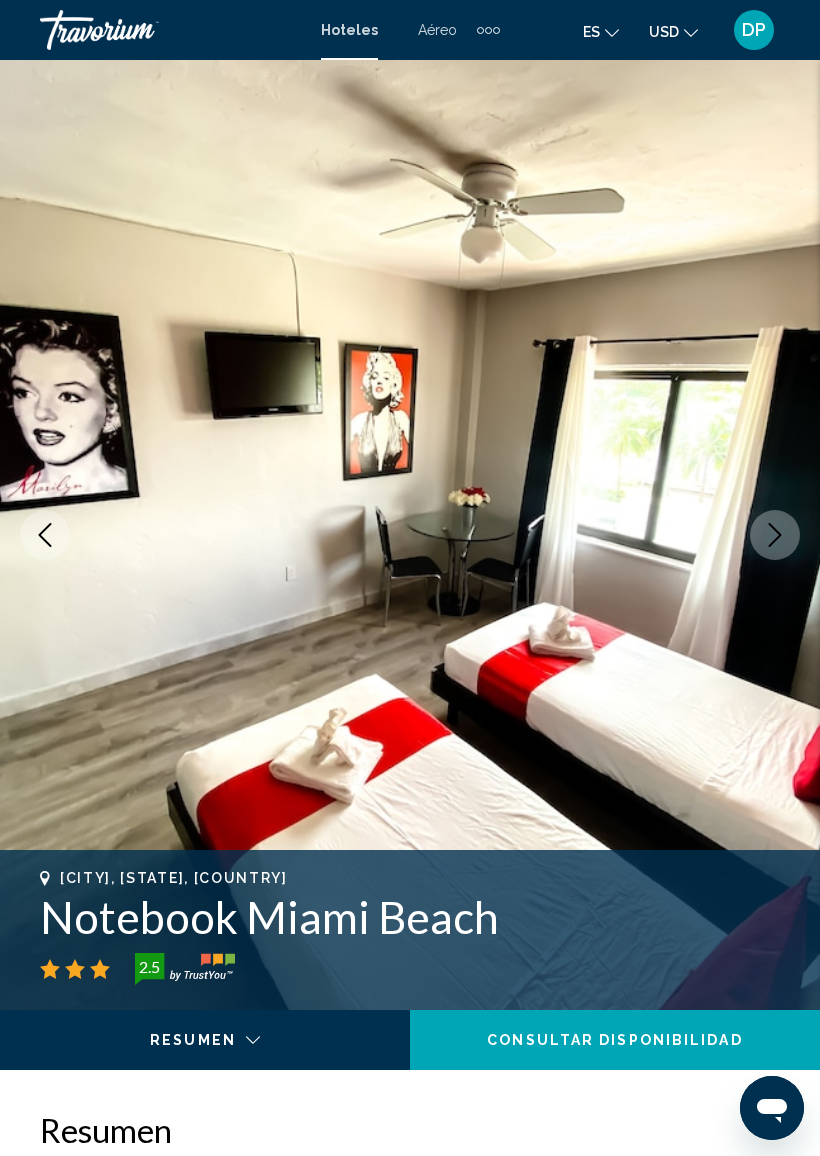 click 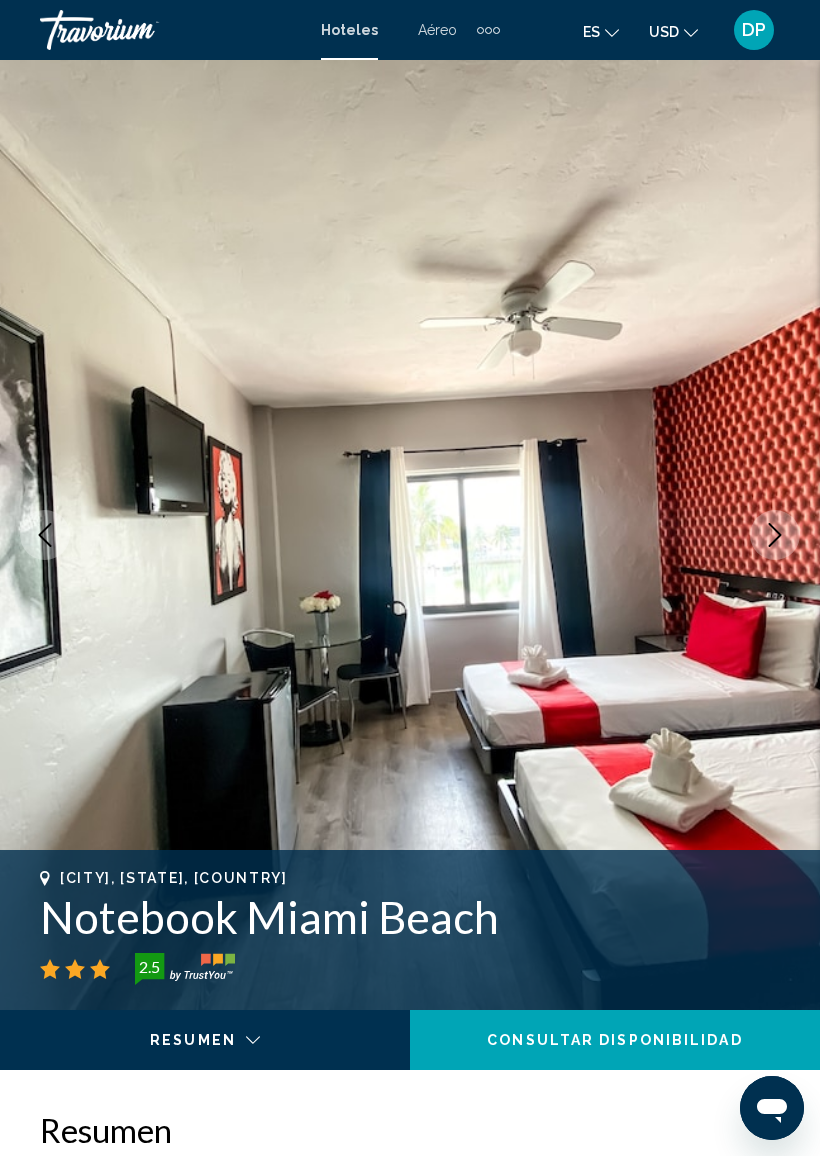 click at bounding box center (775, 535) 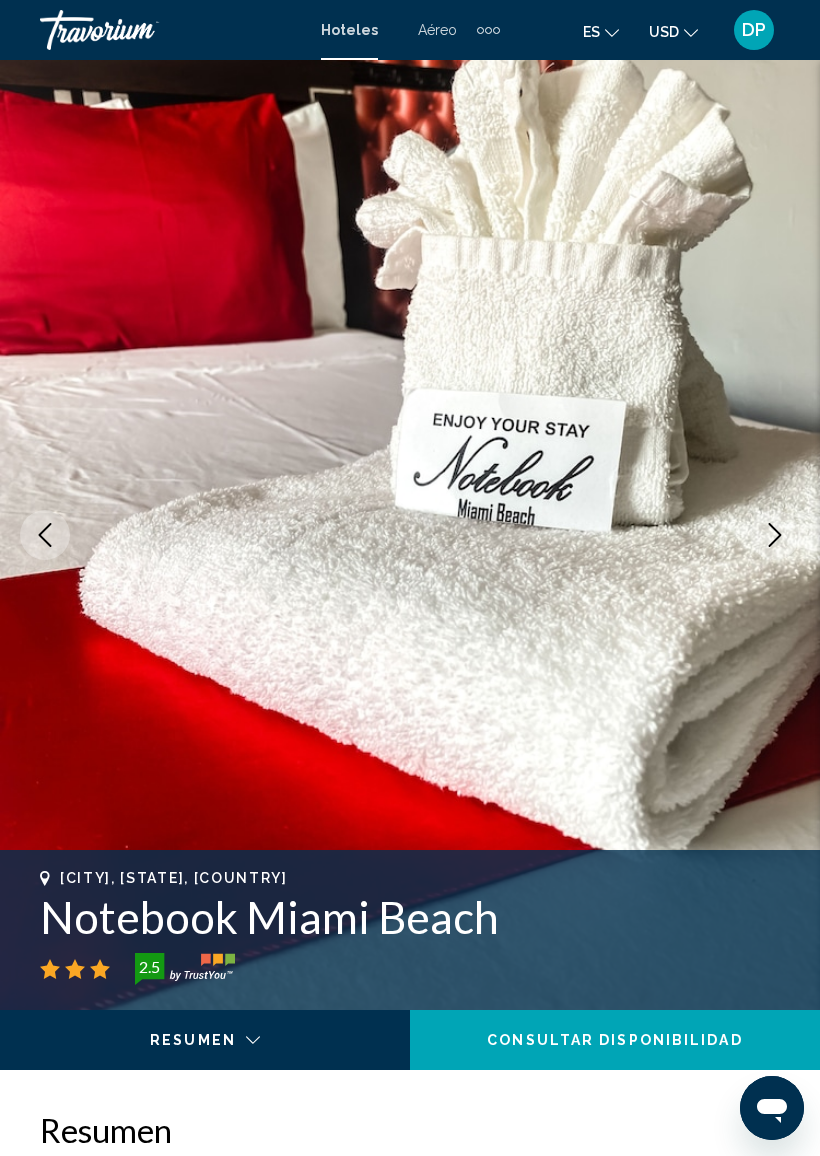 click at bounding box center (775, 535) 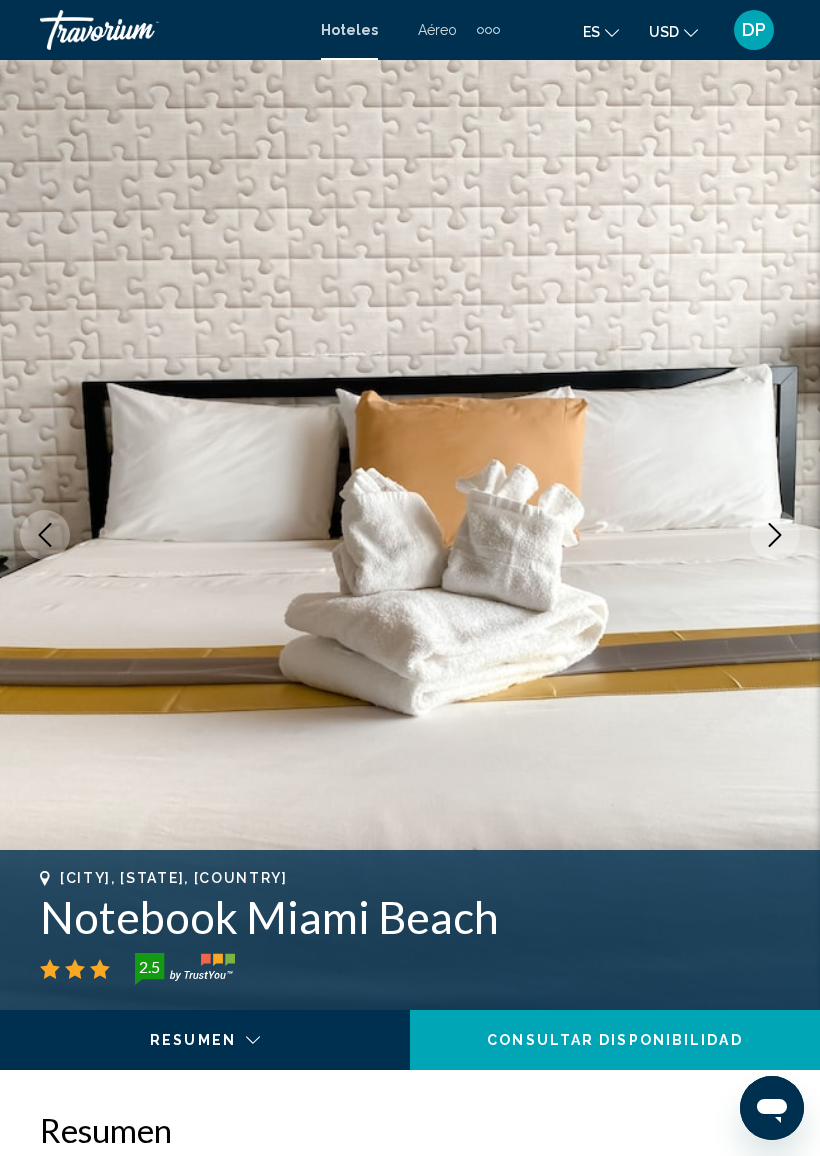 click at bounding box center [775, 535] 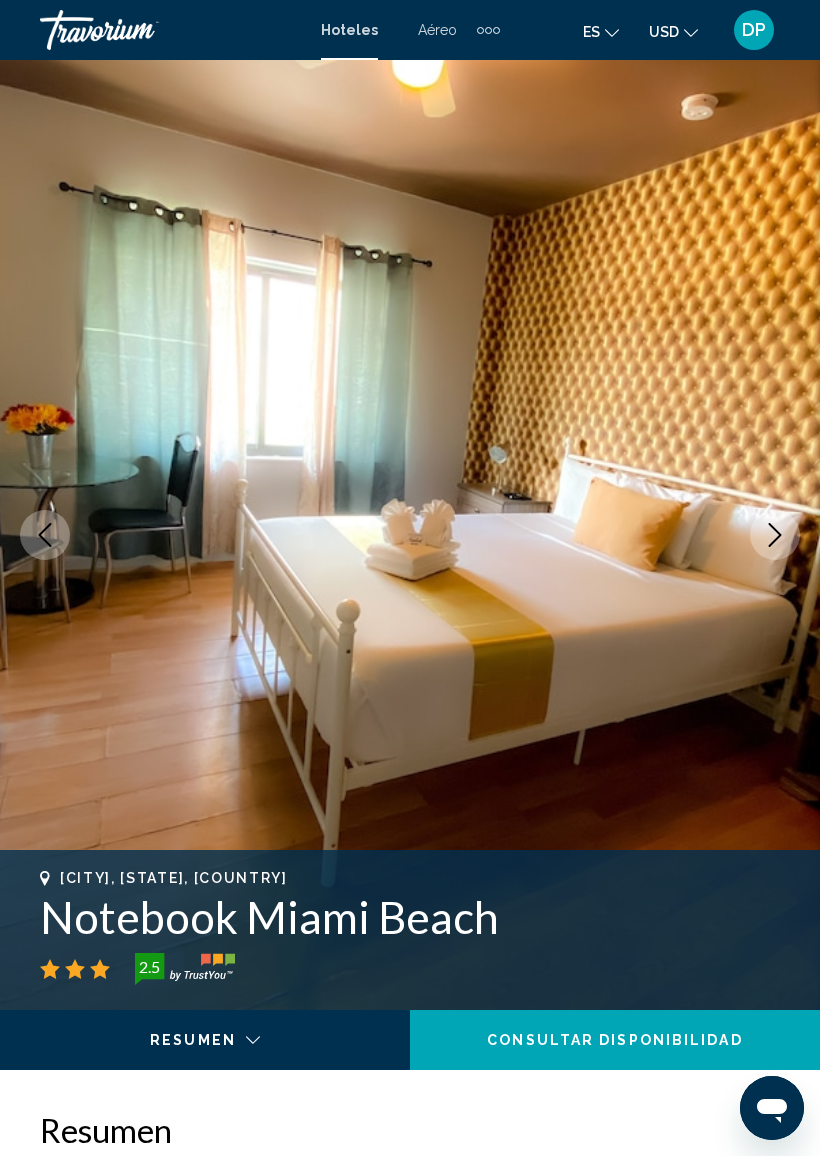 click at bounding box center (775, 535) 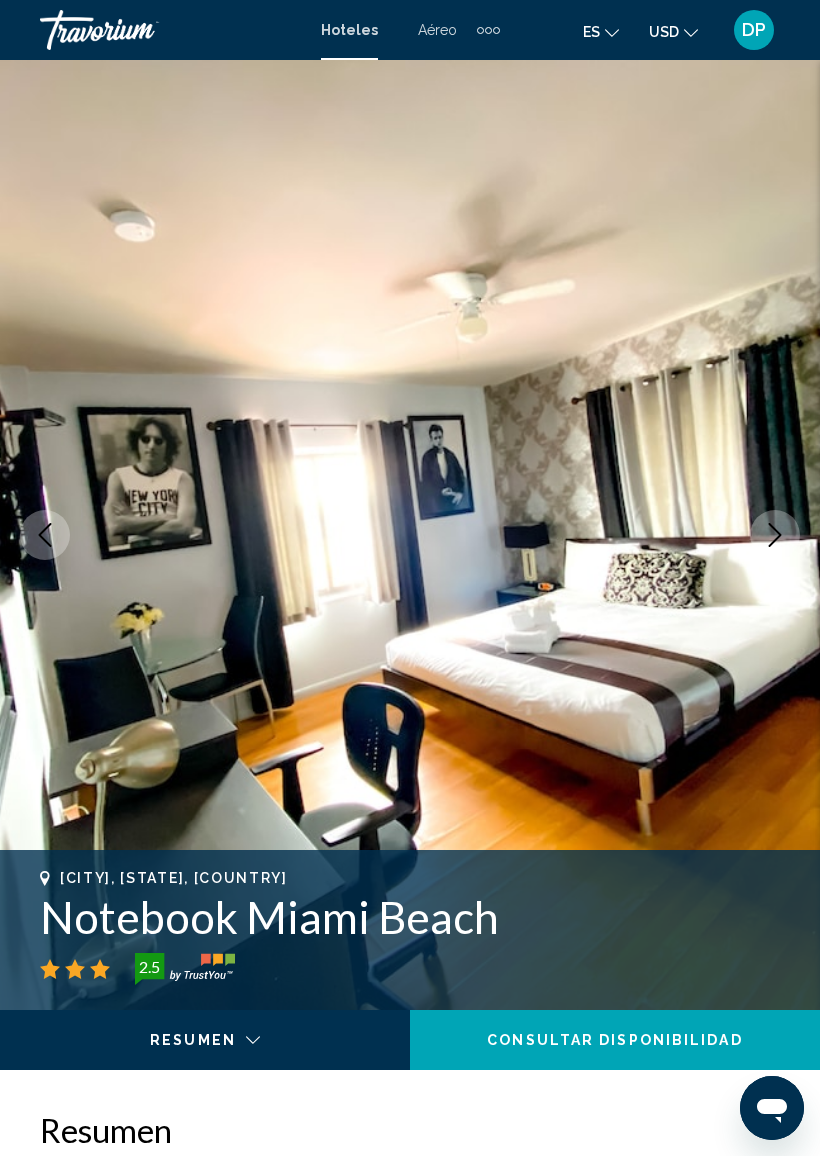 click 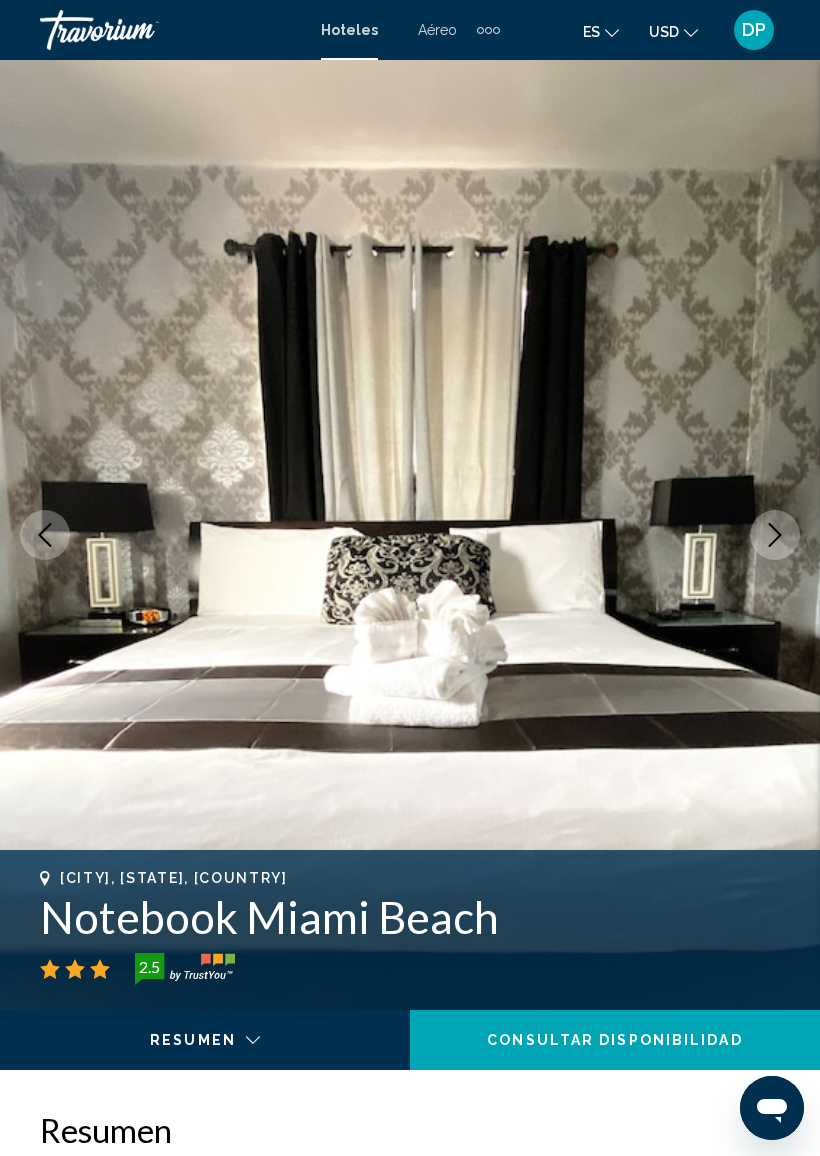 click 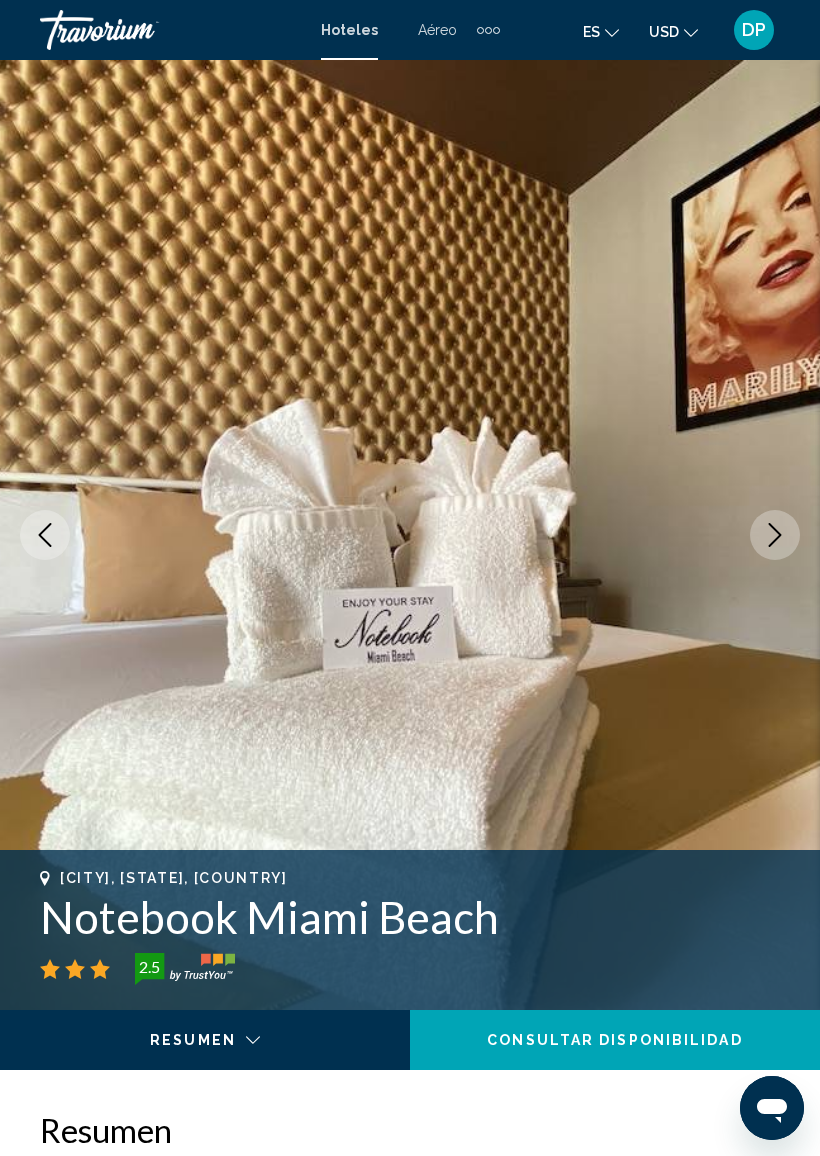 click 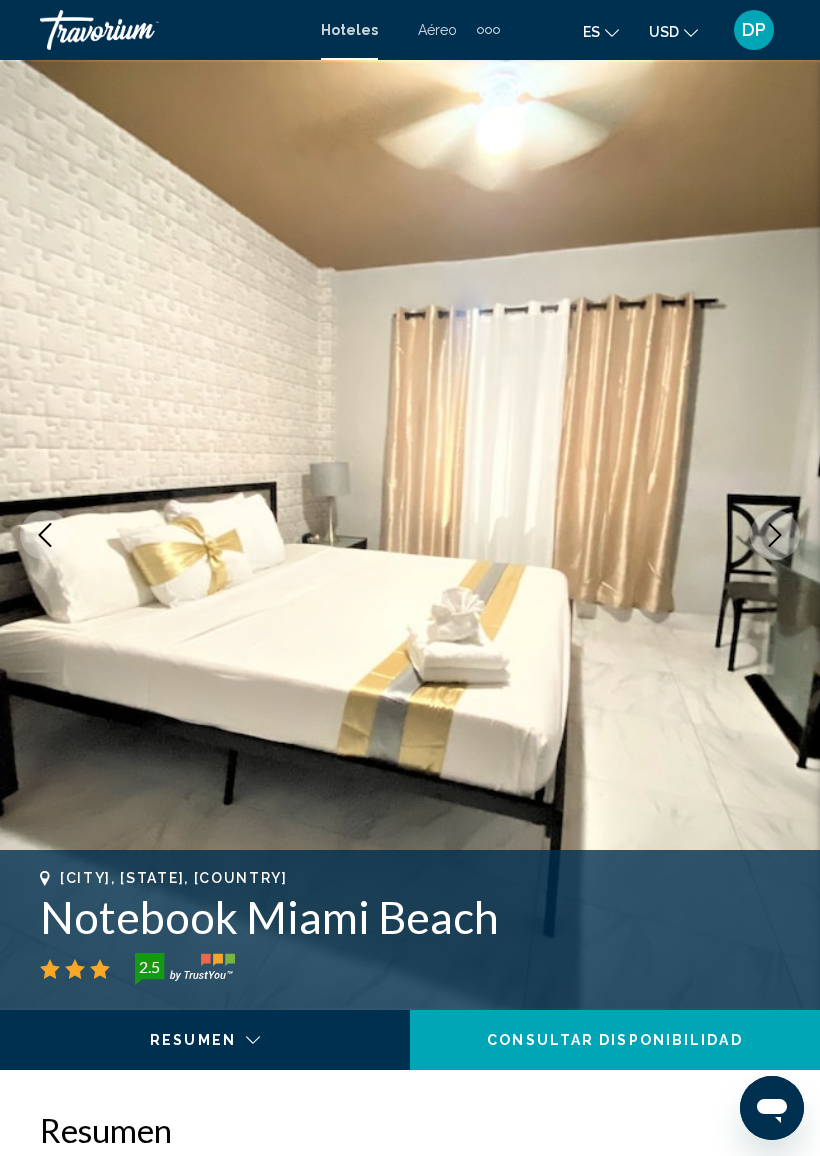 click at bounding box center [775, 535] 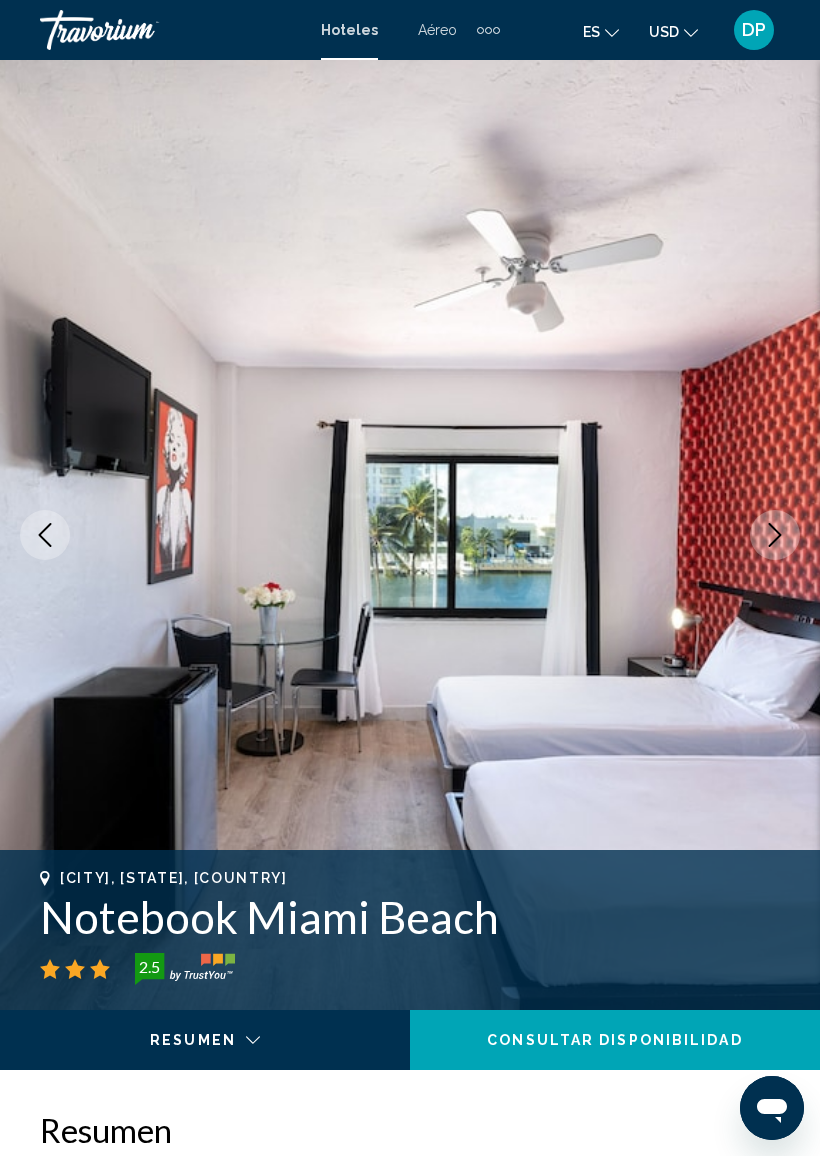 click 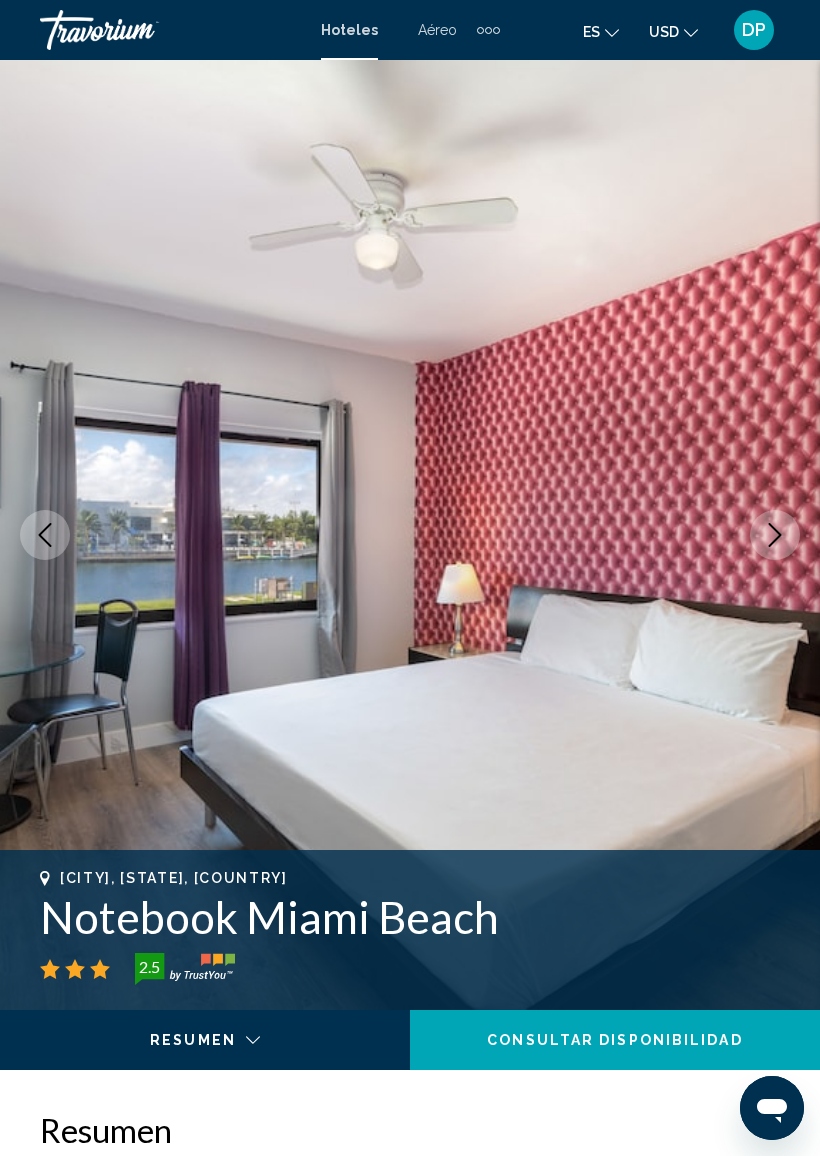 click 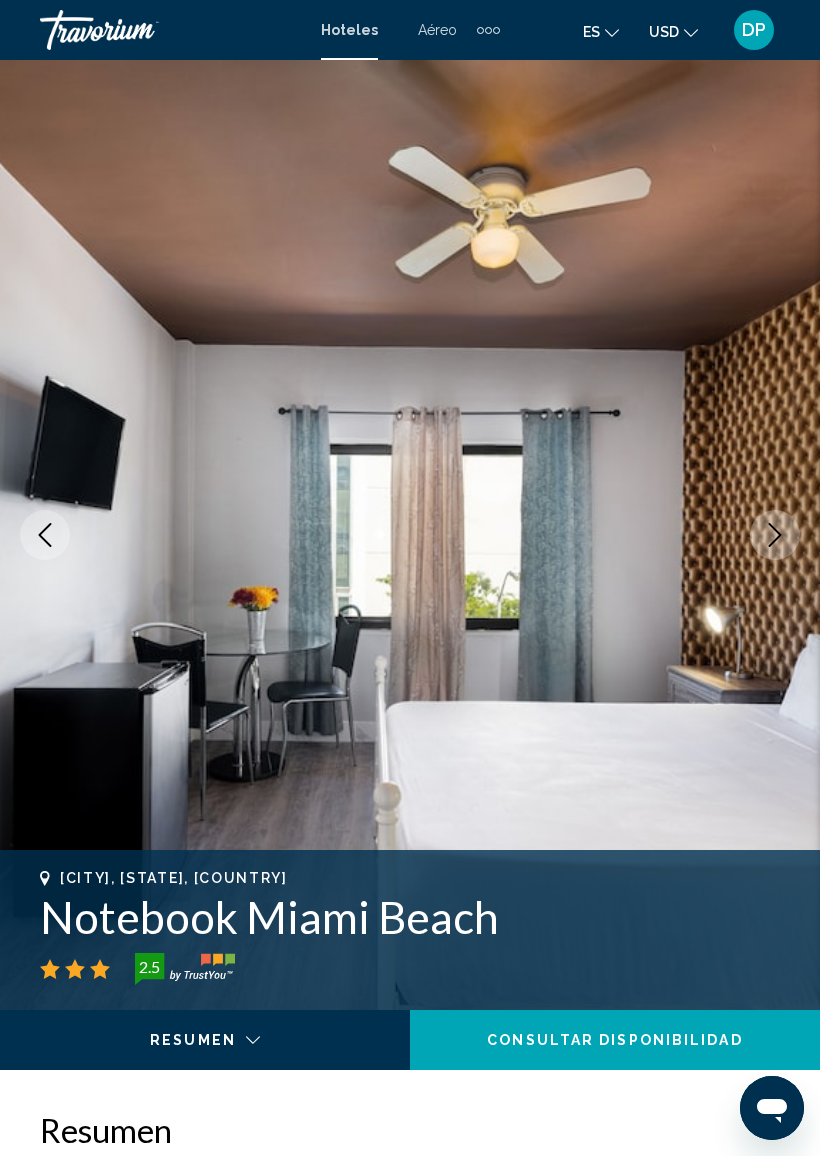 click at bounding box center [775, 535] 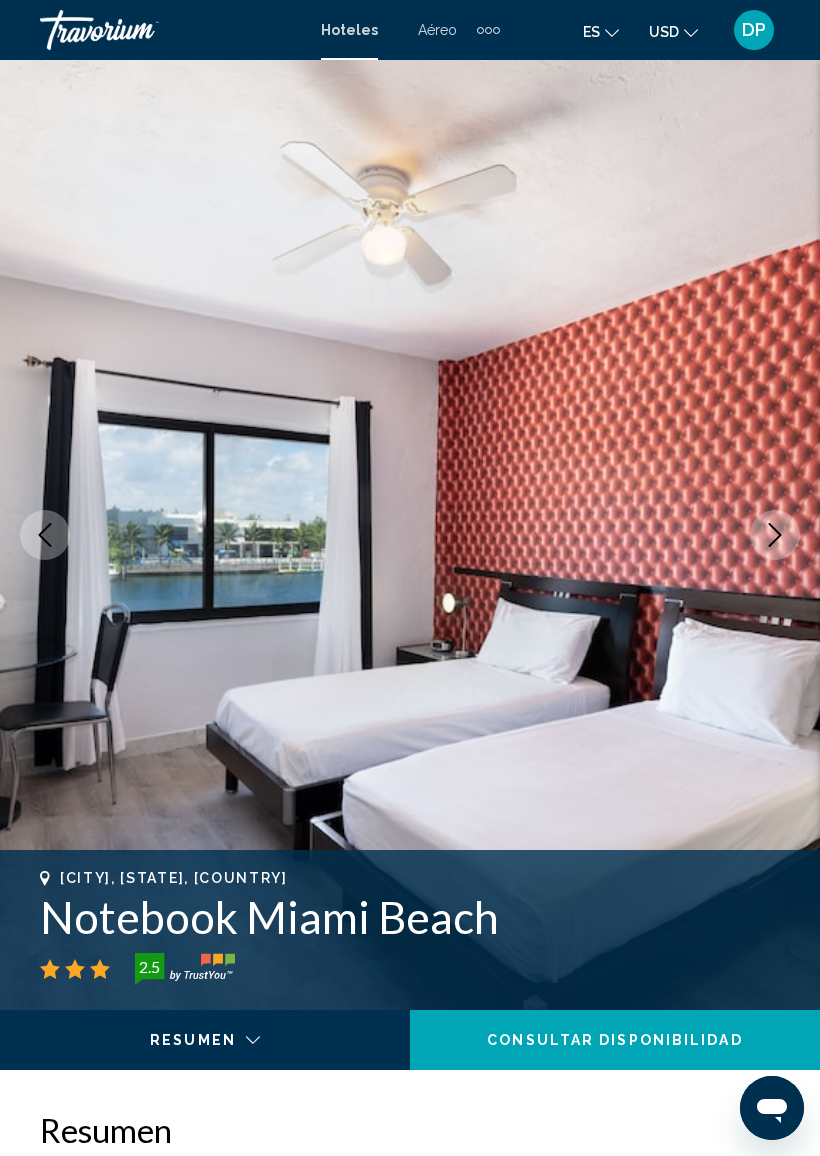 click 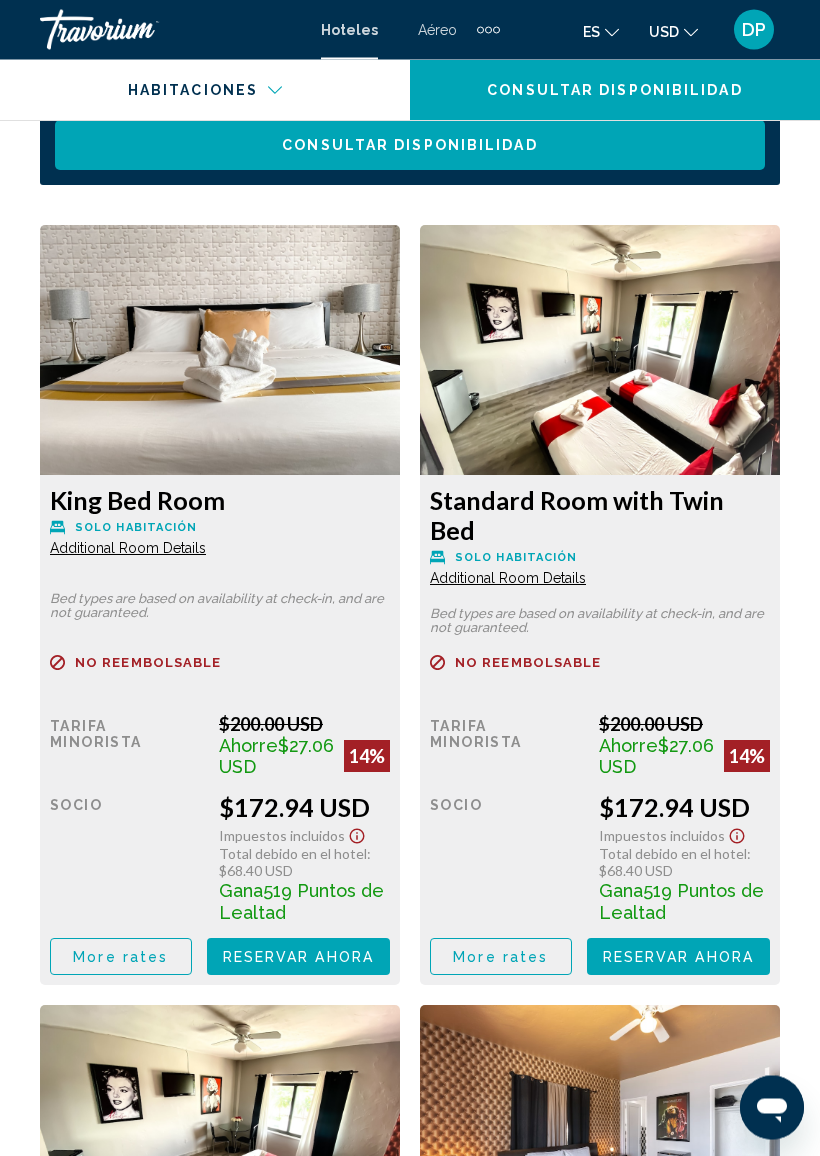 scroll, scrollTop: 3335, scrollLeft: 0, axis: vertical 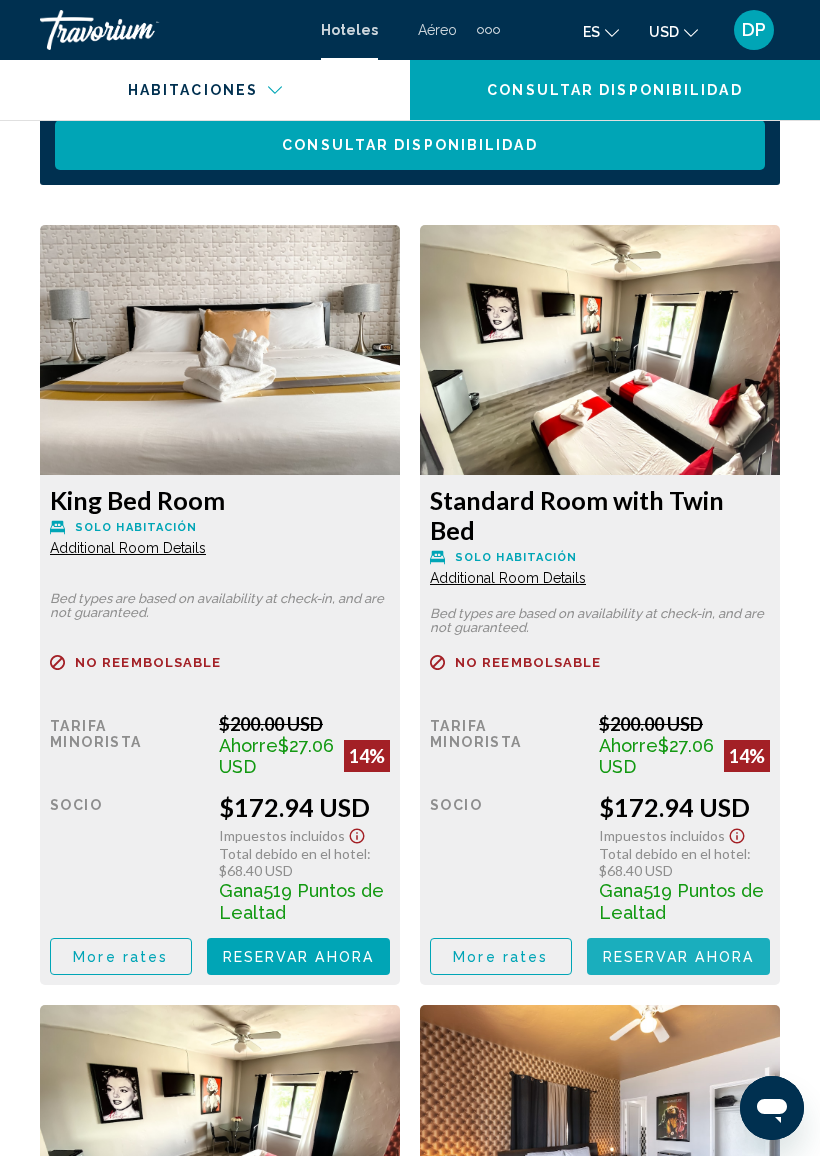 click on "Reservar ahora" at bounding box center [298, 957] 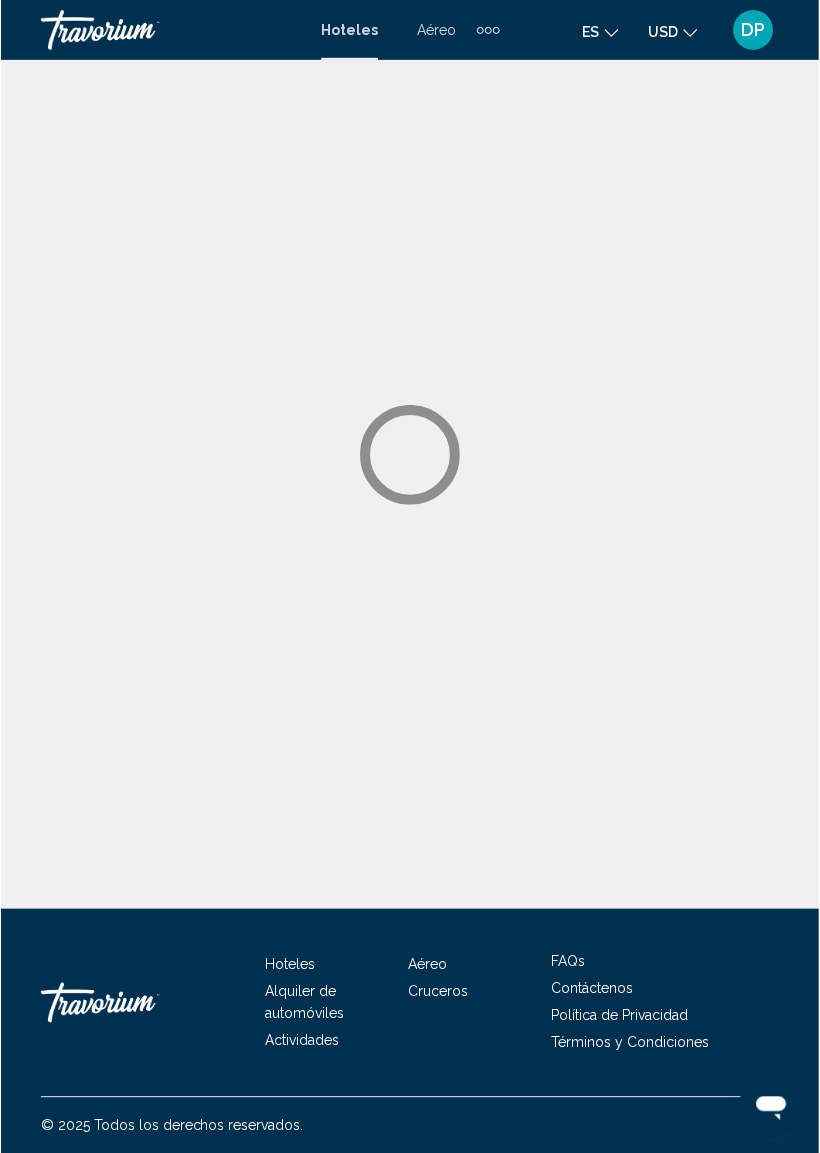 scroll, scrollTop: 0, scrollLeft: 0, axis: both 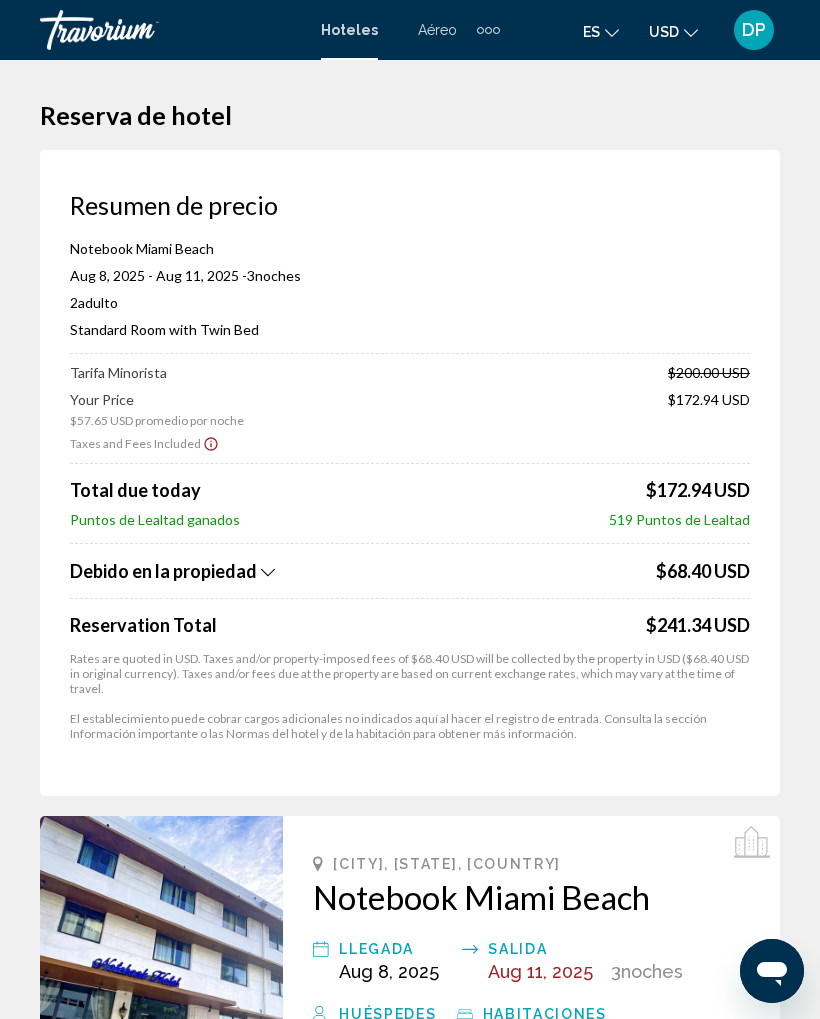 click on "Debido en la propiedad" 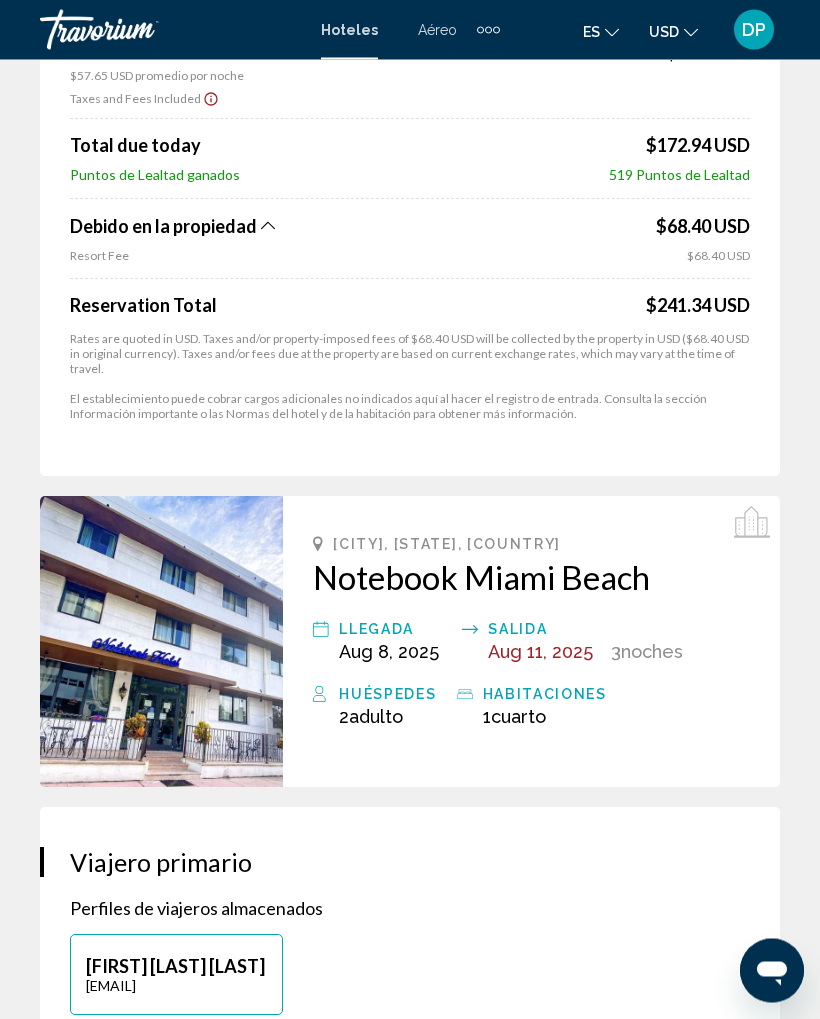 scroll, scrollTop: 0, scrollLeft: 0, axis: both 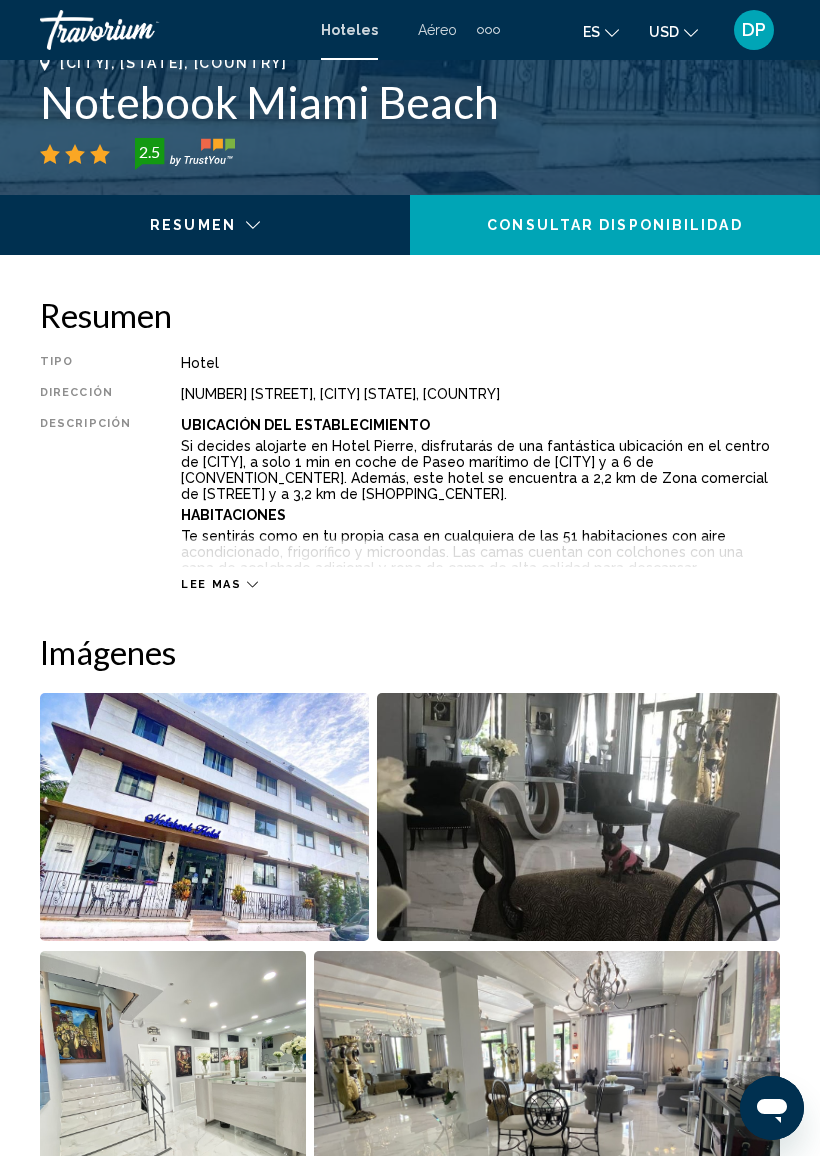 click on "Lee mas" at bounding box center [211, 584] 